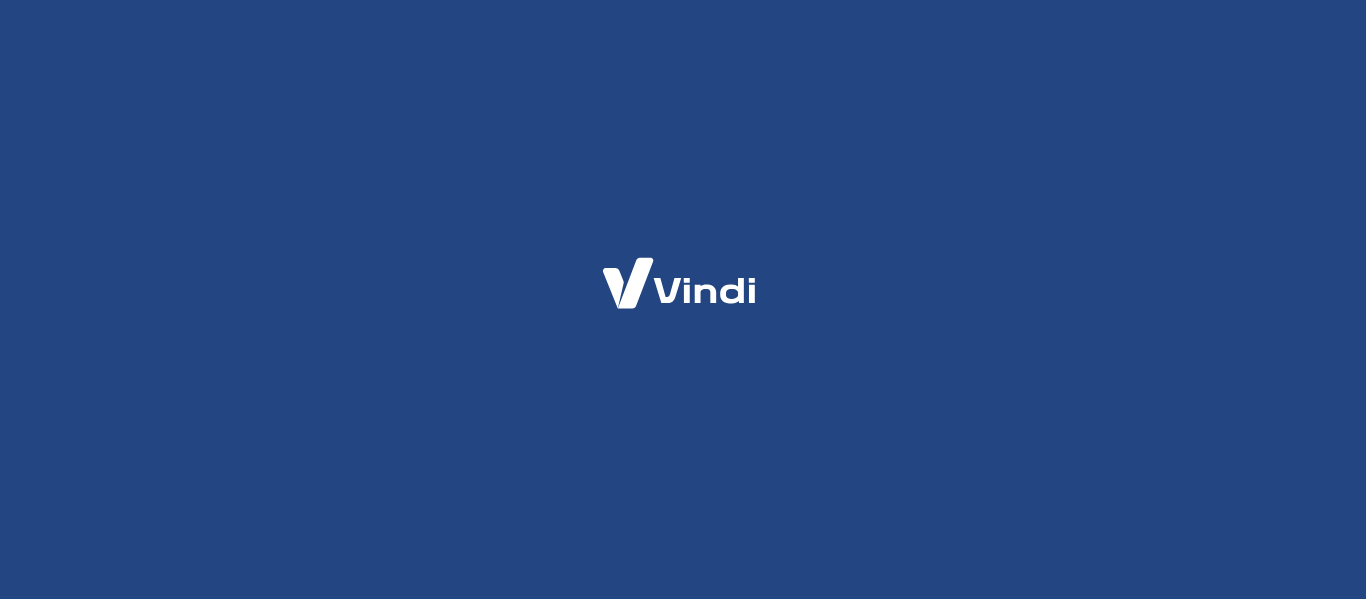 scroll, scrollTop: 0, scrollLeft: 0, axis: both 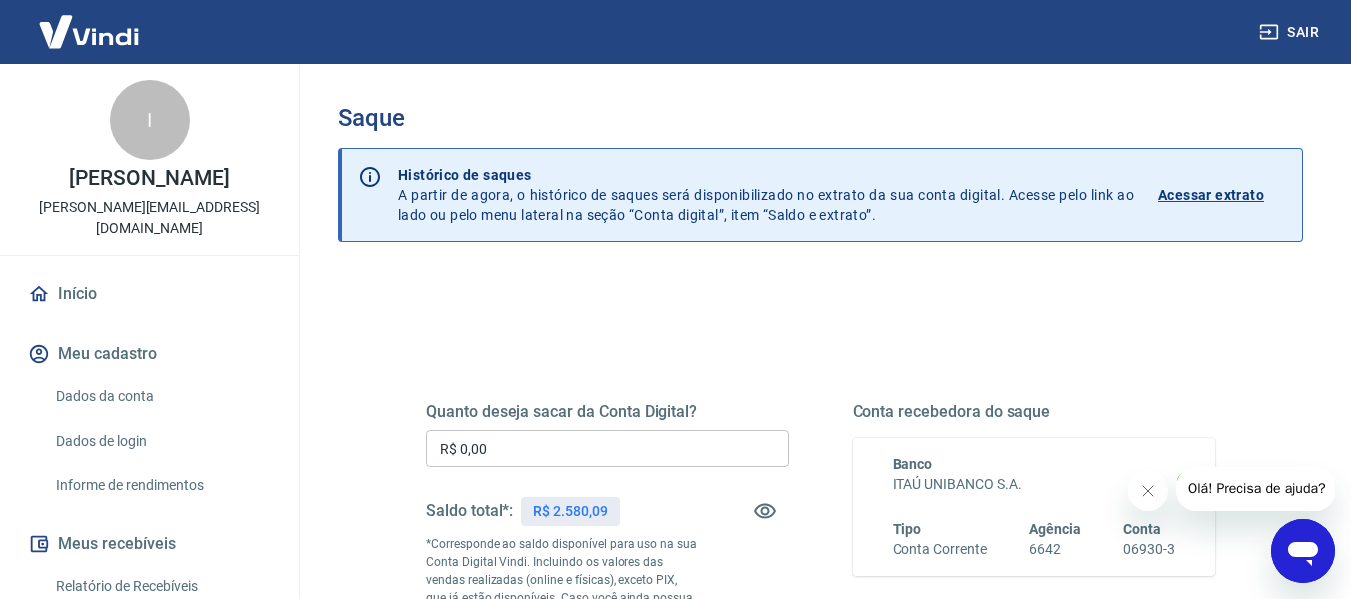 click 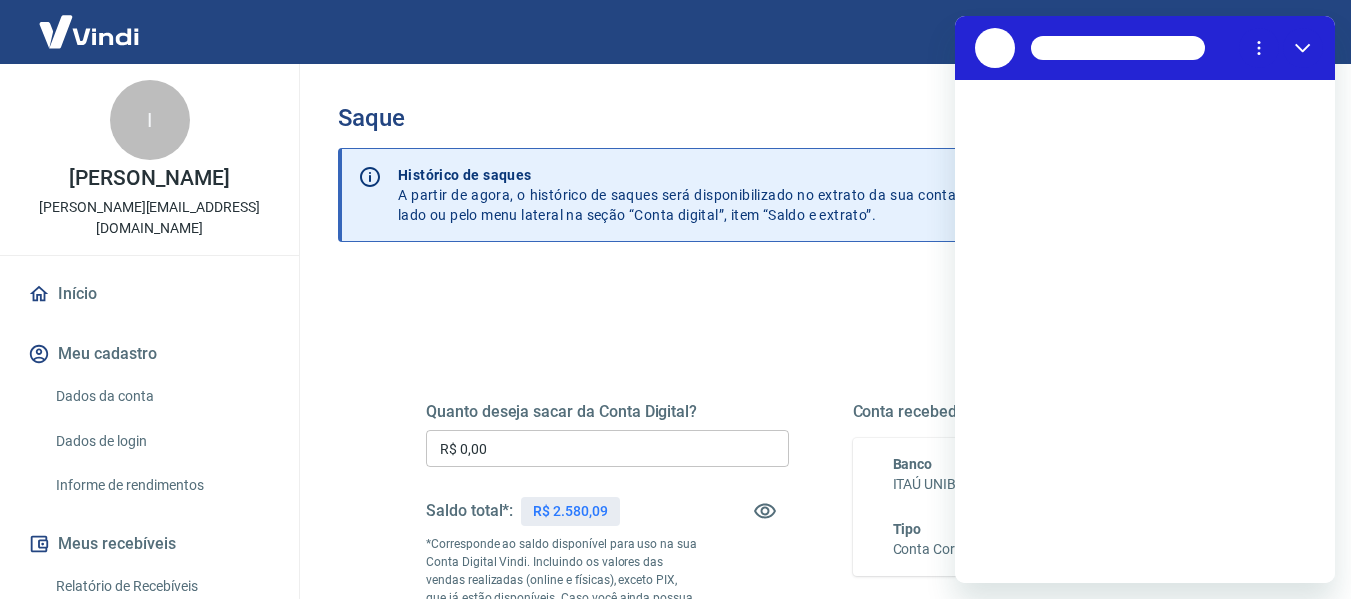 scroll, scrollTop: 0, scrollLeft: 0, axis: both 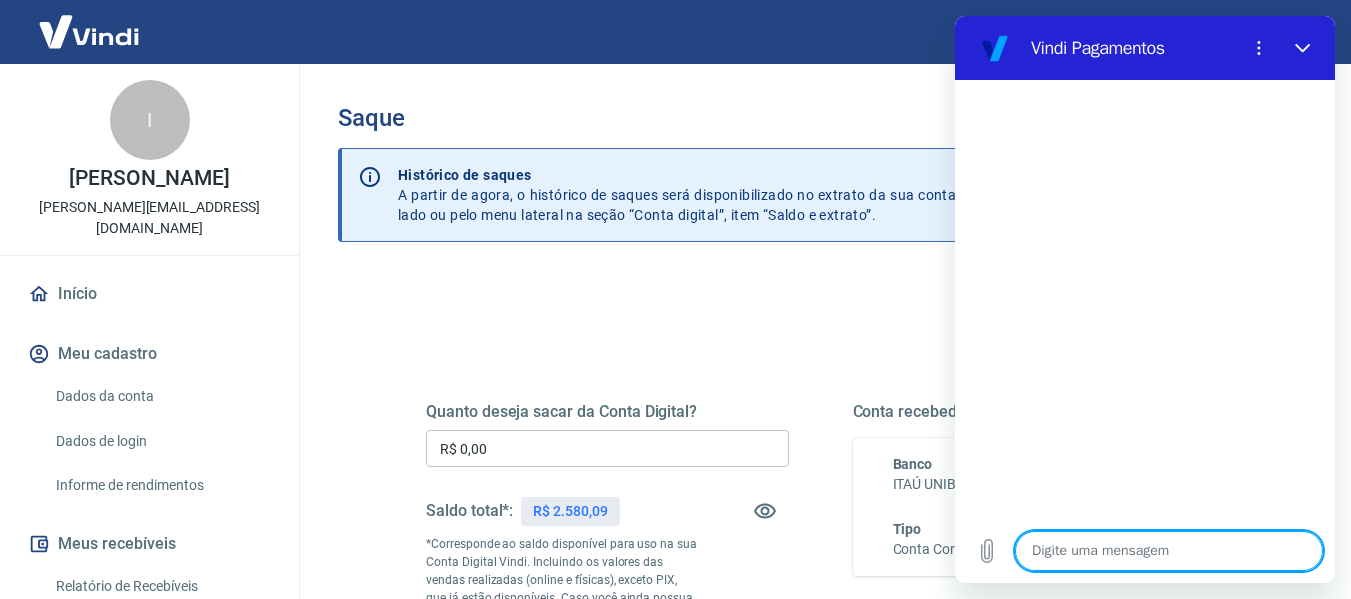 type on "C" 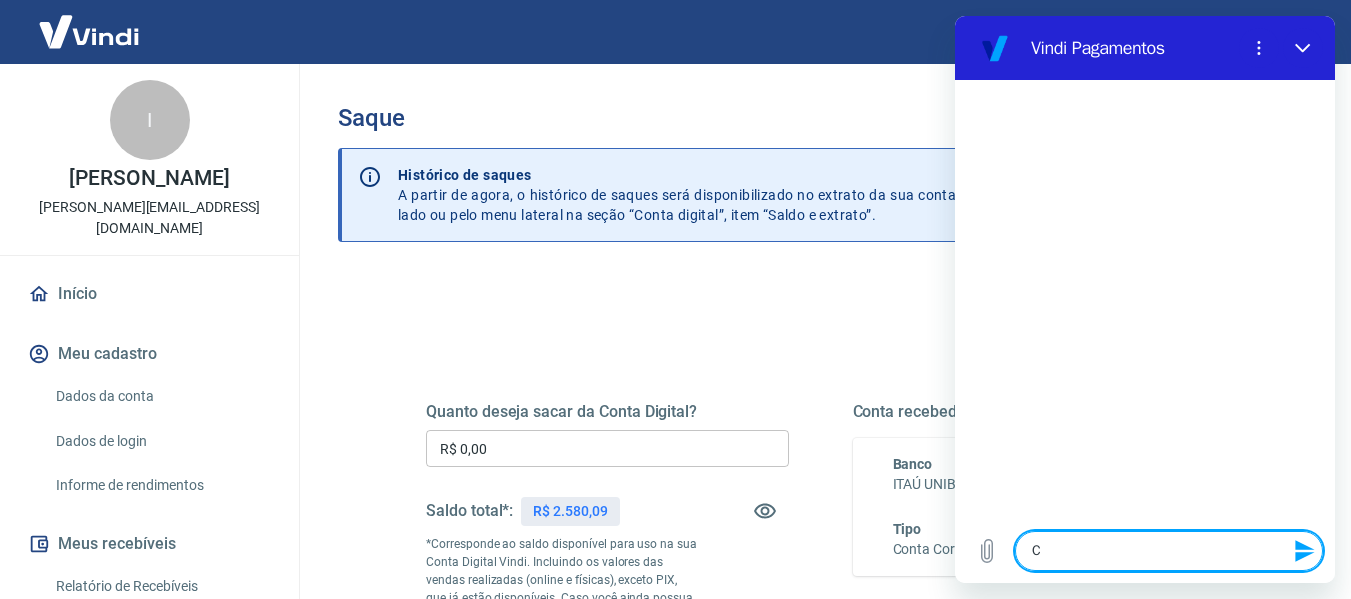 type on "Cl" 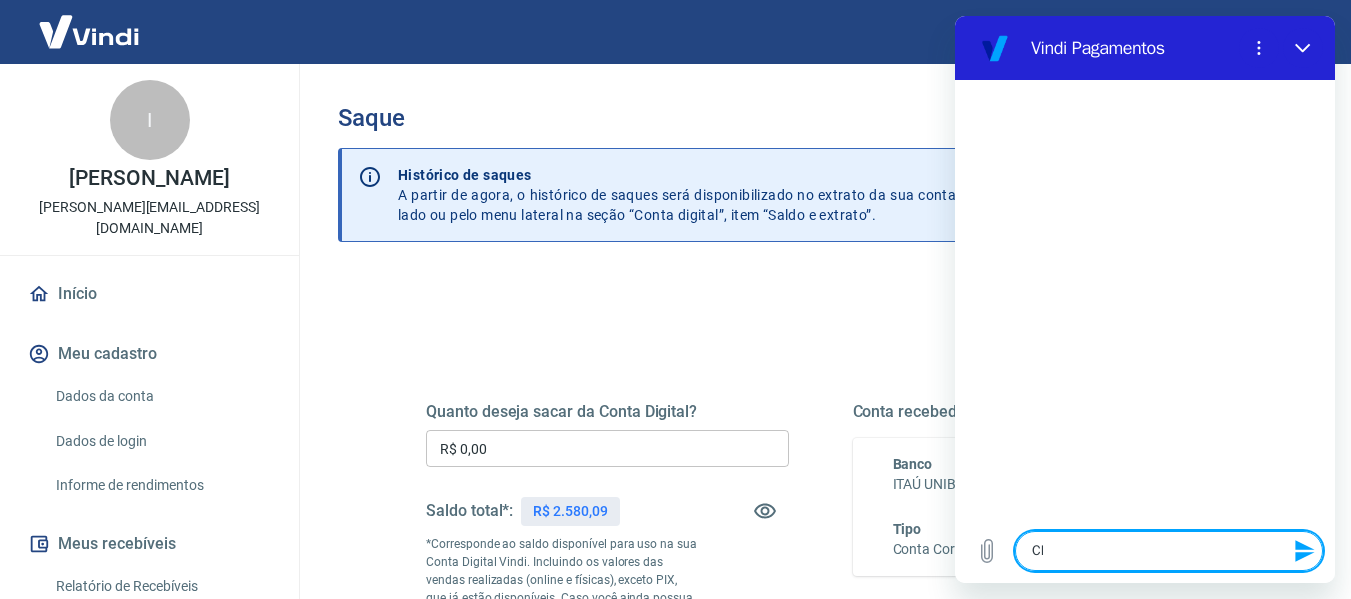type on "x" 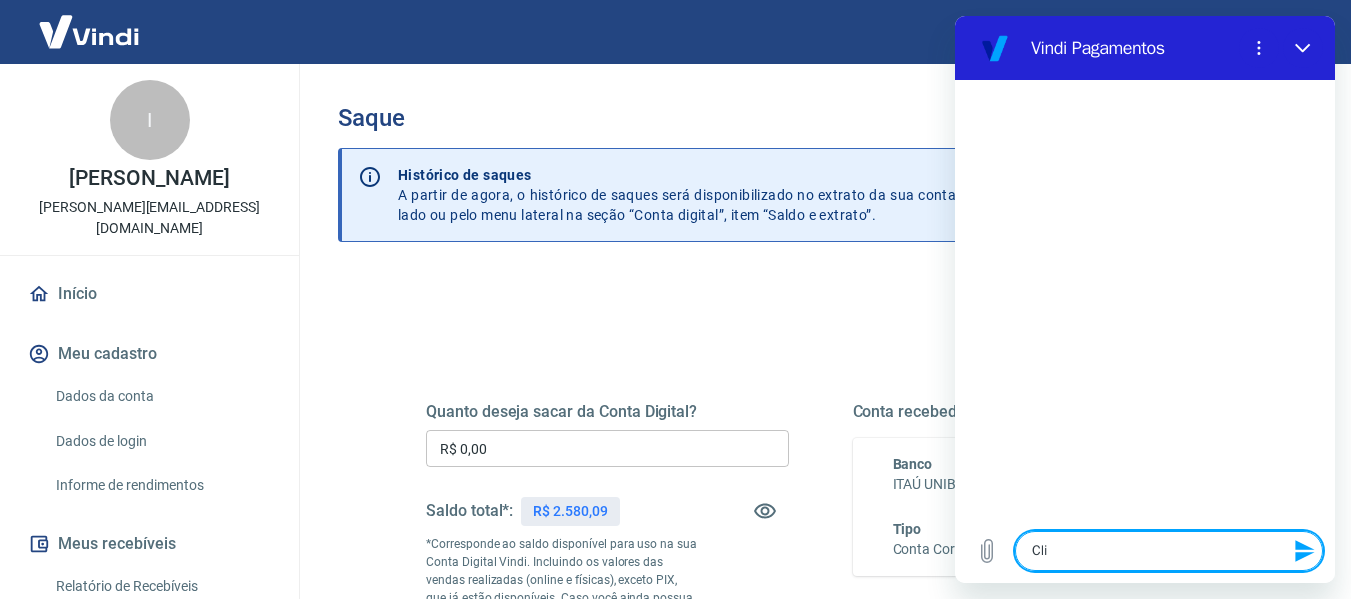 type on "Clie" 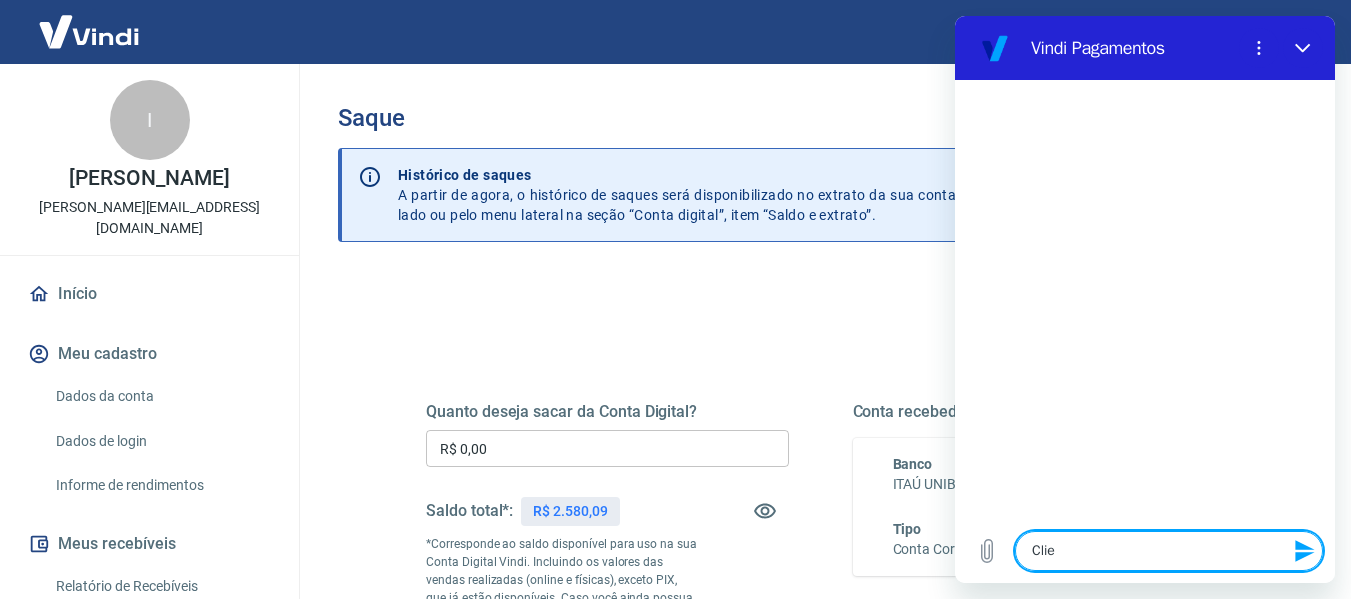 type on "Clien" 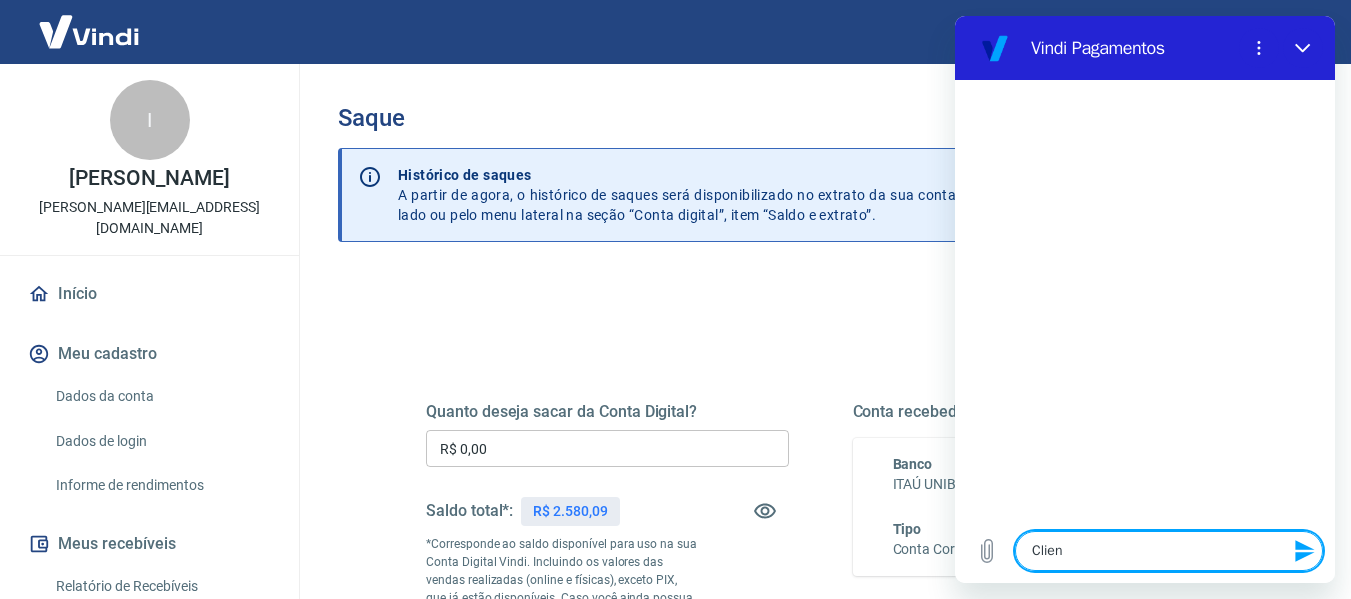type on "Client" 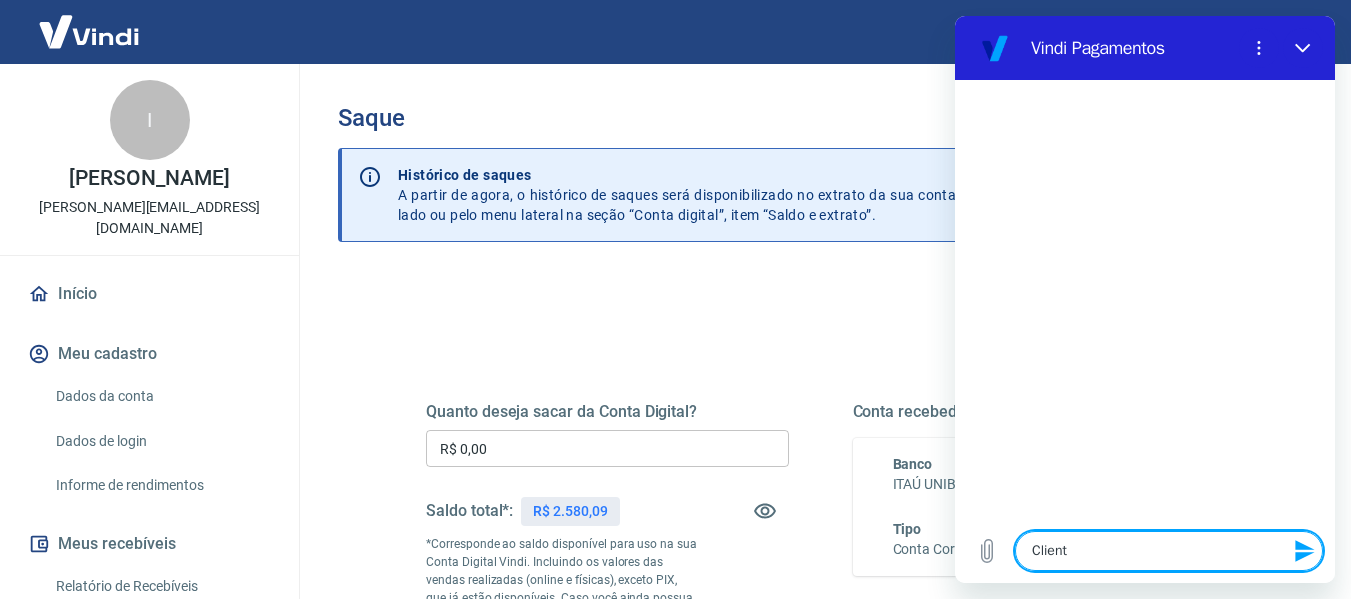 type on "Cliente" 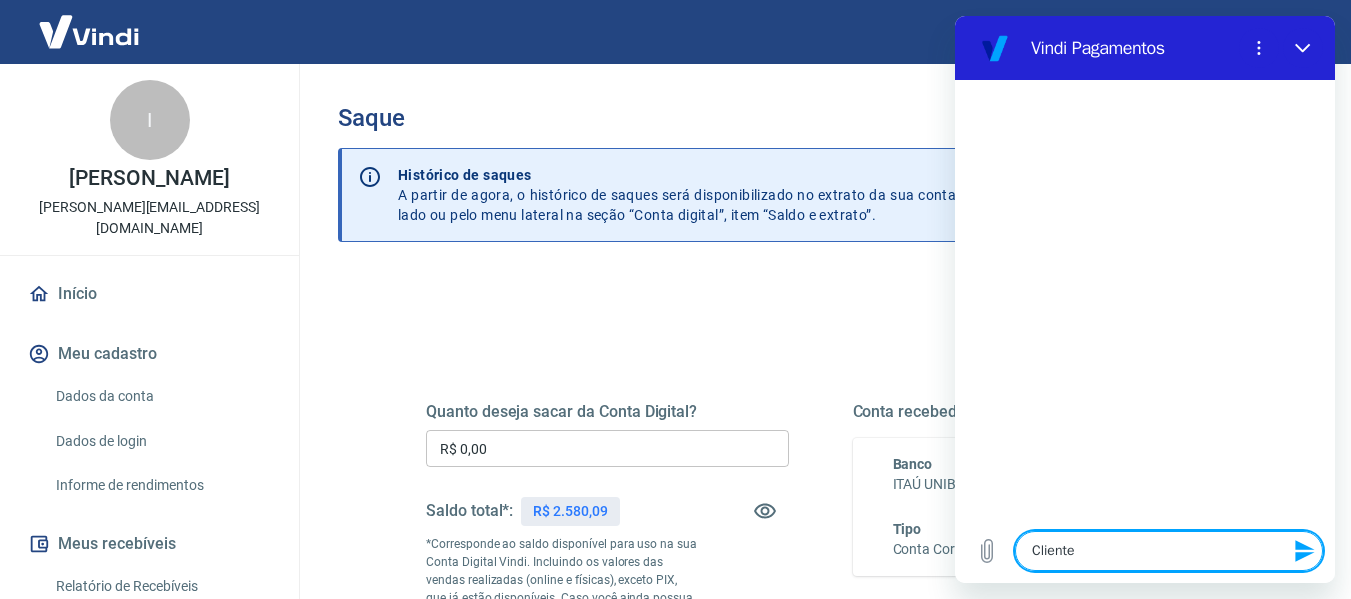 type on "Cliente" 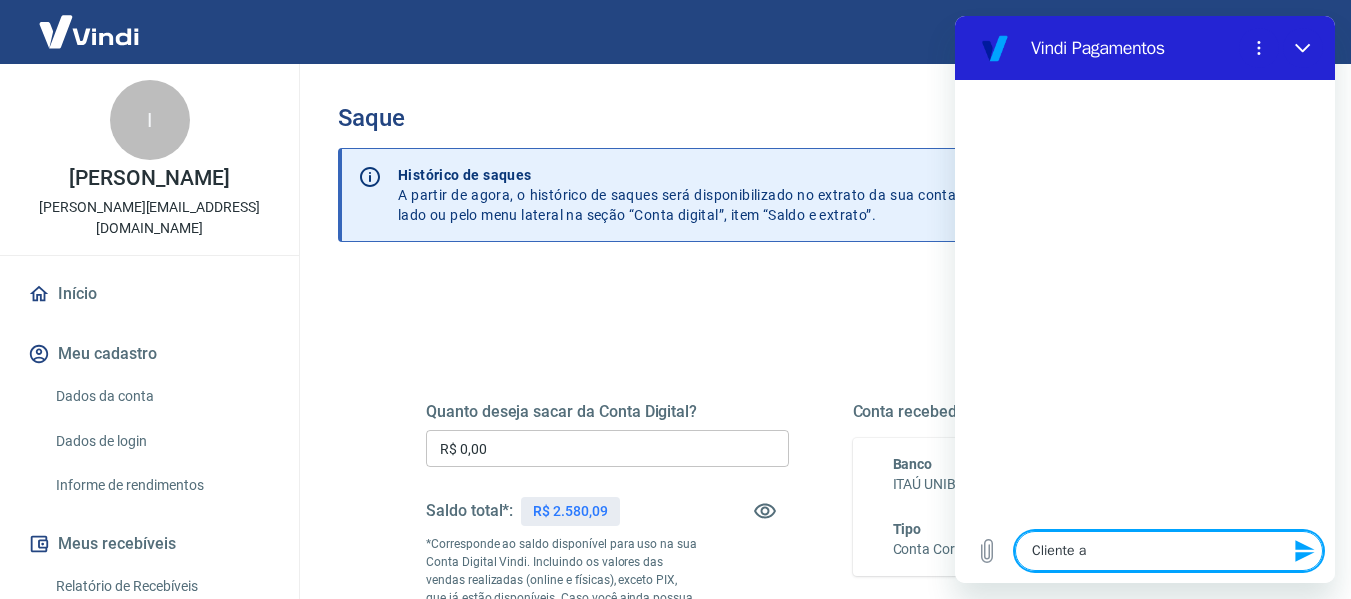 type on "Cliente al" 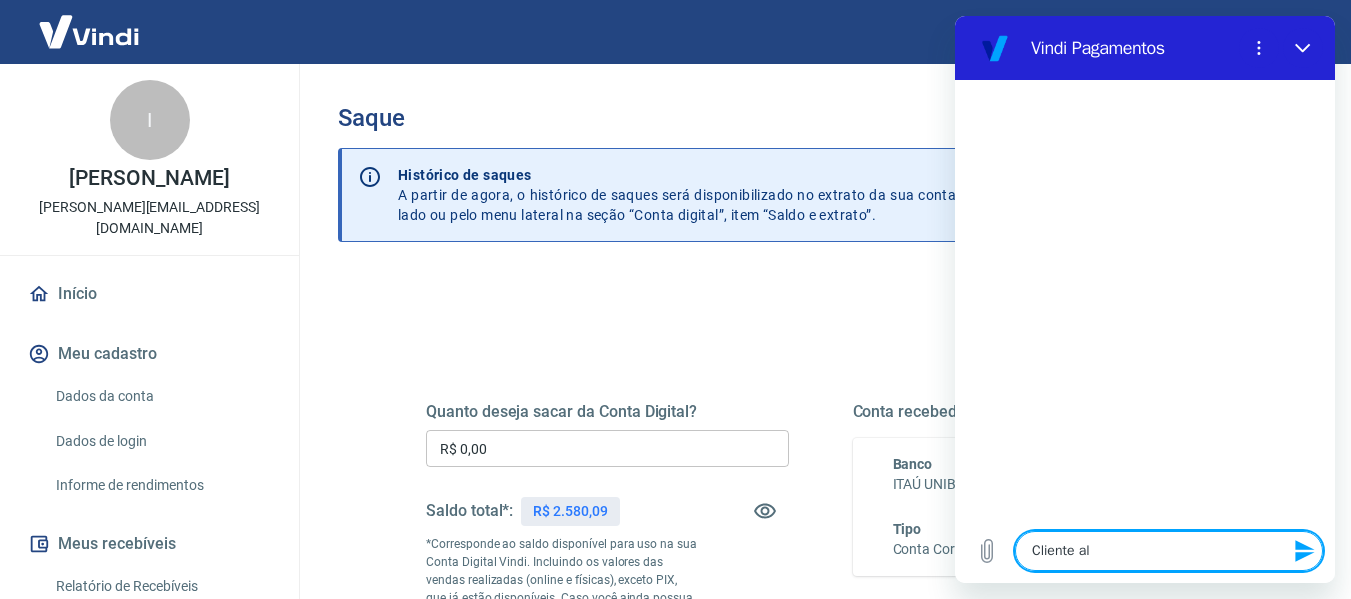 type on "Cliente ale" 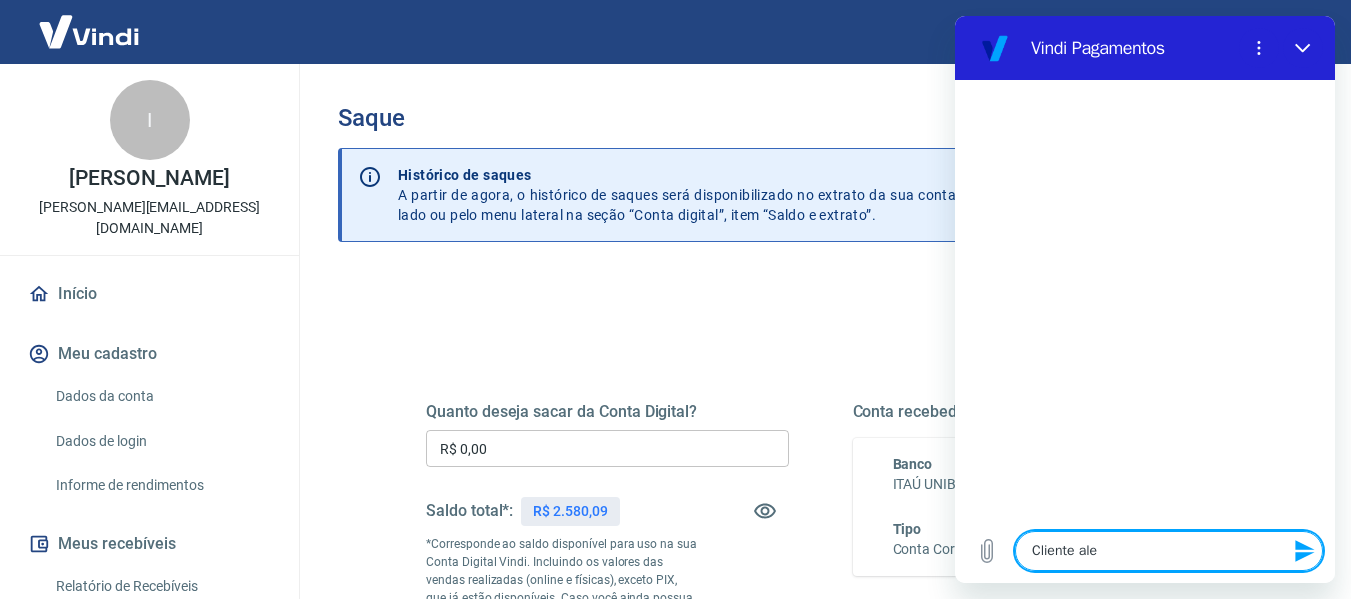 type on "Cliente aleg" 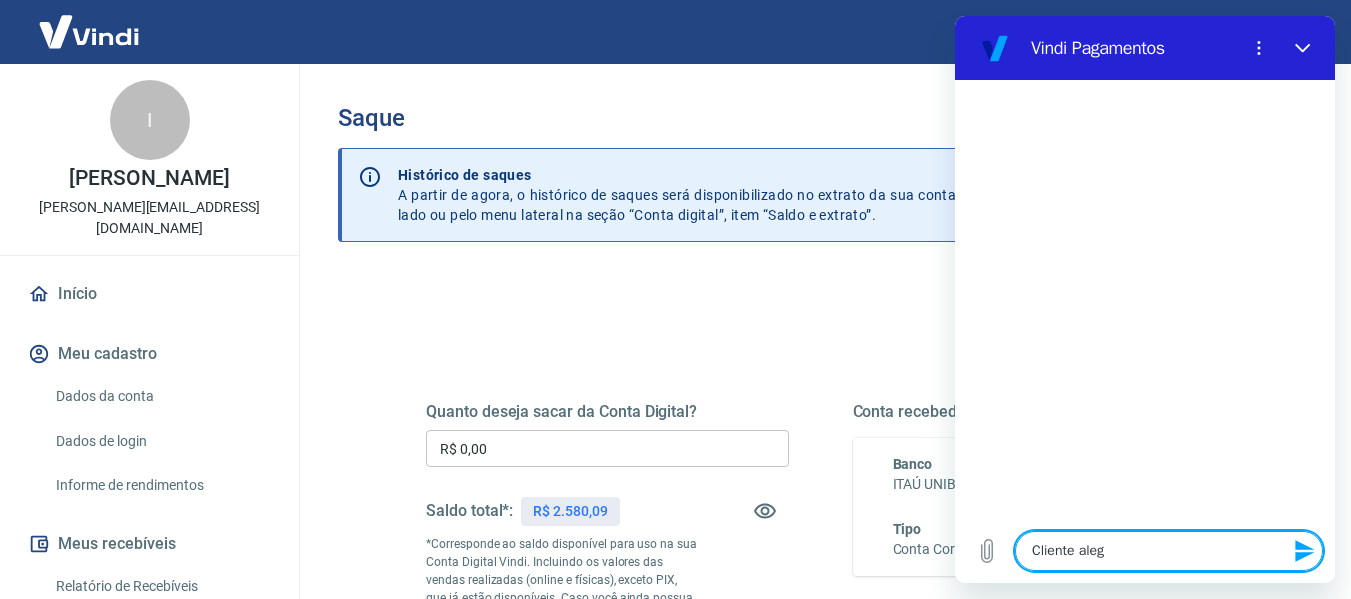 type on "Cliente alega" 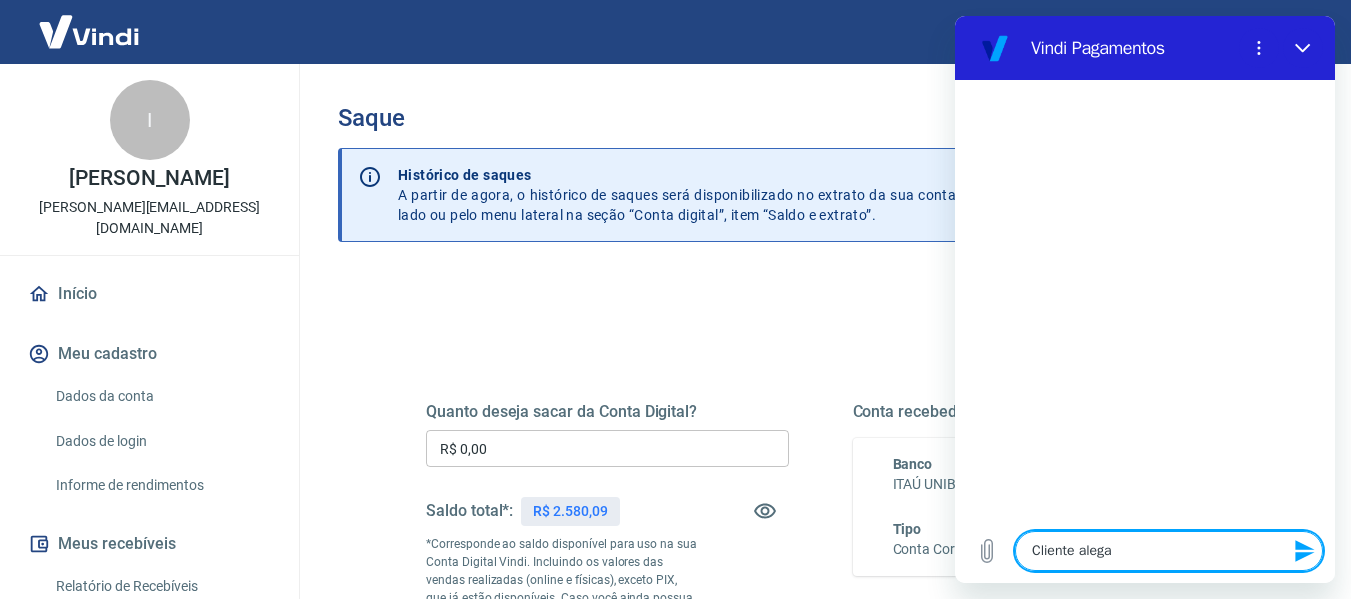 type on "Cliente alega" 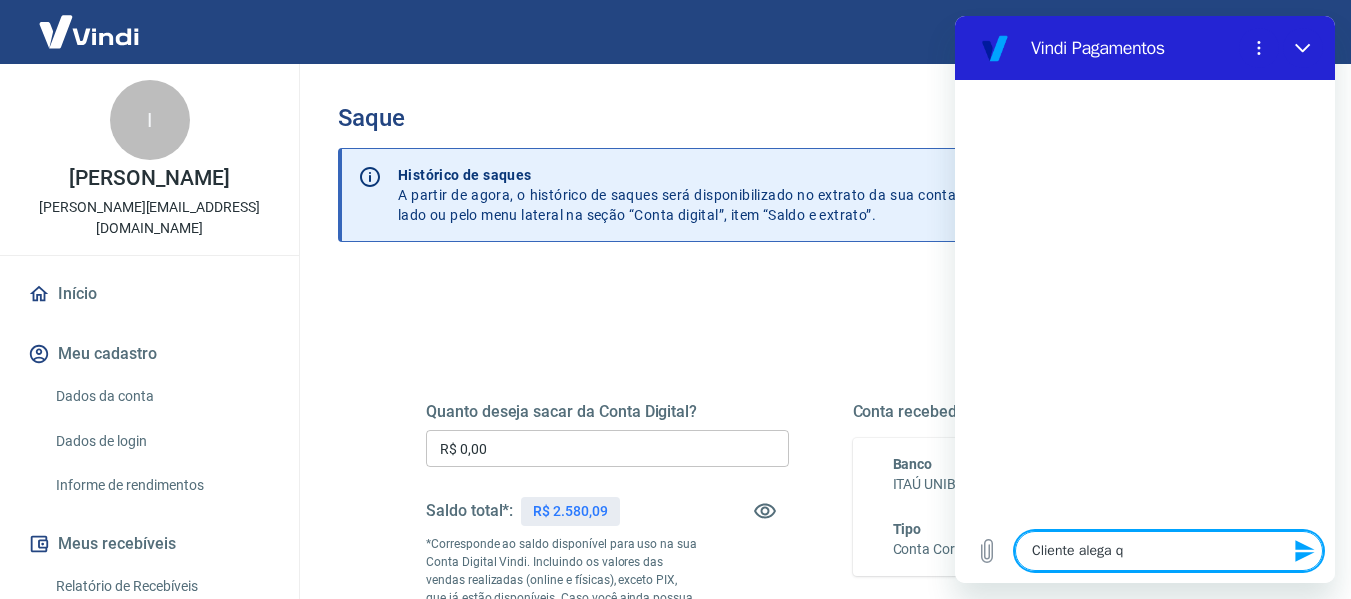 type on "Cliente alega qu" 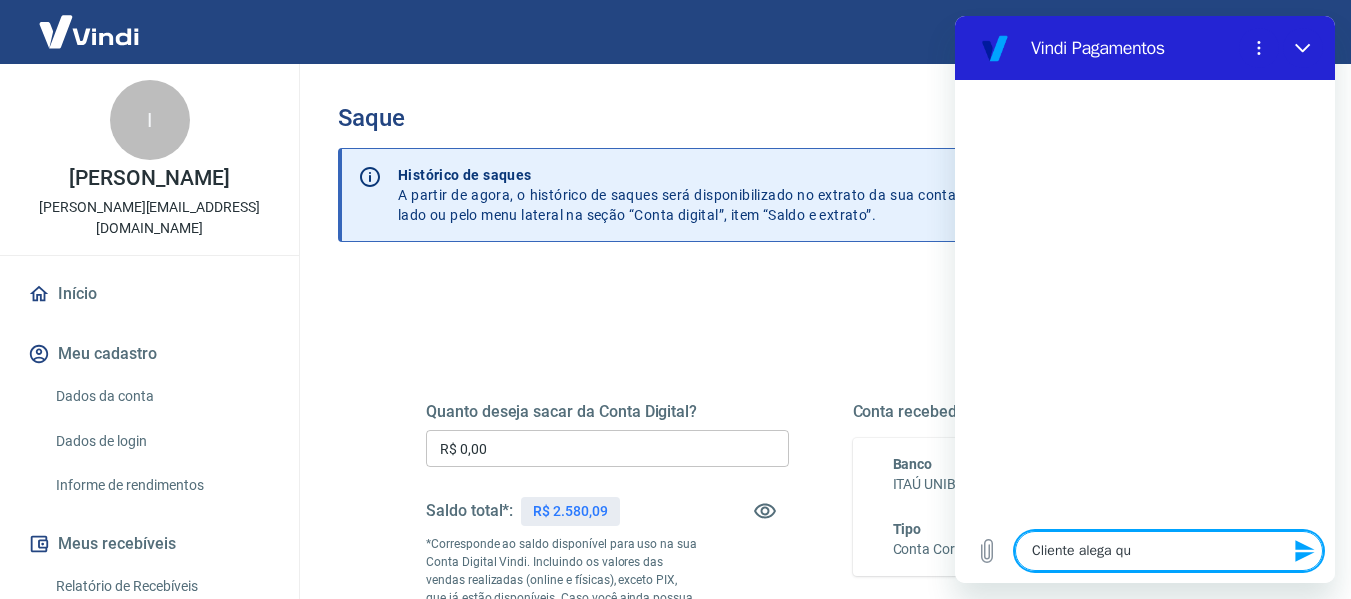 type on "Cliente alega que" 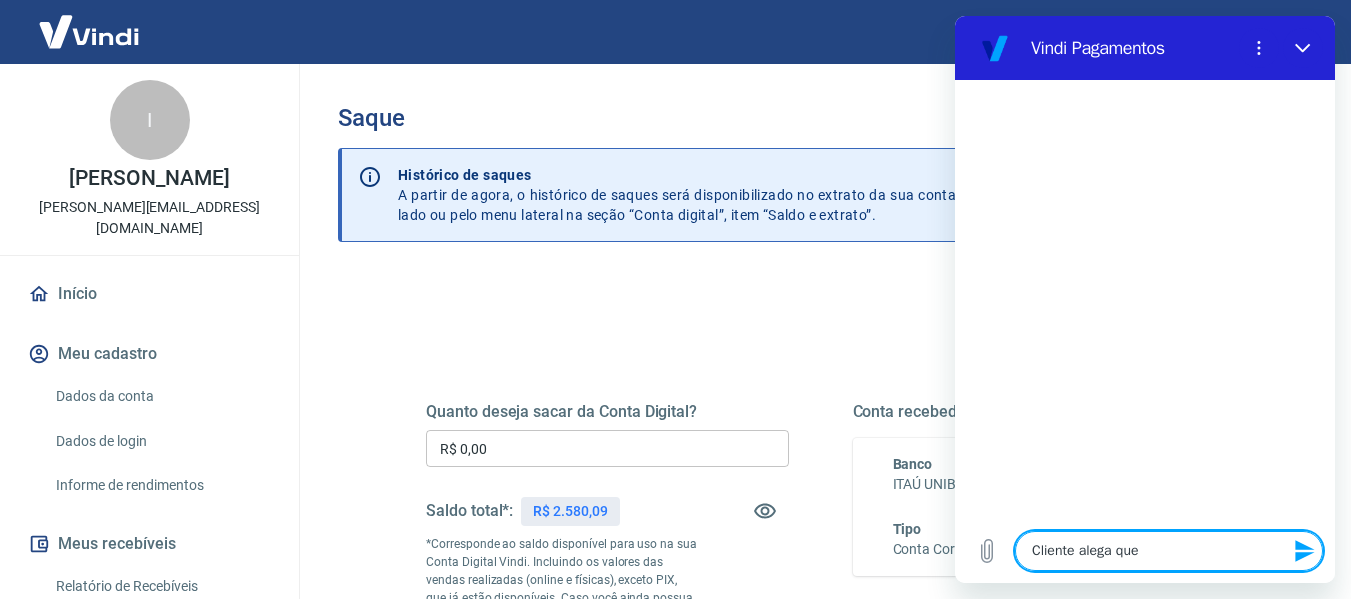 type on "Cliente alega que" 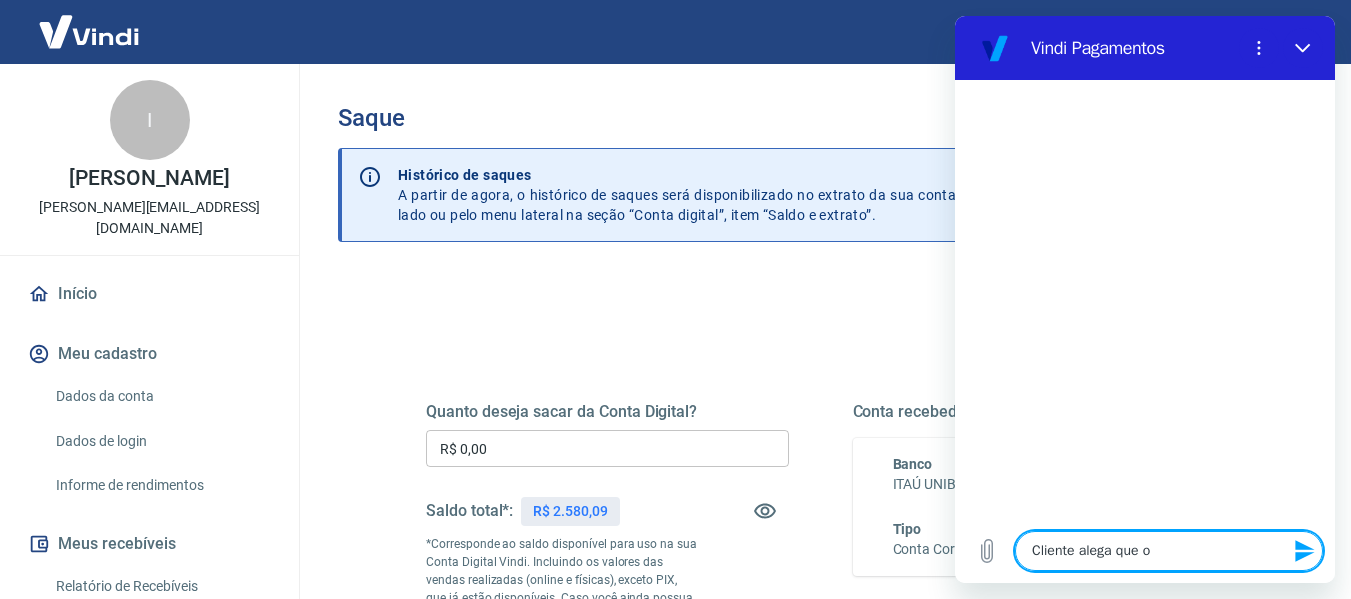 type on "Cliente alega que o" 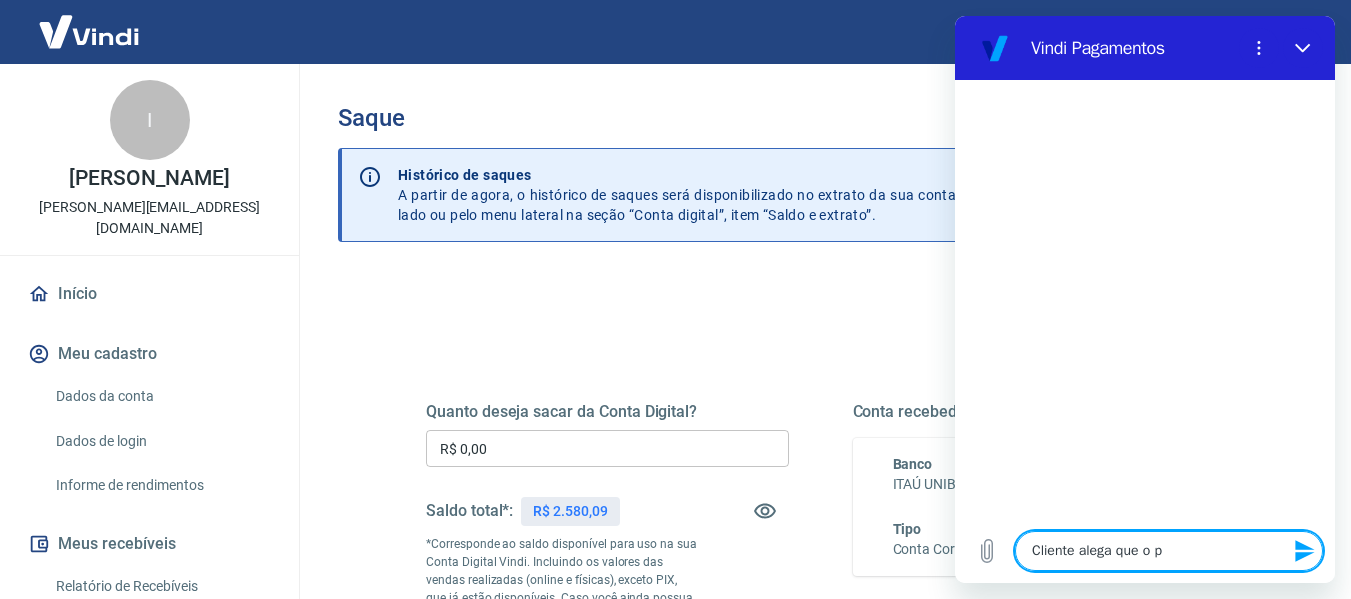 type on "Cliente alega que o pa" 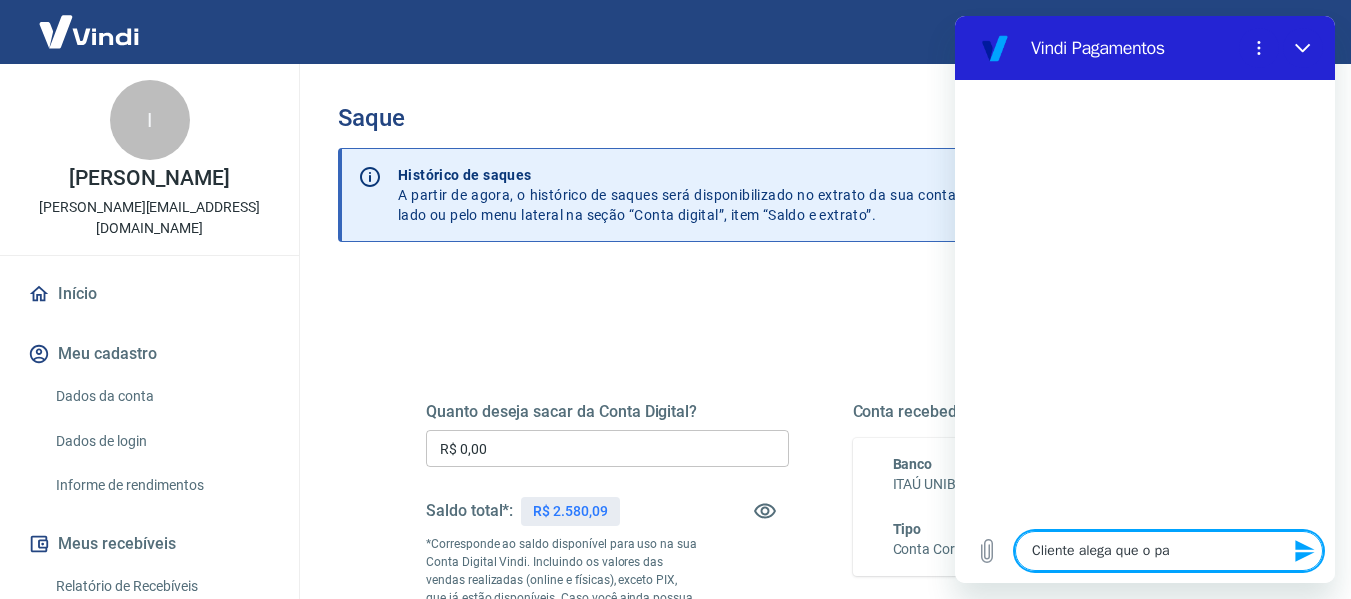 type on "Cliente alega que o pag" 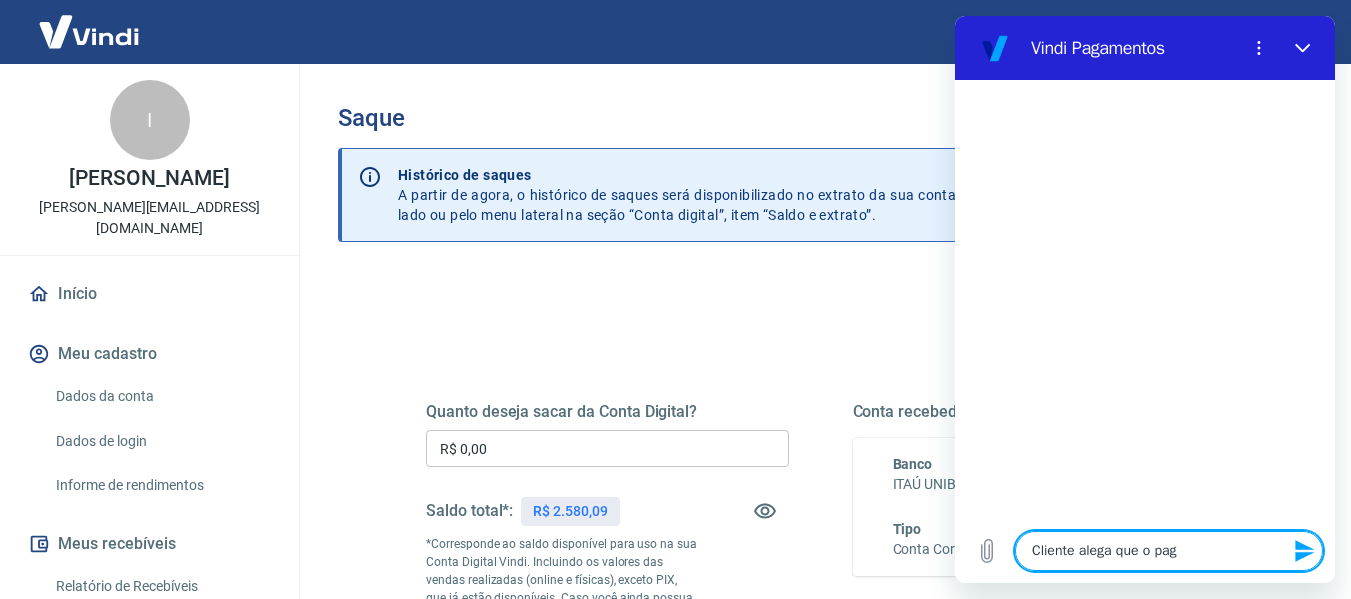 type on "x" 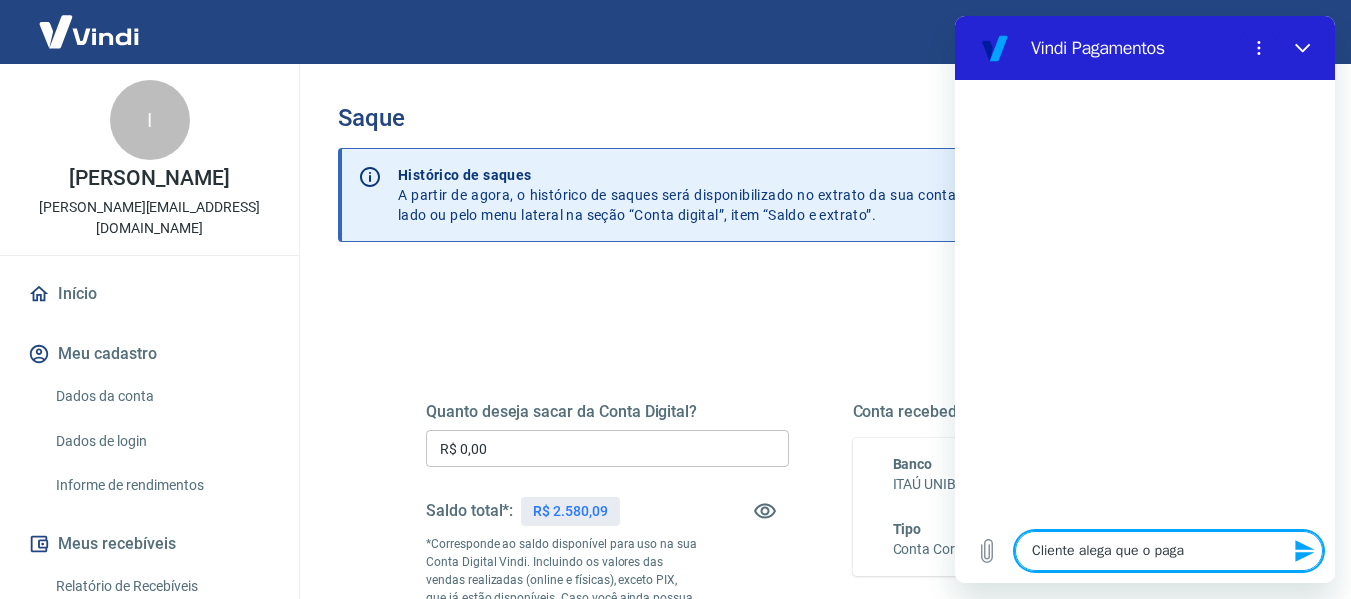 type on "Cliente alega que o pagam" 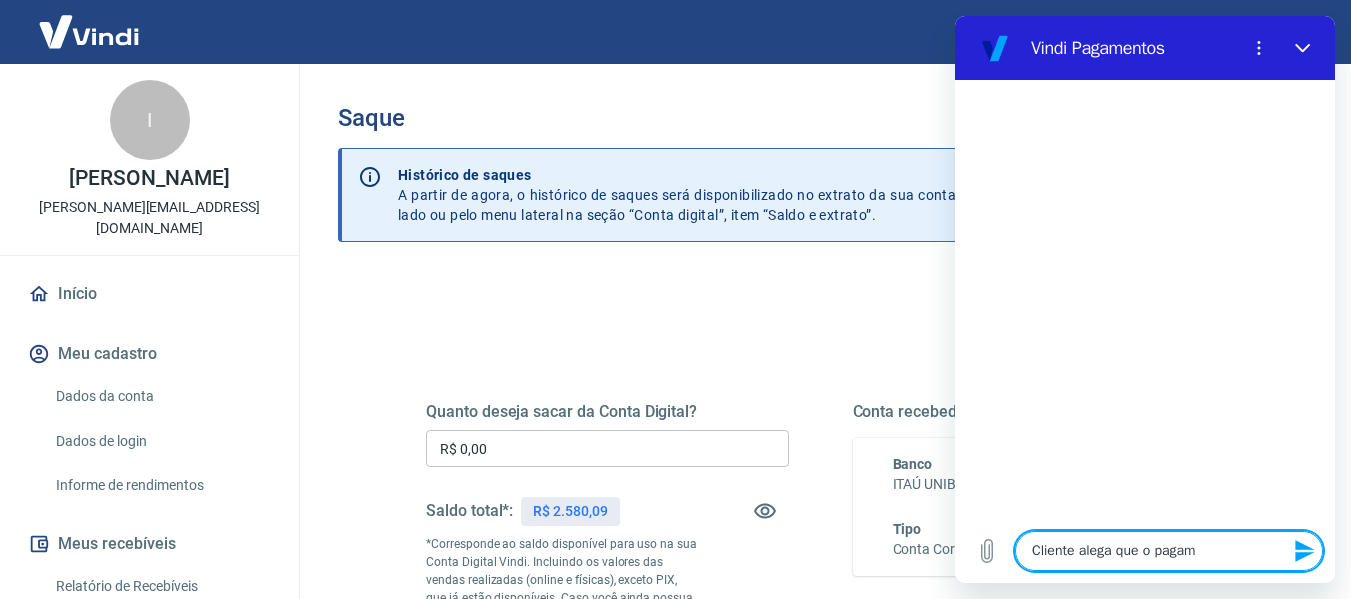 type on "x" 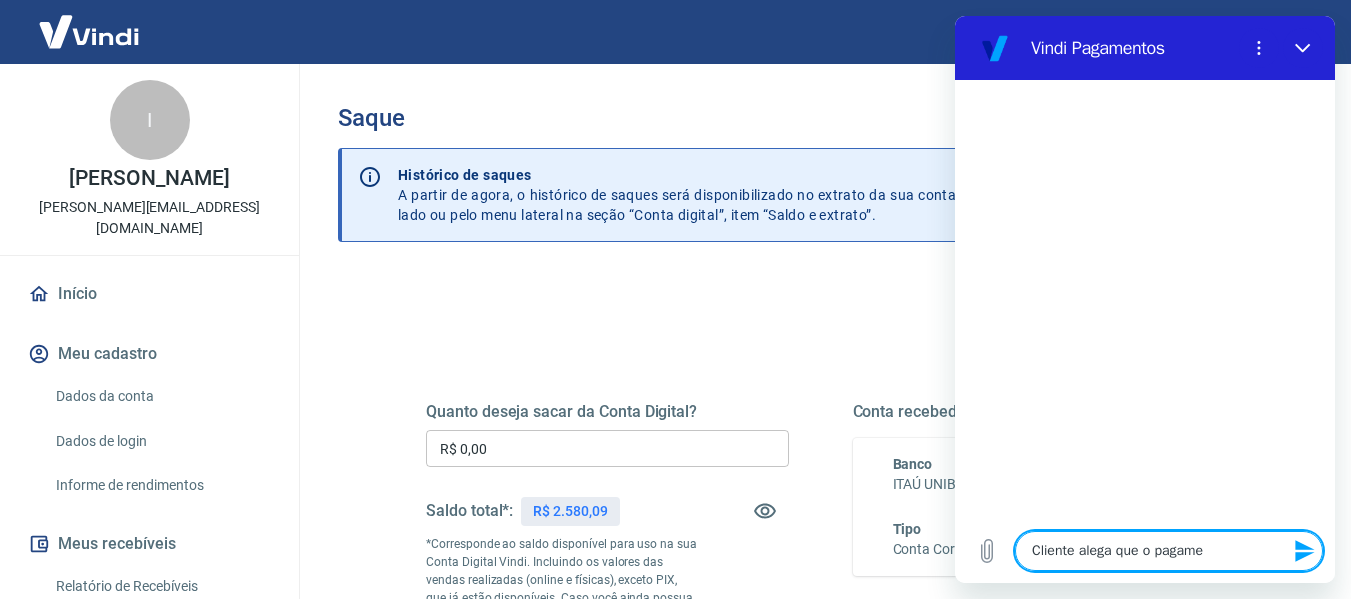type on "Cliente alega que o pagamen" 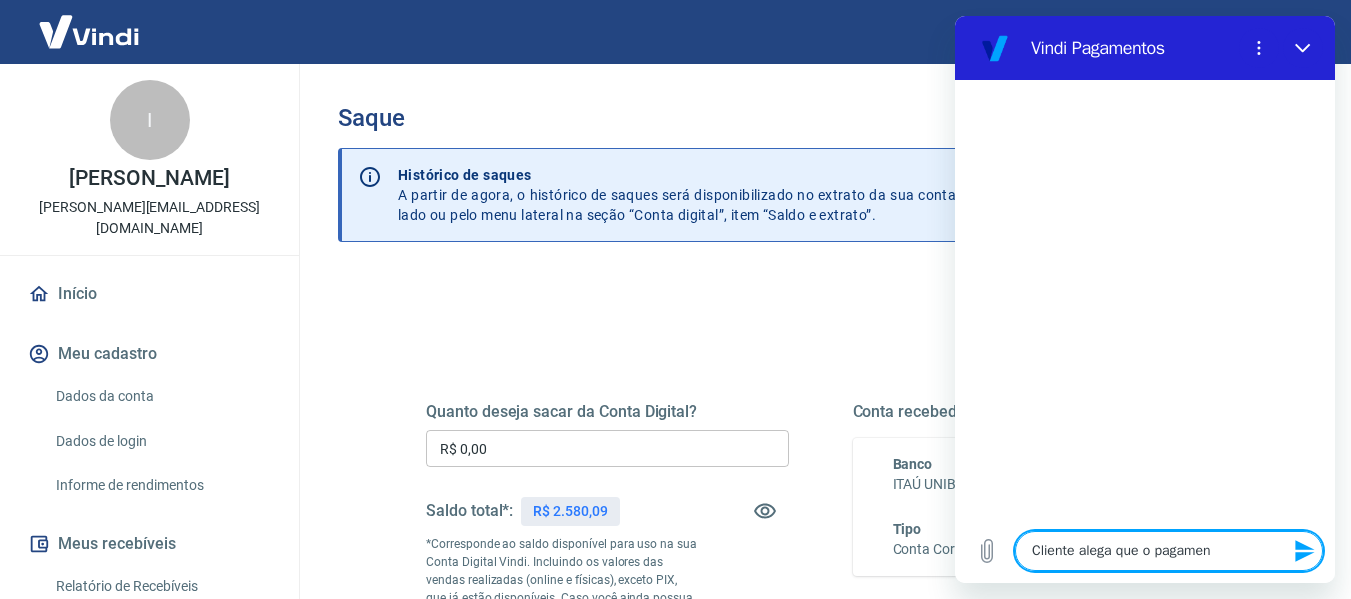 type on "Cliente alega que o pagament" 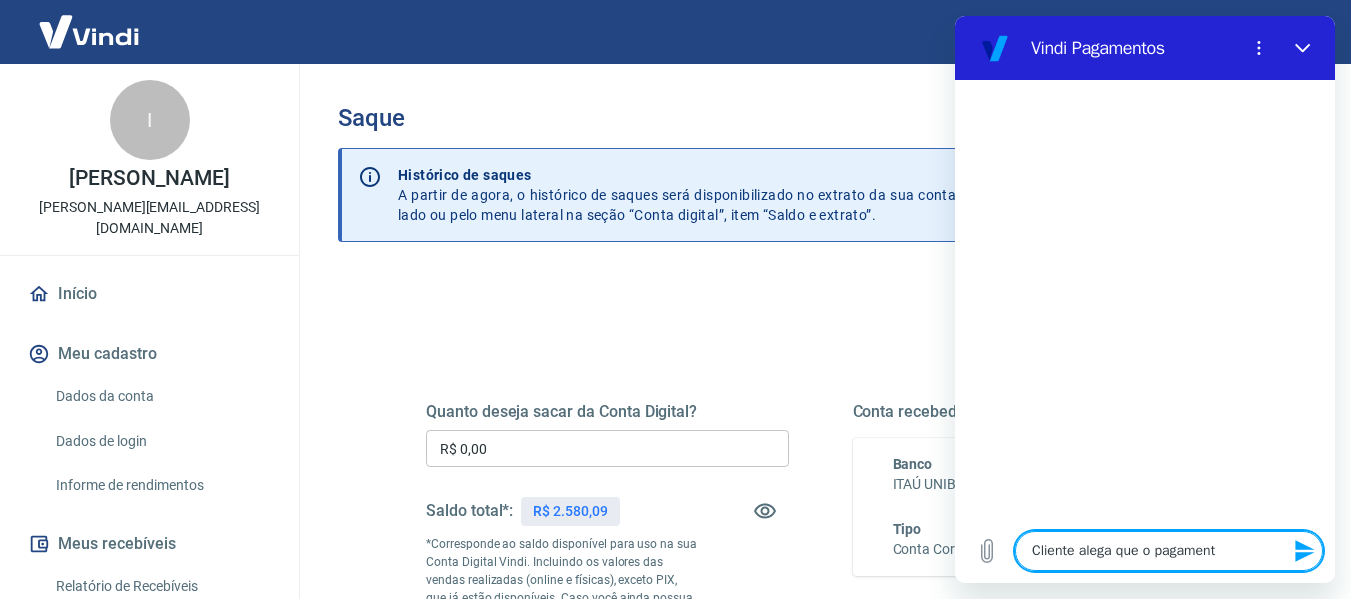 type on "Cliente alega que o pagamento" 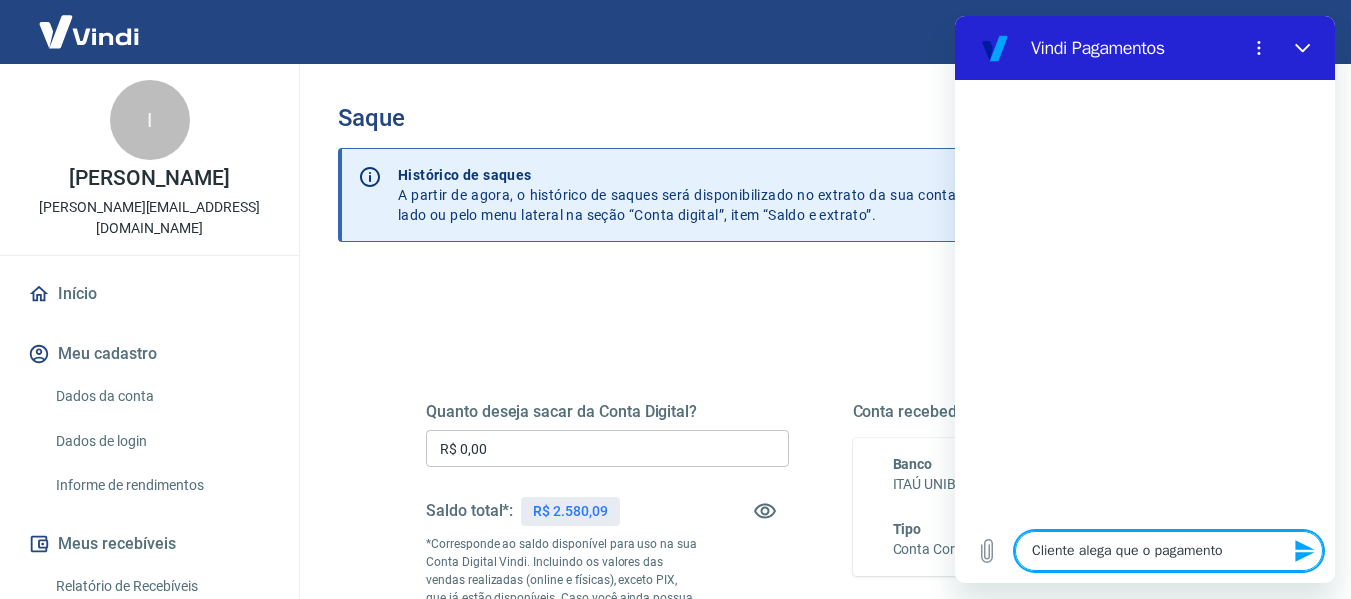 type on "Cliente alega que o pagamento" 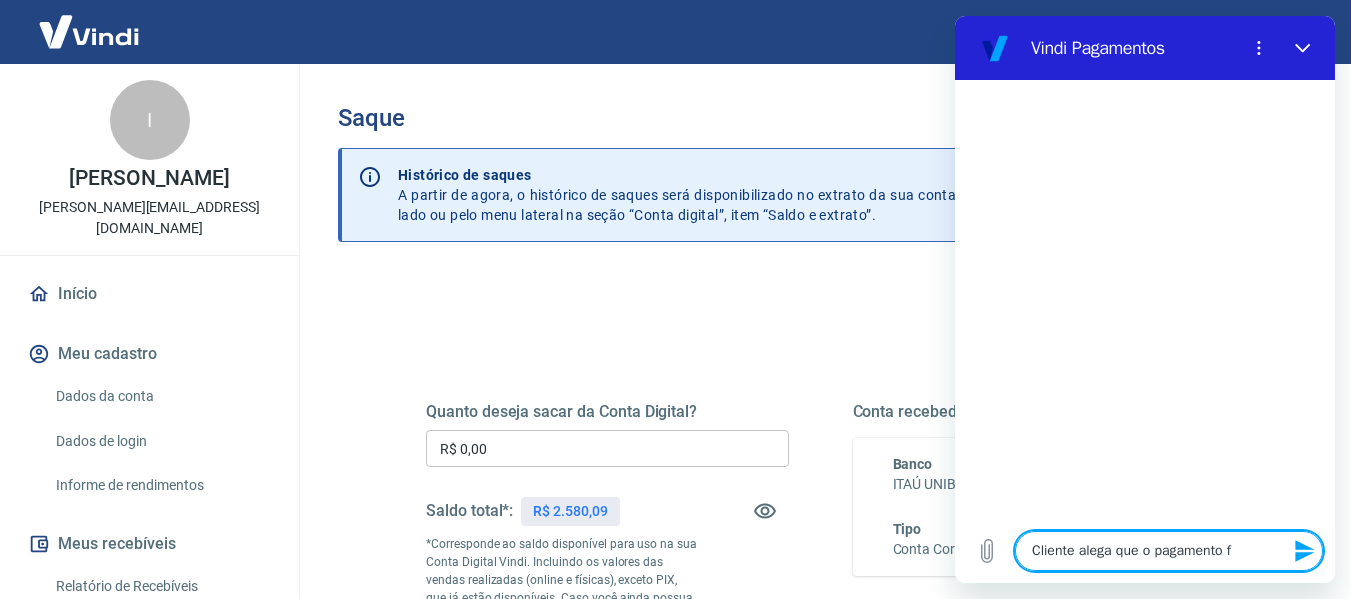type on "Cliente alega que o pagamento fo" 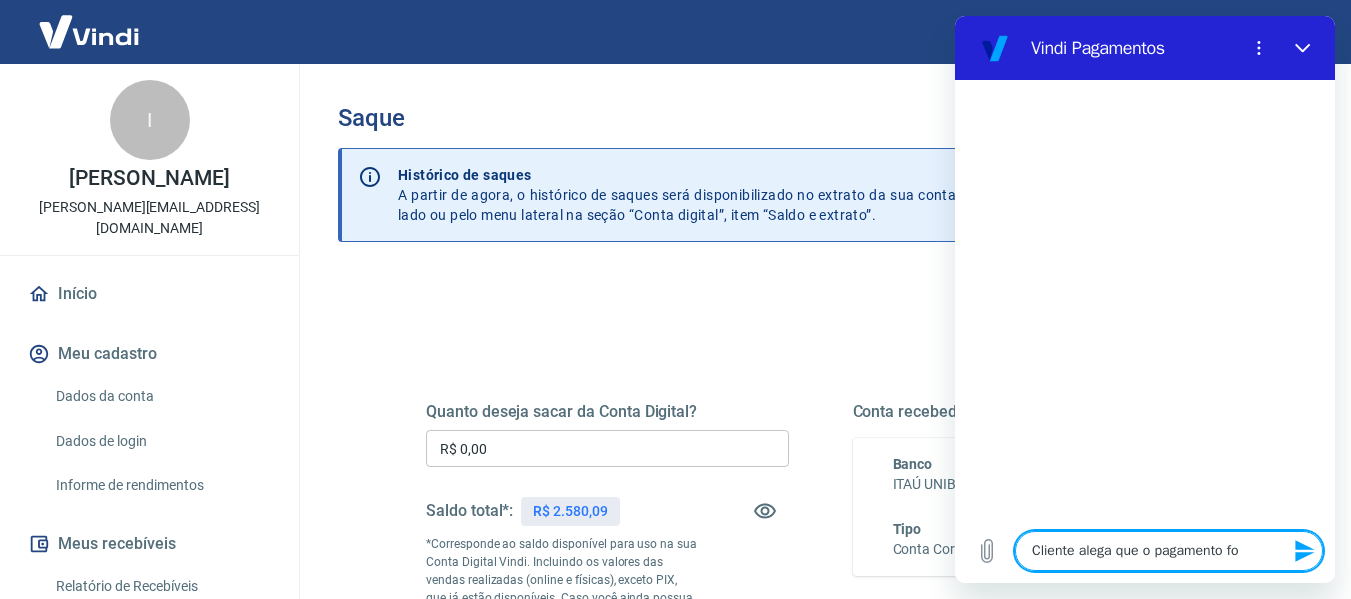 type on "Cliente alega que o pagamento foi" 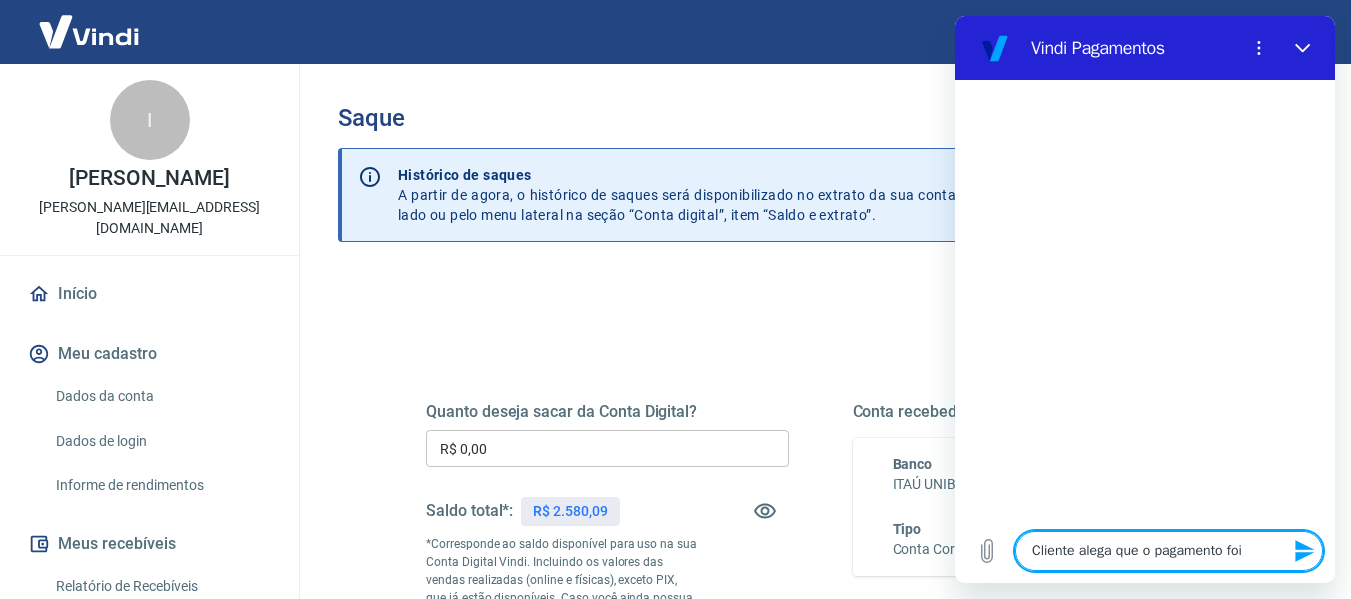 type on "Cliente alega que o pagamento foi" 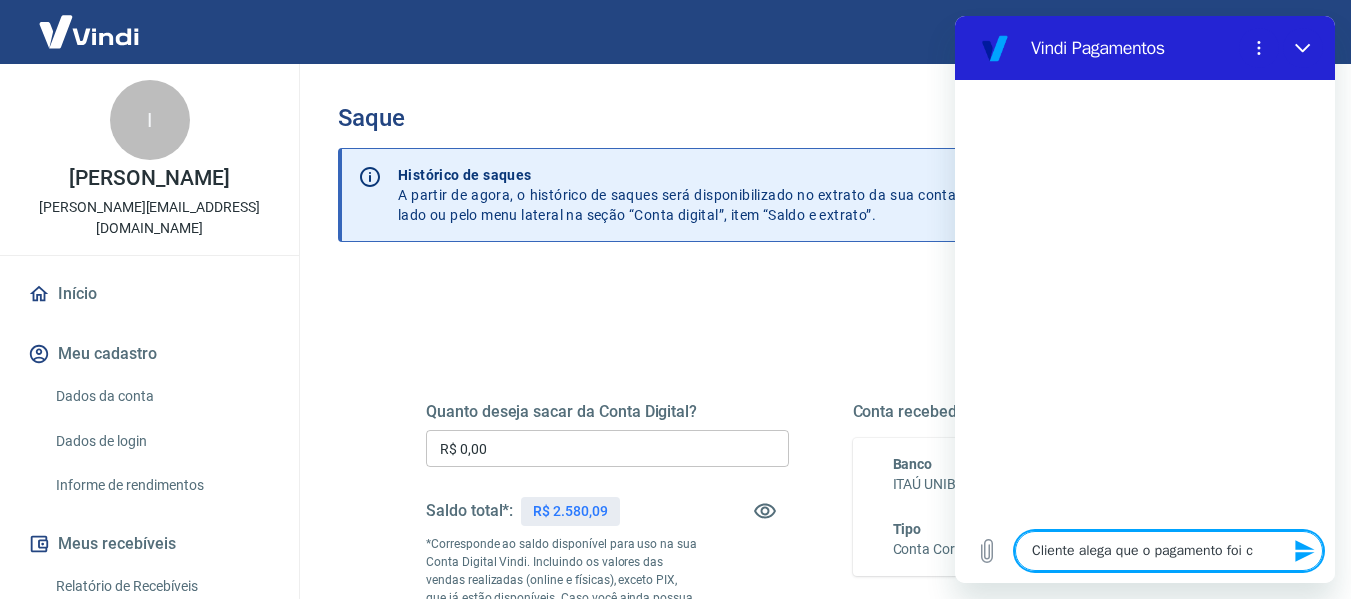type on "Cliente alega que o pagamento foi cb" 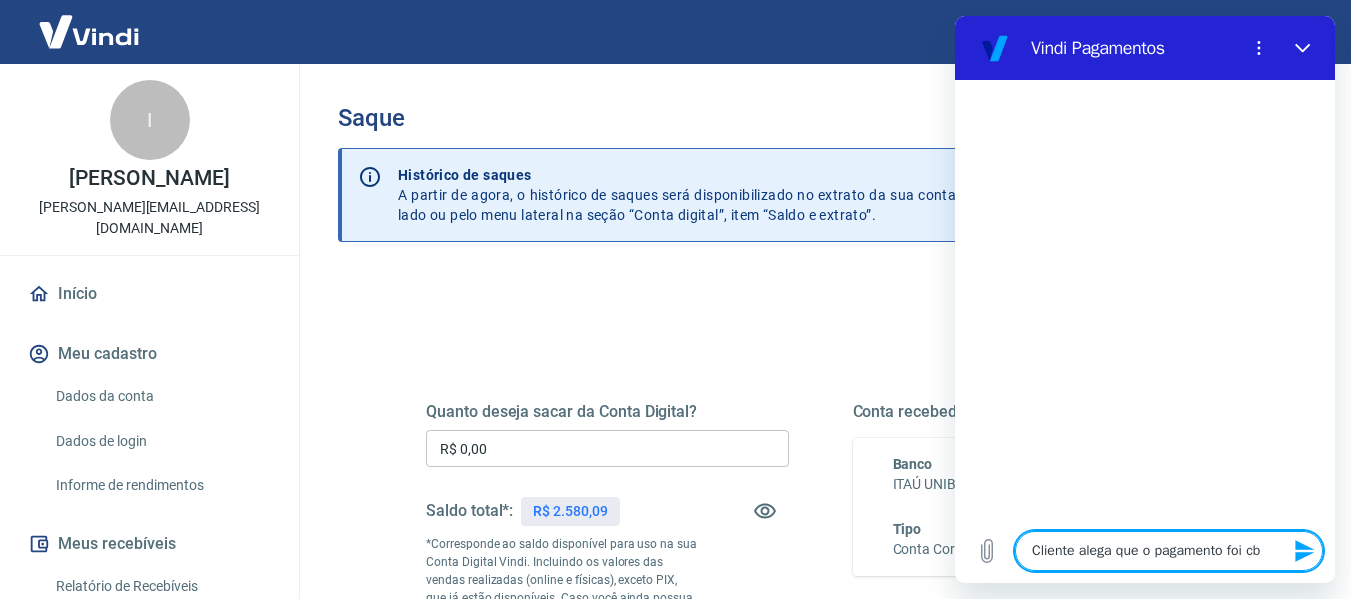 type on "Cliente alega que o pagamento foi c" 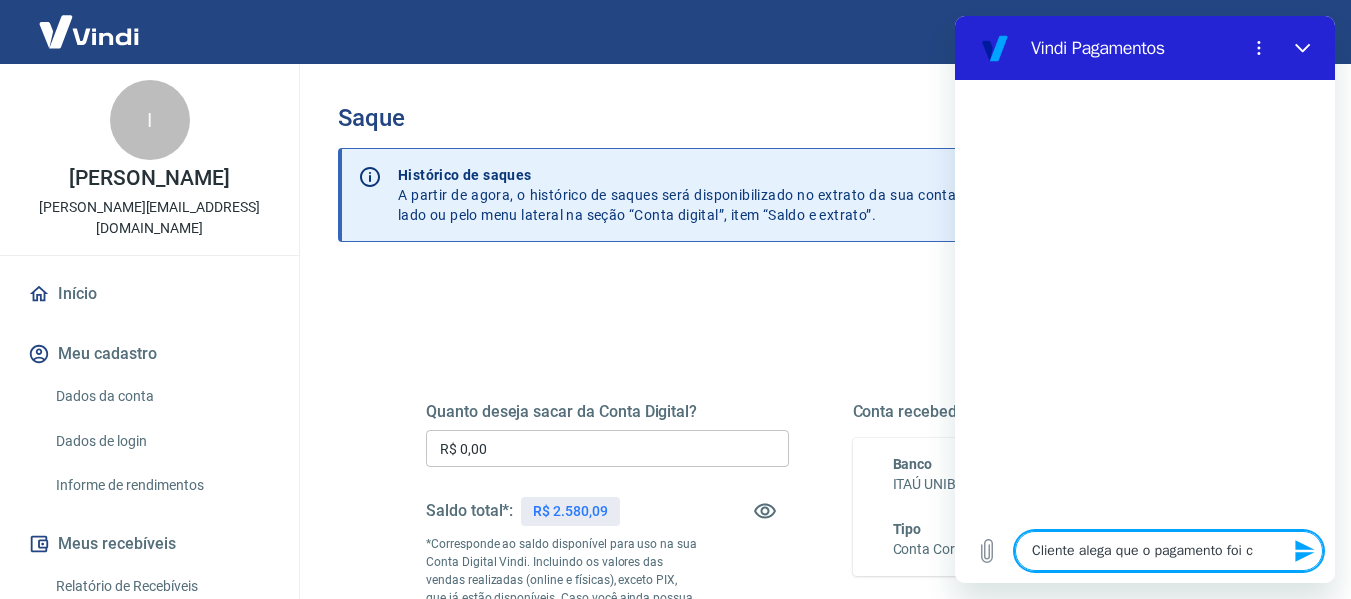 type on "Cliente alega que o pagamento foi co" 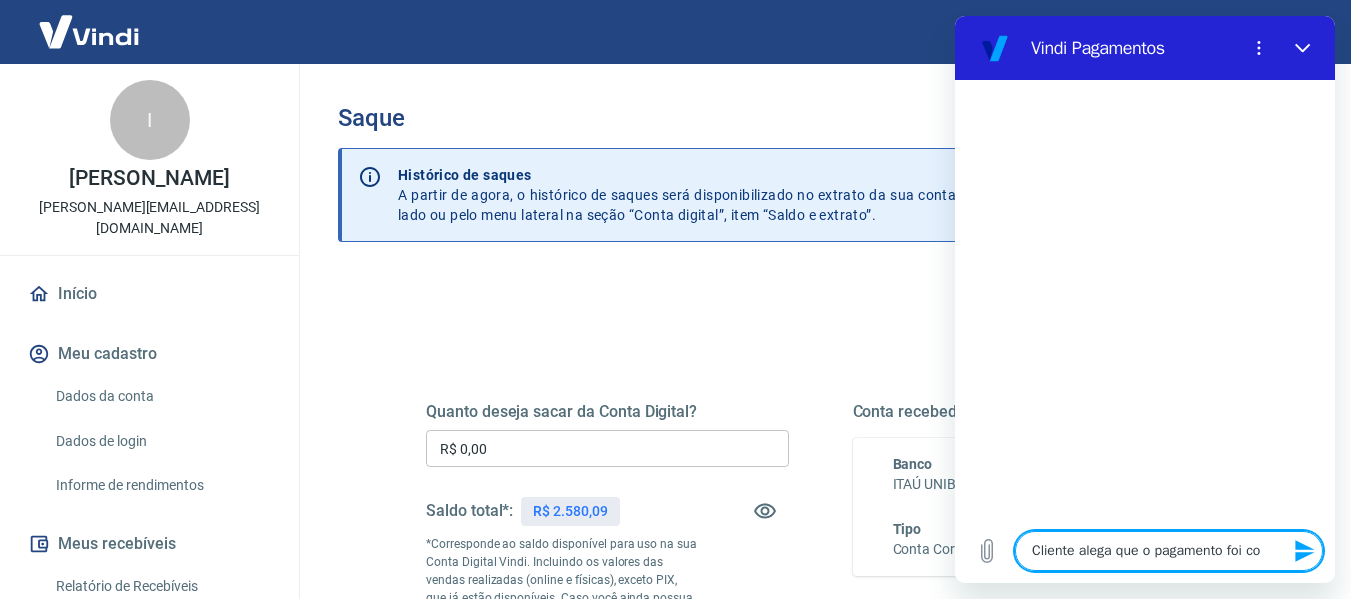 type on "Cliente alega que o pagamento foi cob" 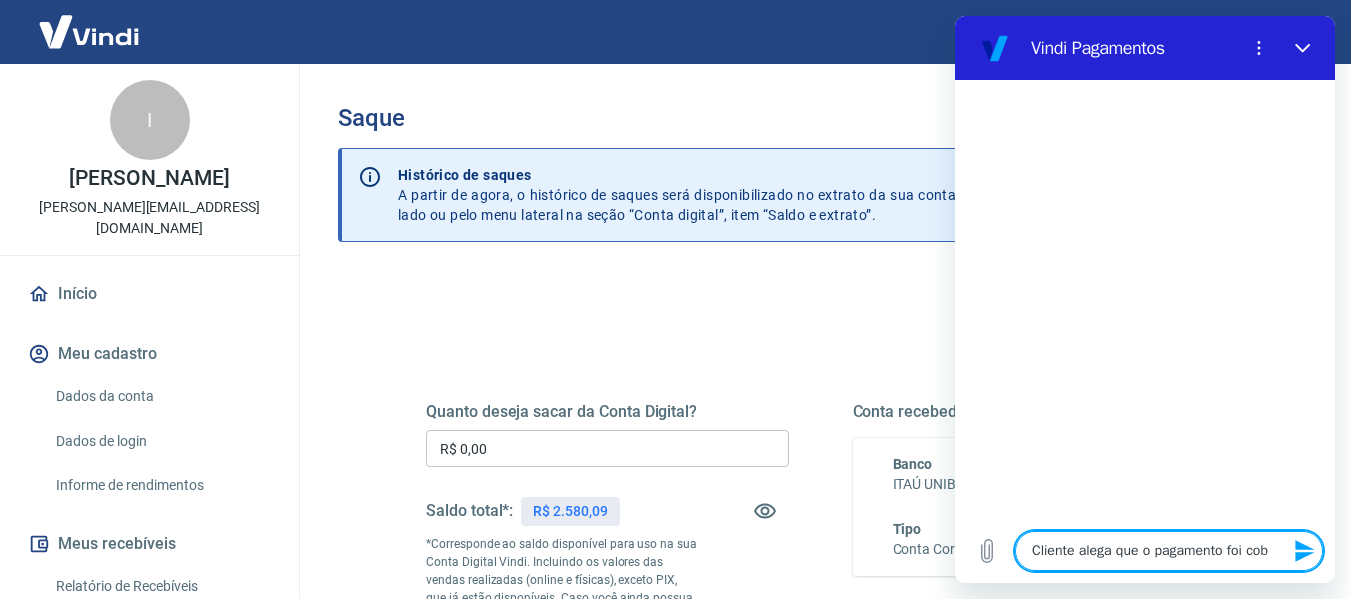 type on "Cliente alega que o pagamento foi cobr" 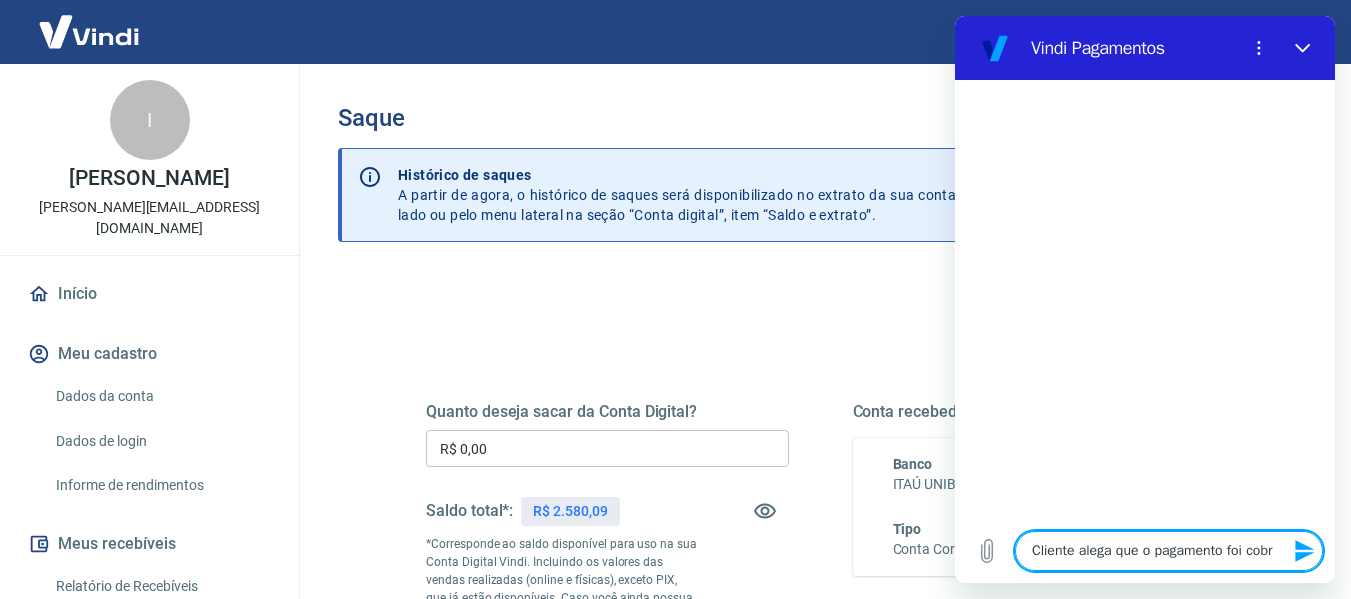 type on "x" 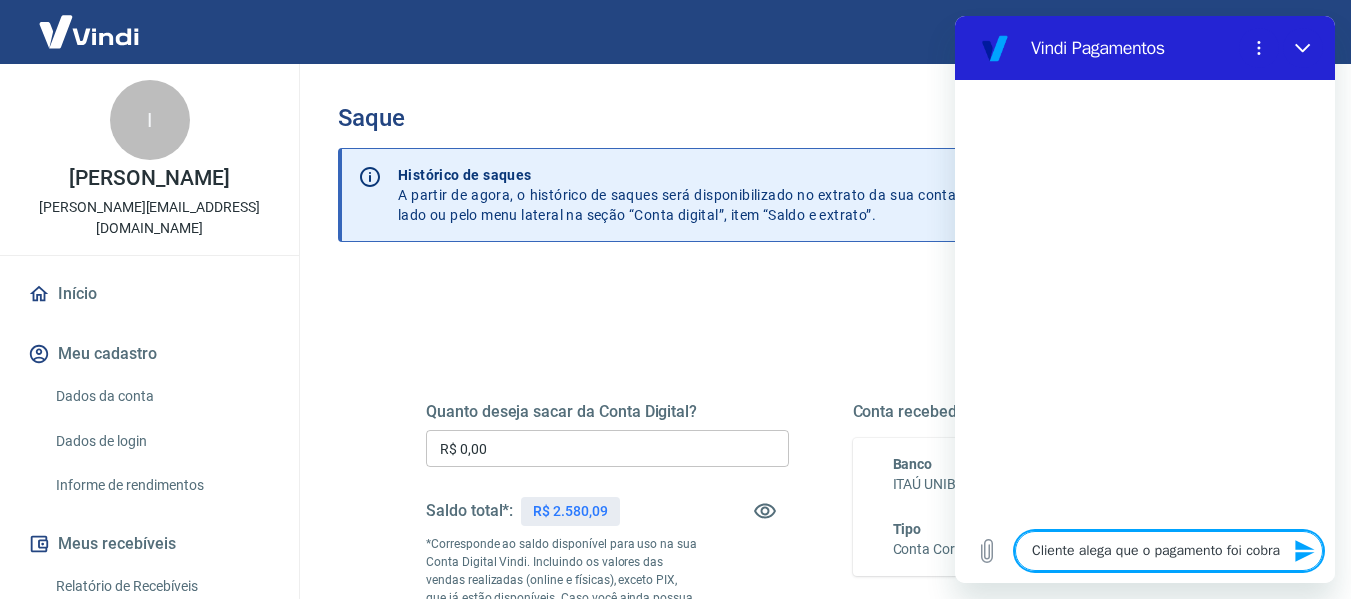 type on "x" 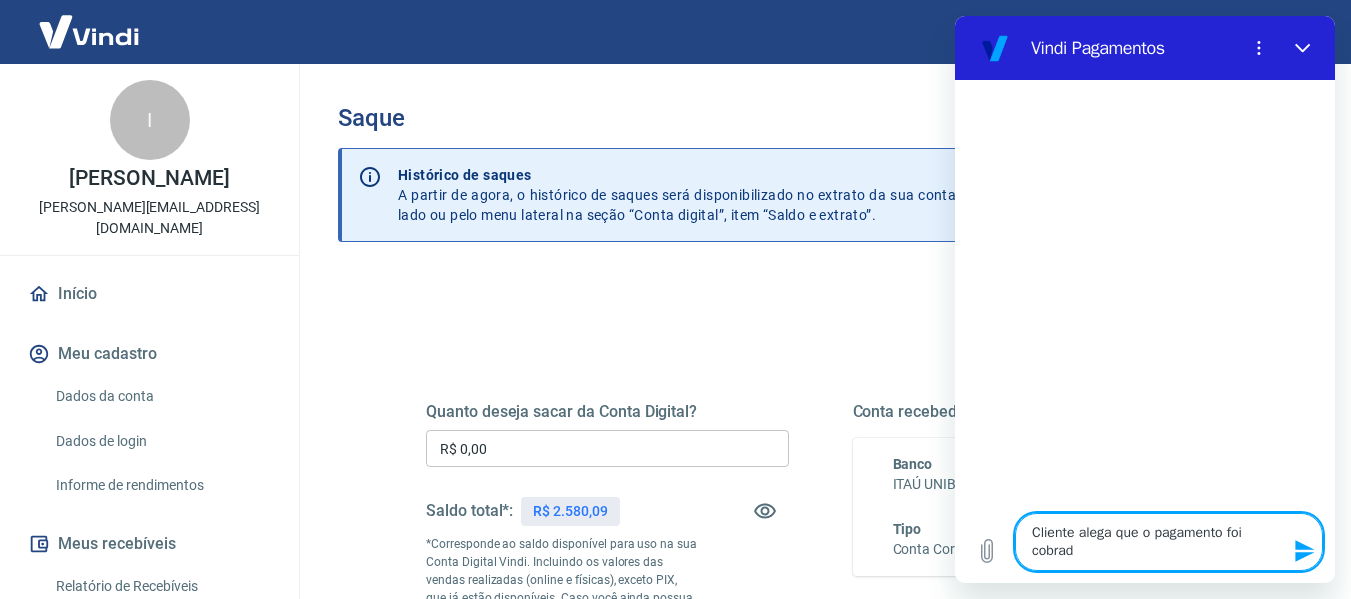 type on "Cliente alega que o pagamento foi cobrado" 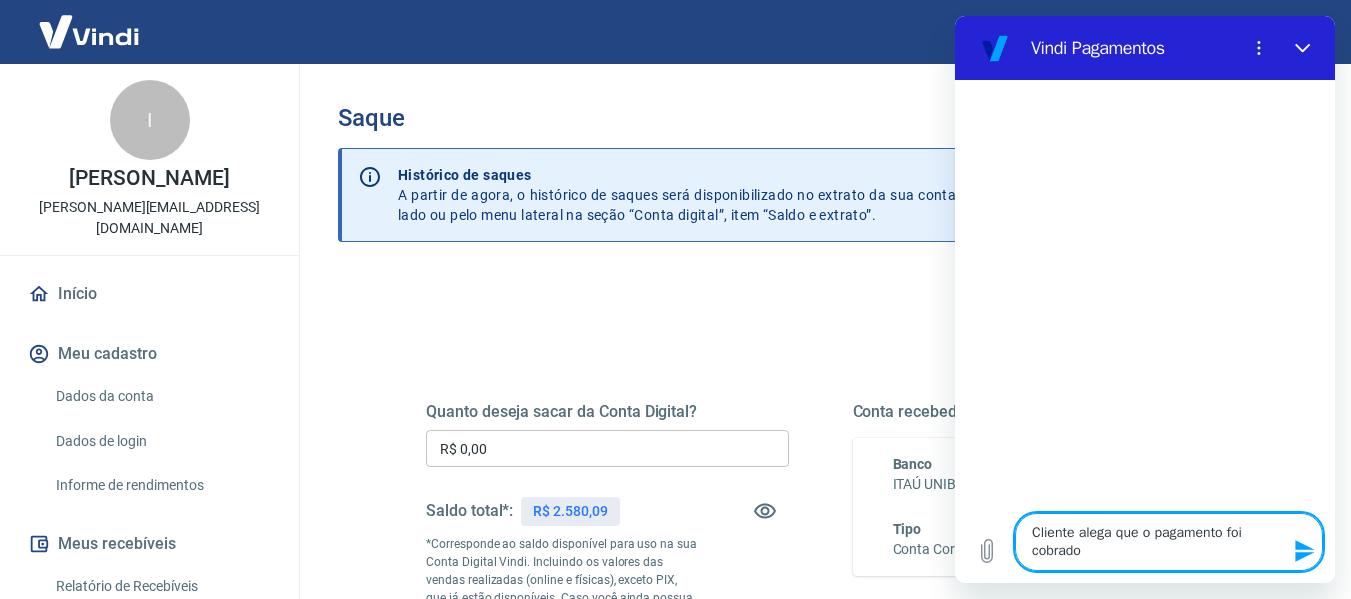 type on "Cliente alega que o pagamento foi cobrado" 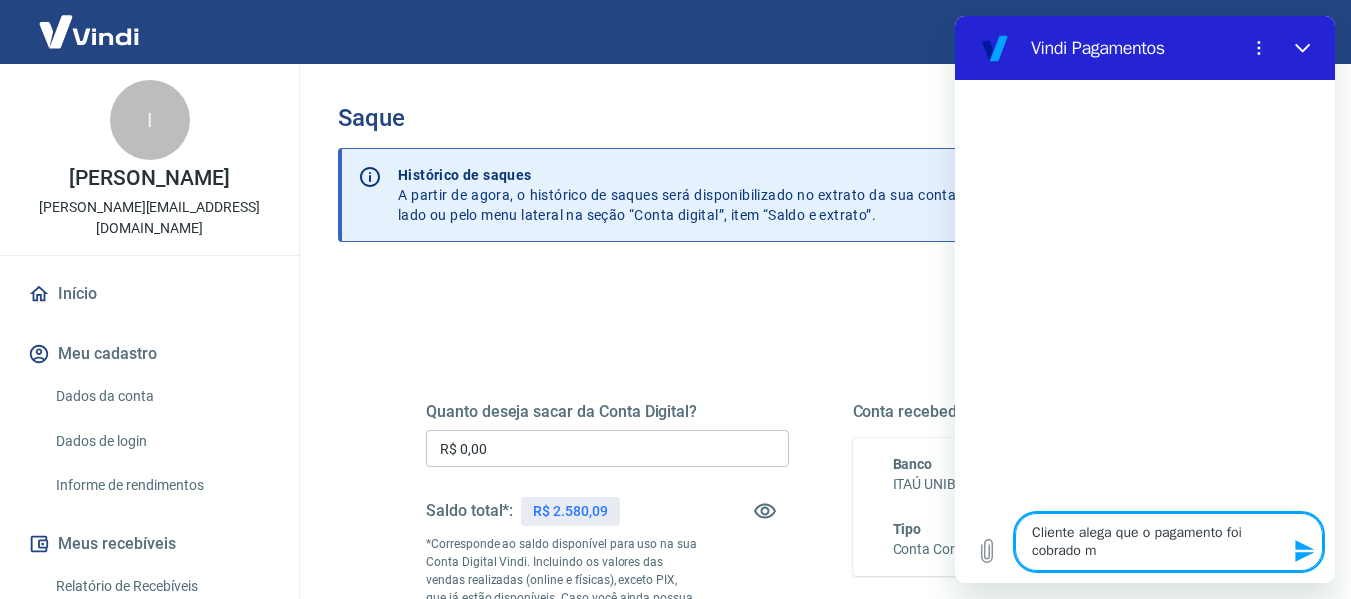 type on "Cliente alega que o pagamento foi cobrado ma" 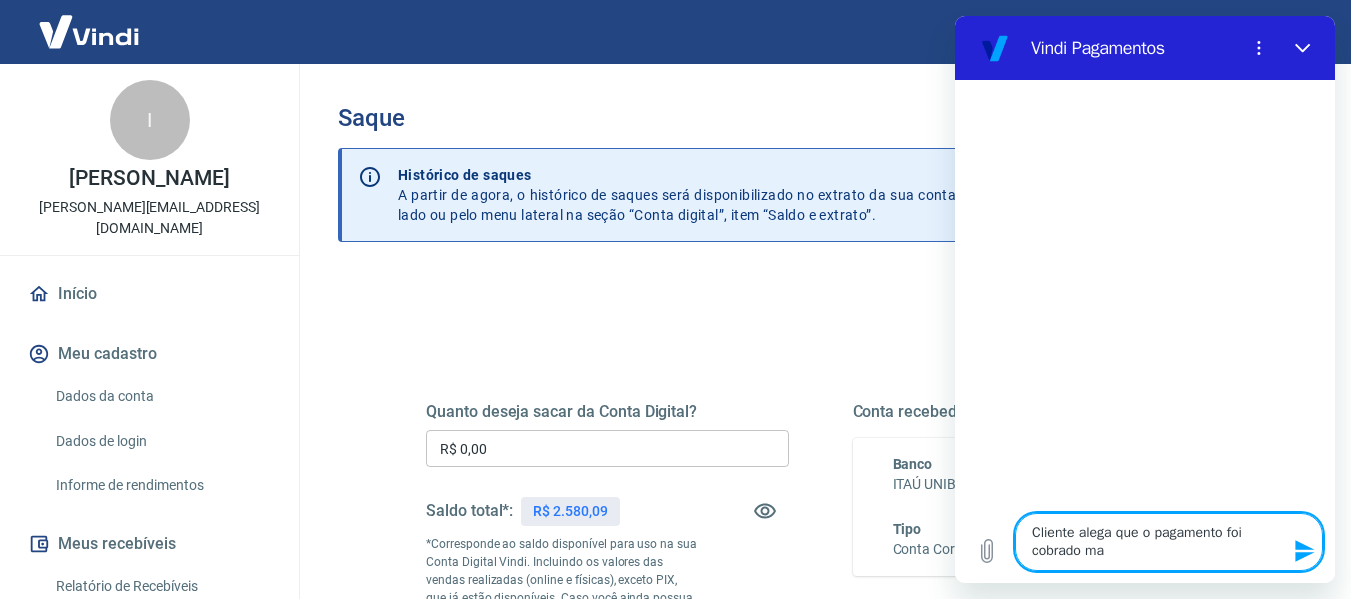 type on "Cliente alega que o pagamento foi cobrado mas" 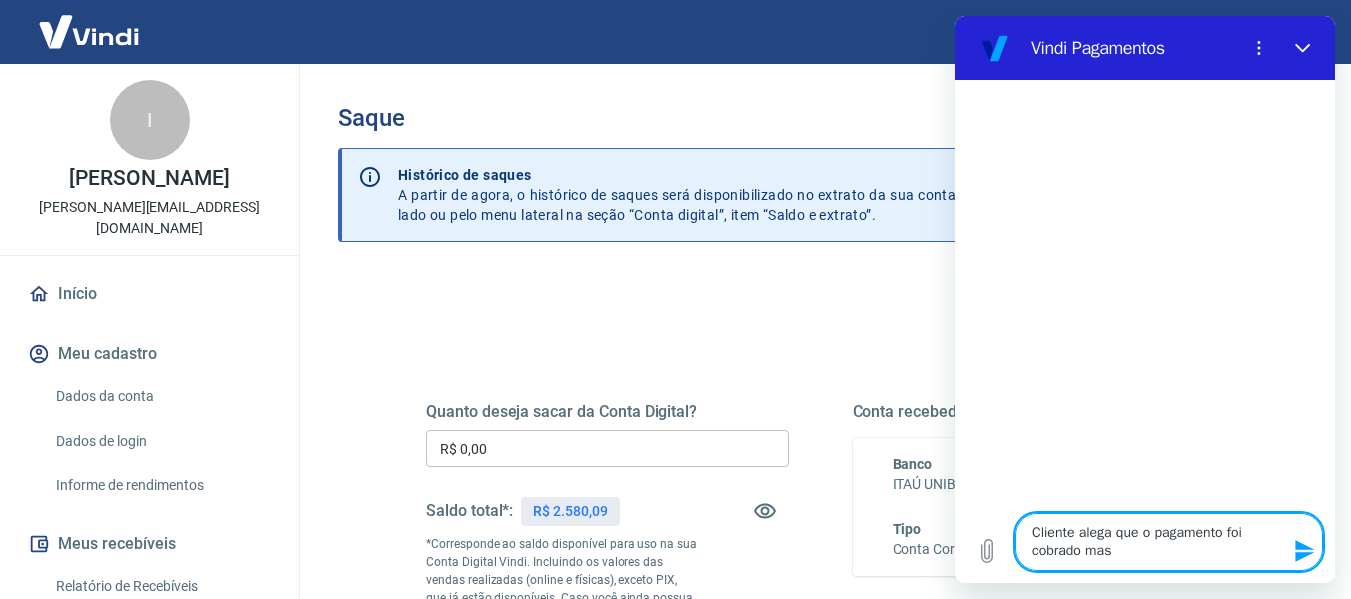 type on "Cliente alega que o pagamento foi cobrado mas" 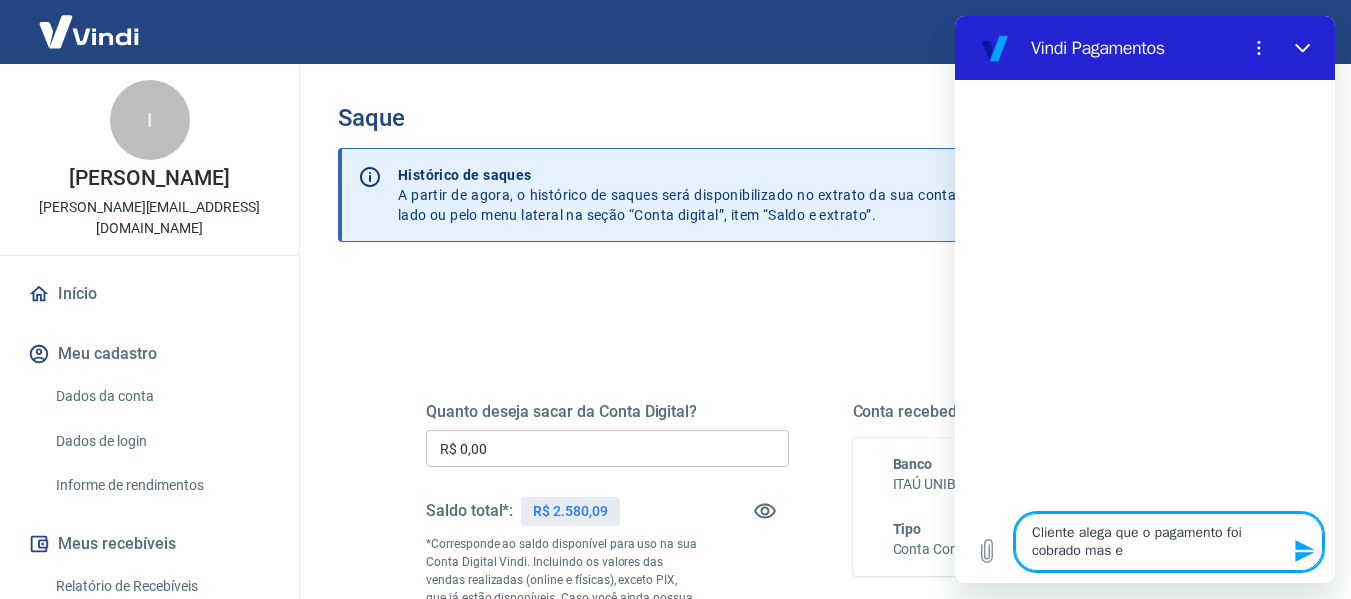 type on "Cliente alega que o pagamento foi cobrado mas es" 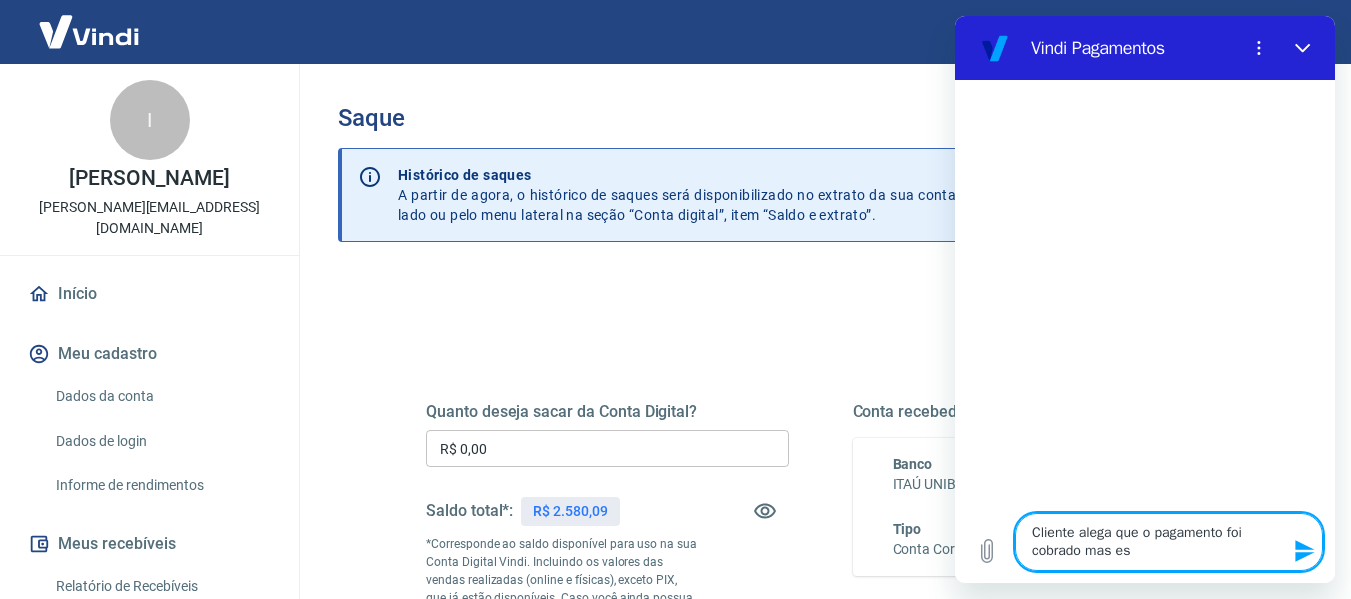 type on "Cliente alega que o pagamento foi cobrado mas est" 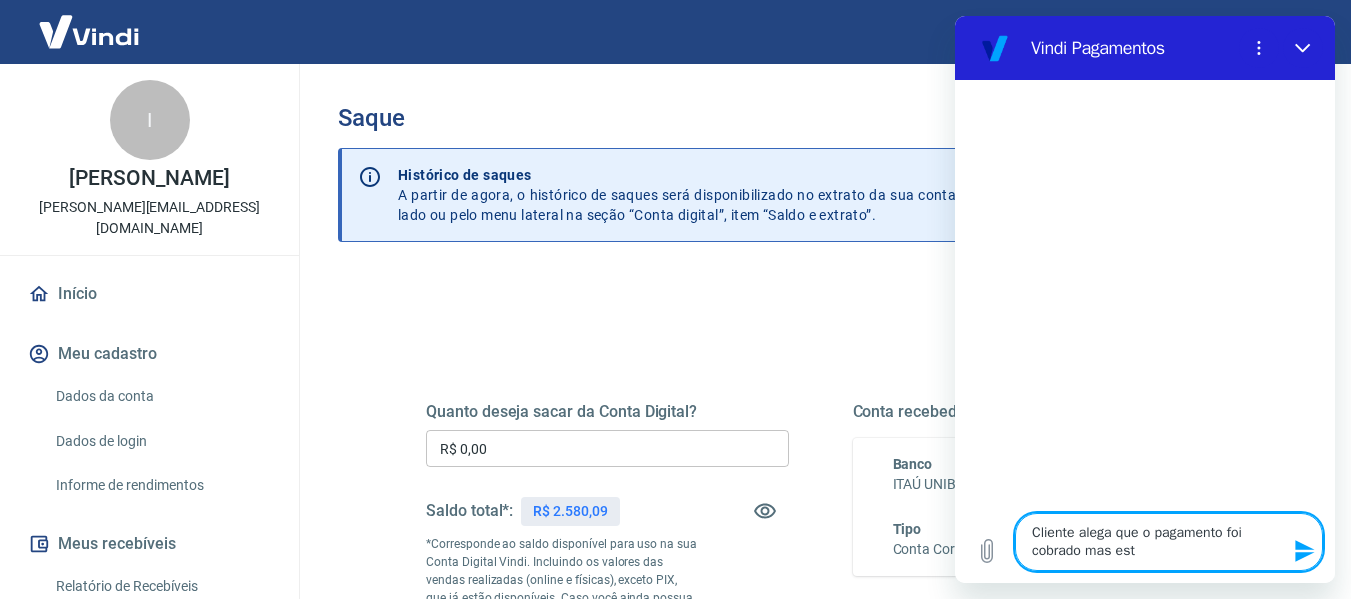type on "Cliente alega que o pagamento foi cobrado mas esta" 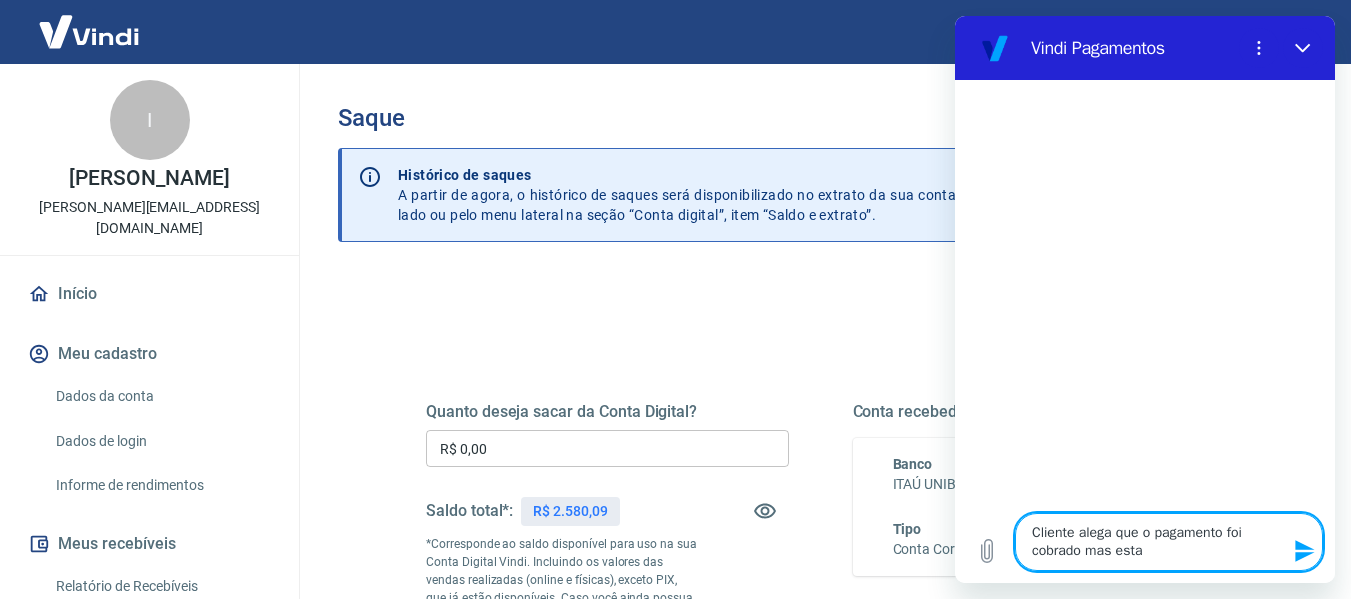 type on "Cliente alega que o pagamento foi cobrado mas esta" 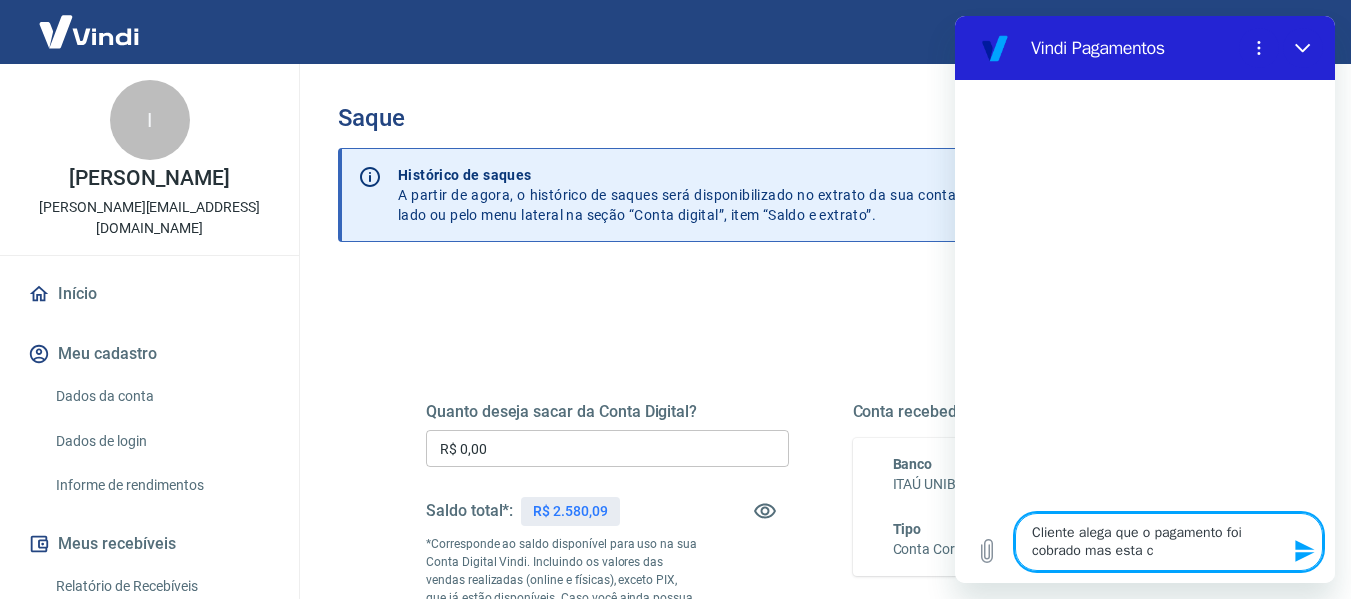 type on "Cliente alega que o pagamento foi cobrado mas esta co" 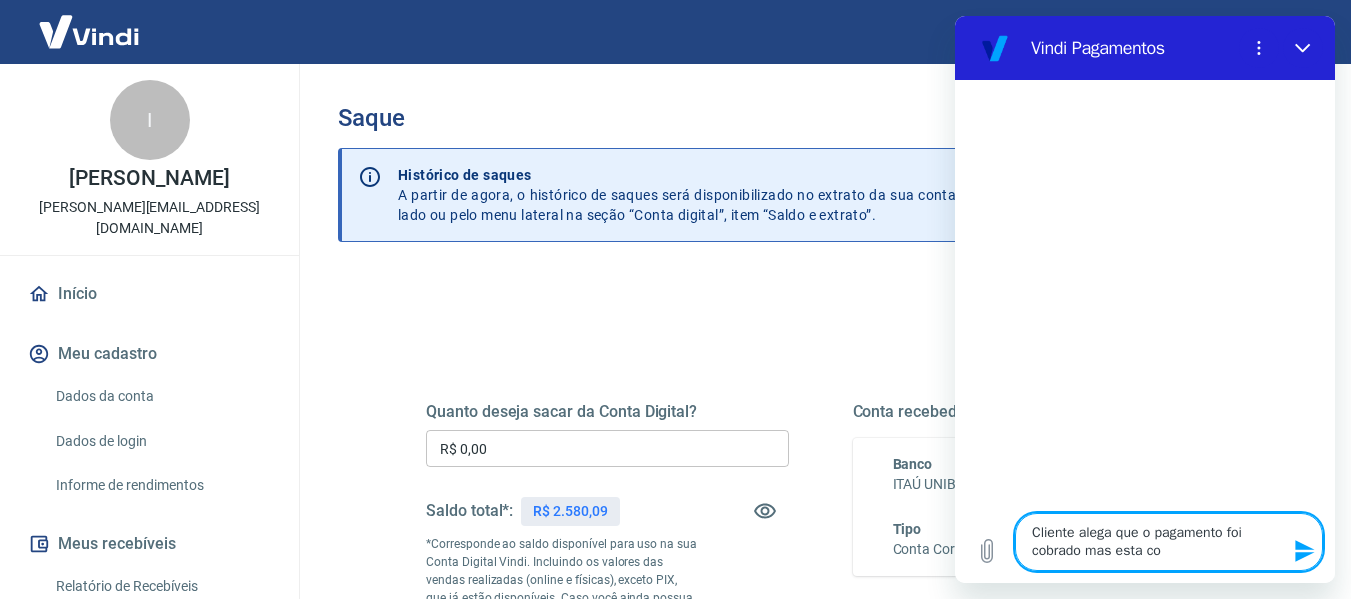 type on "x" 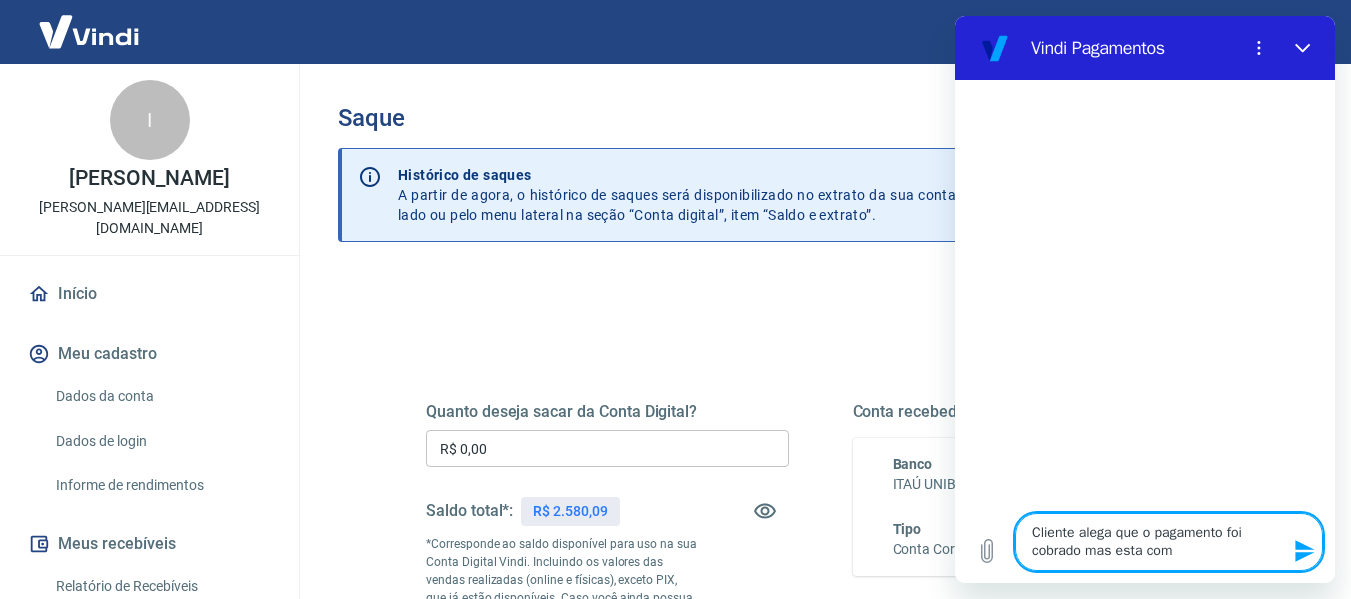 type on "Cliente alega que o pagamento foi cobrado mas esta com" 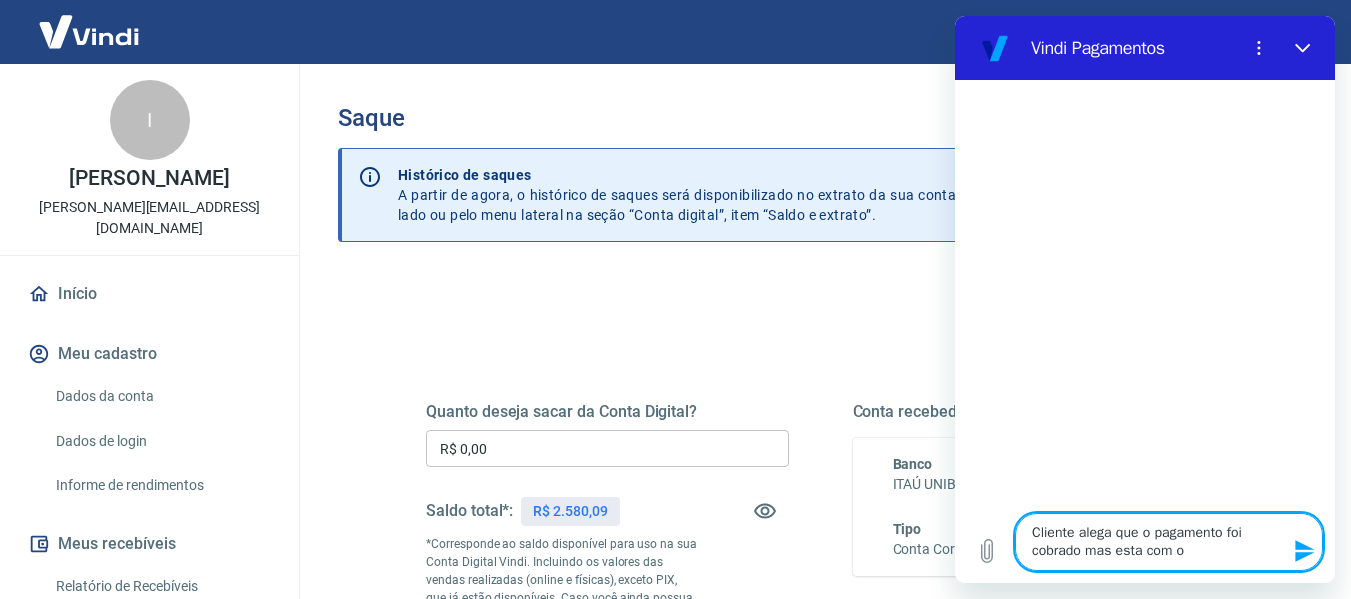 type on "Cliente alega que o pagamento foi cobrado mas esta com o" 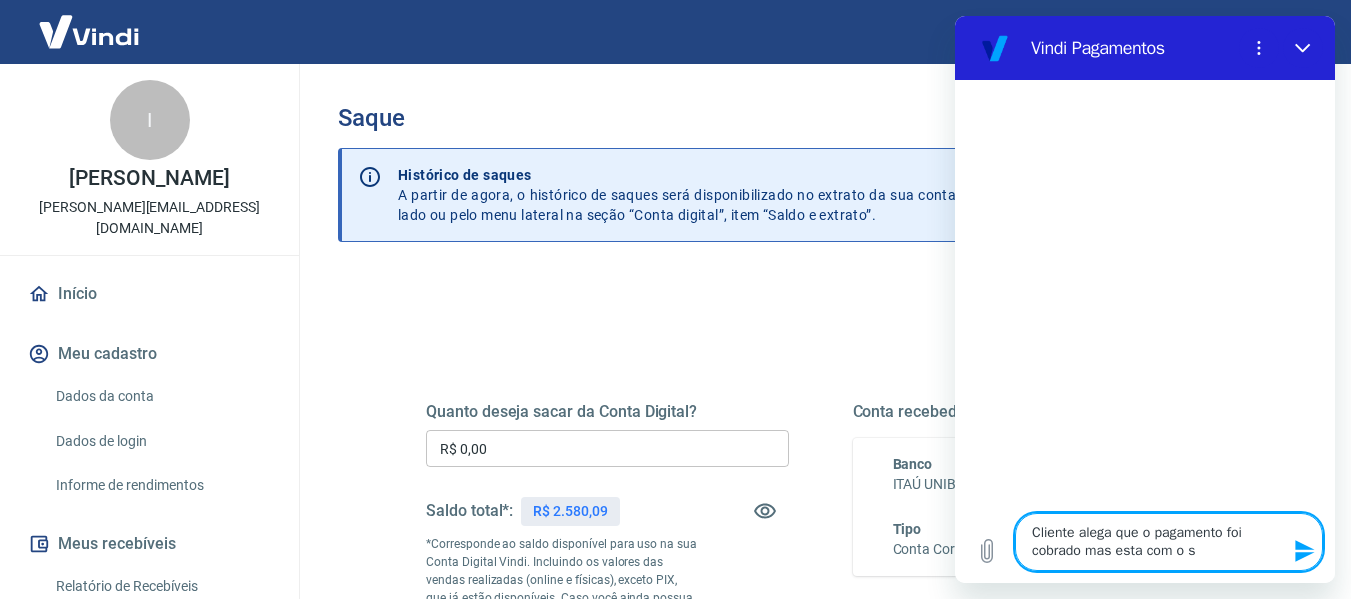 type on "x" 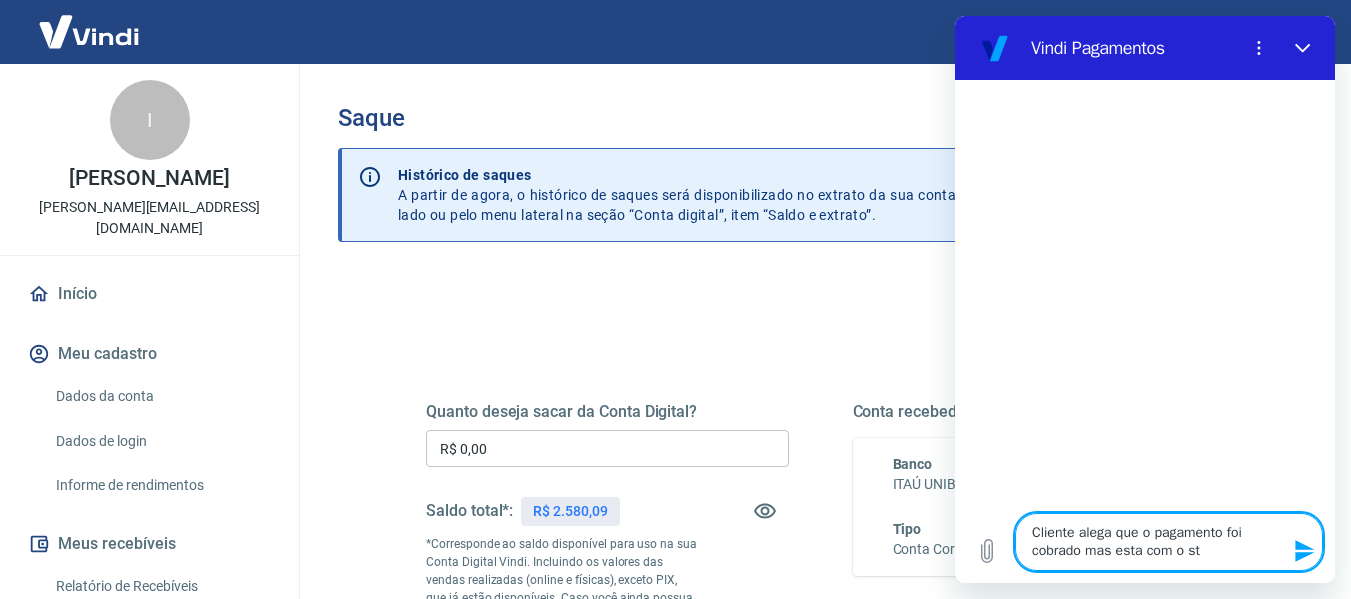type on "Cliente alega que o pagamento foi cobrado mas esta com o sta" 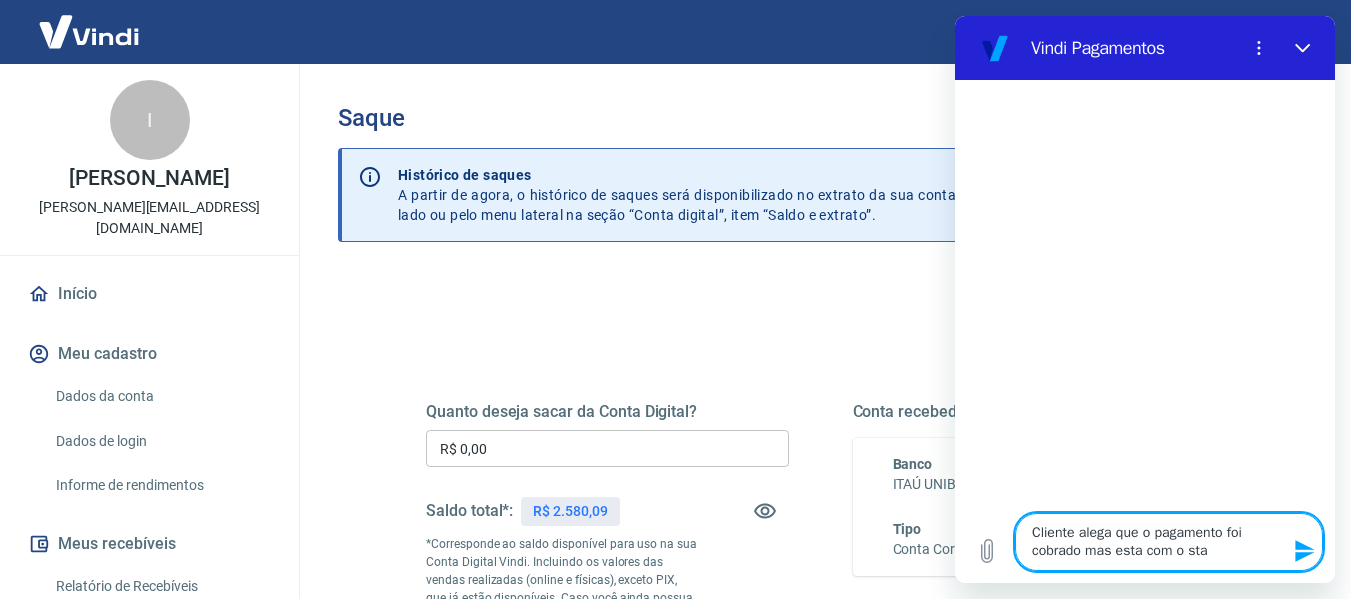 type on "Cliente alega que o pagamento foi cobrado mas esta com o stat" 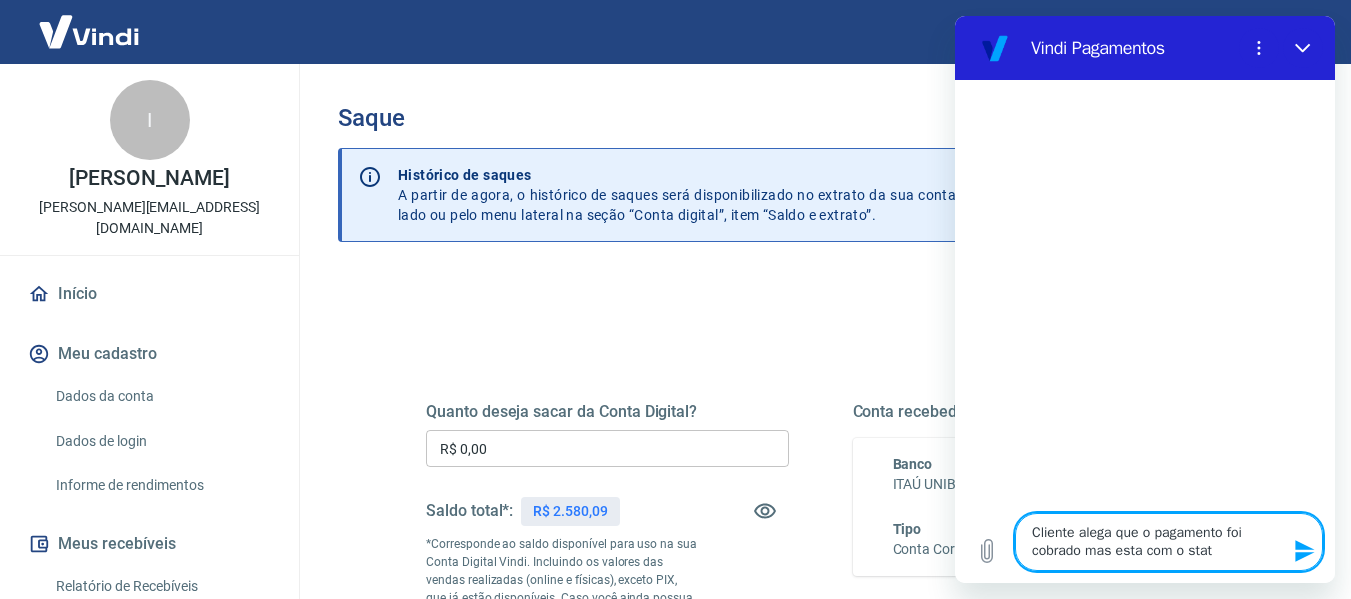 type on "Cliente alega que o pagamento foi cobrado mas esta com o statu" 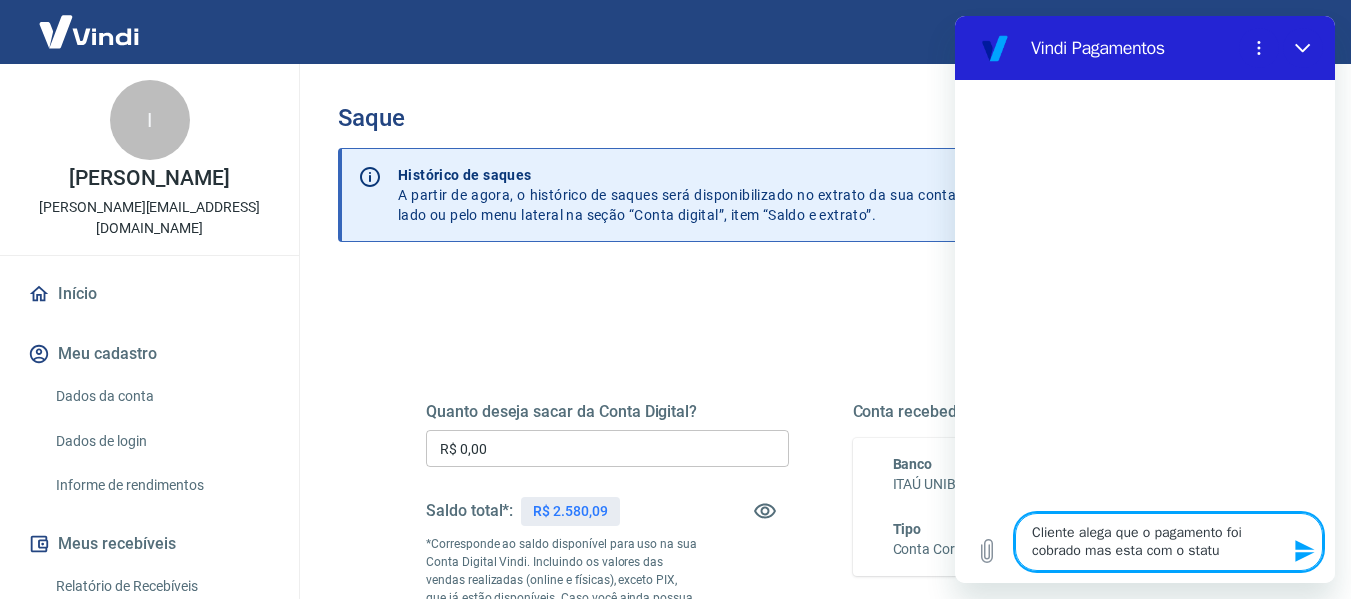type on "Cliente alega que o pagamento foi cobrado mas esta com o status" 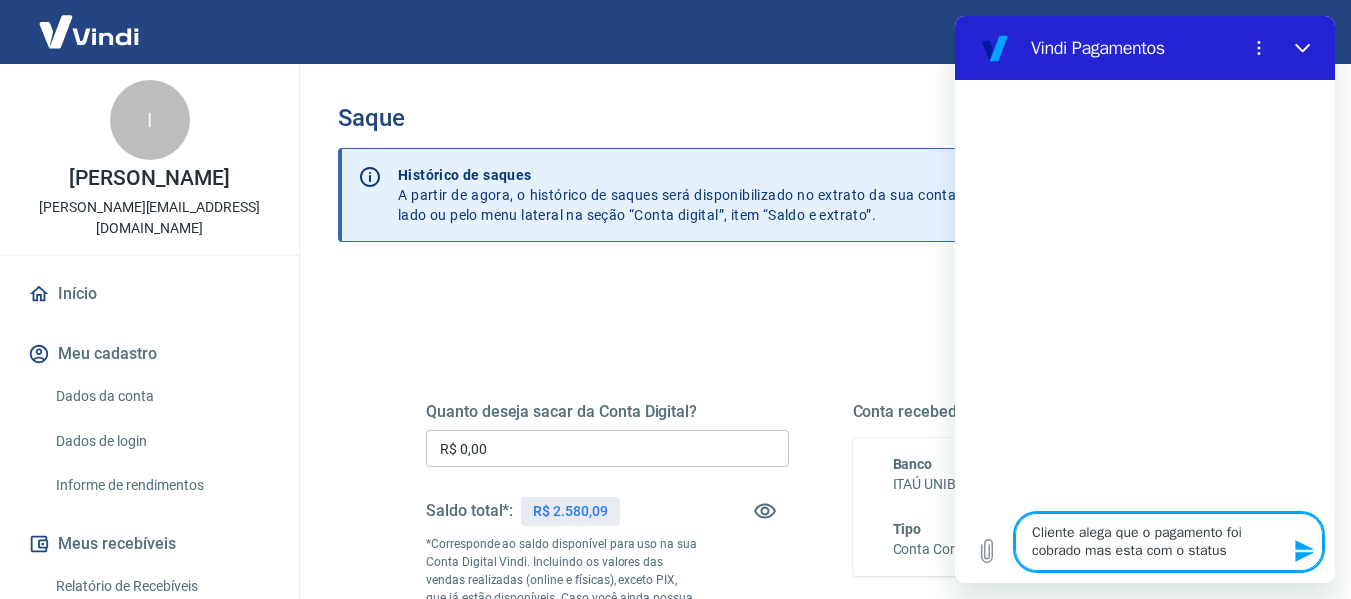 type on "Cliente alega que o pagamento foi cobrado mas esta com o status" 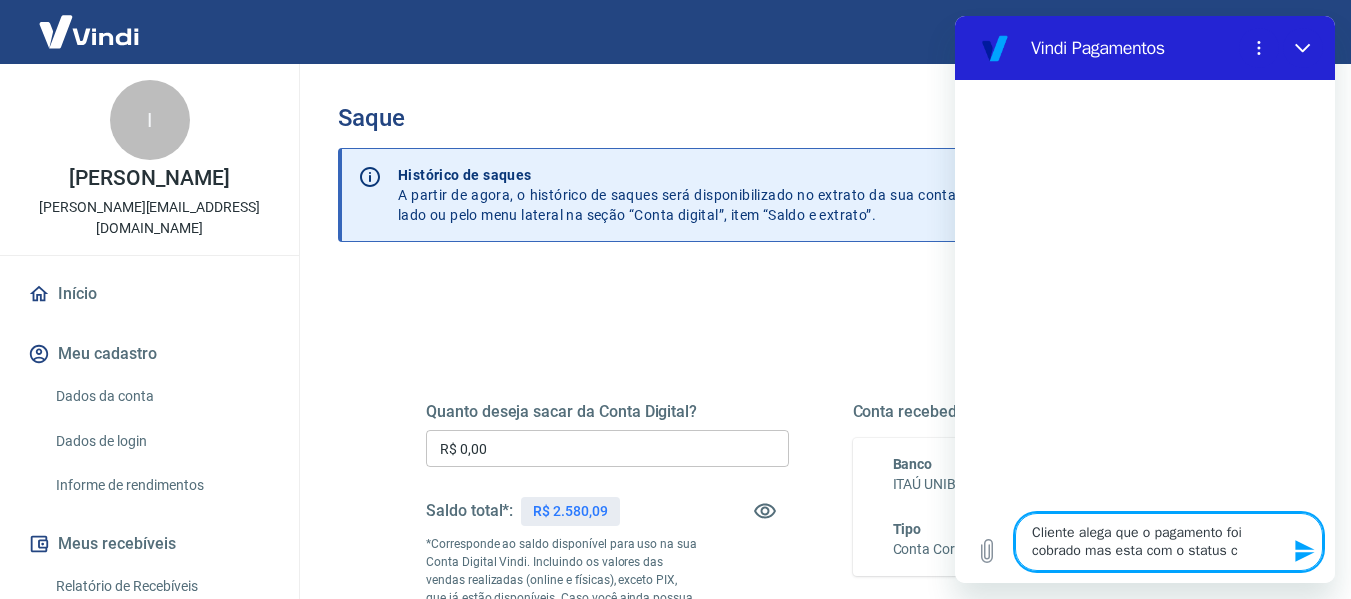 type on "Cliente alega que o pagamento foi cobrado mas esta com o status ca" 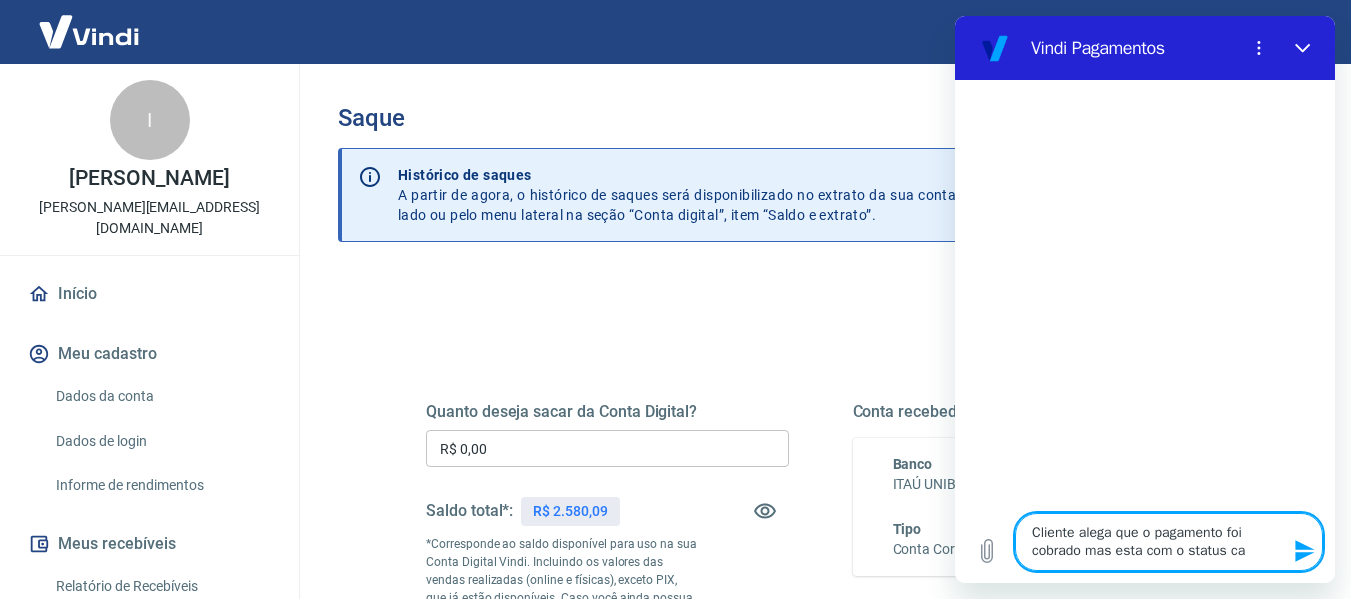 type on "Cliente alega que o pagamento foi cobrado mas esta com o status can" 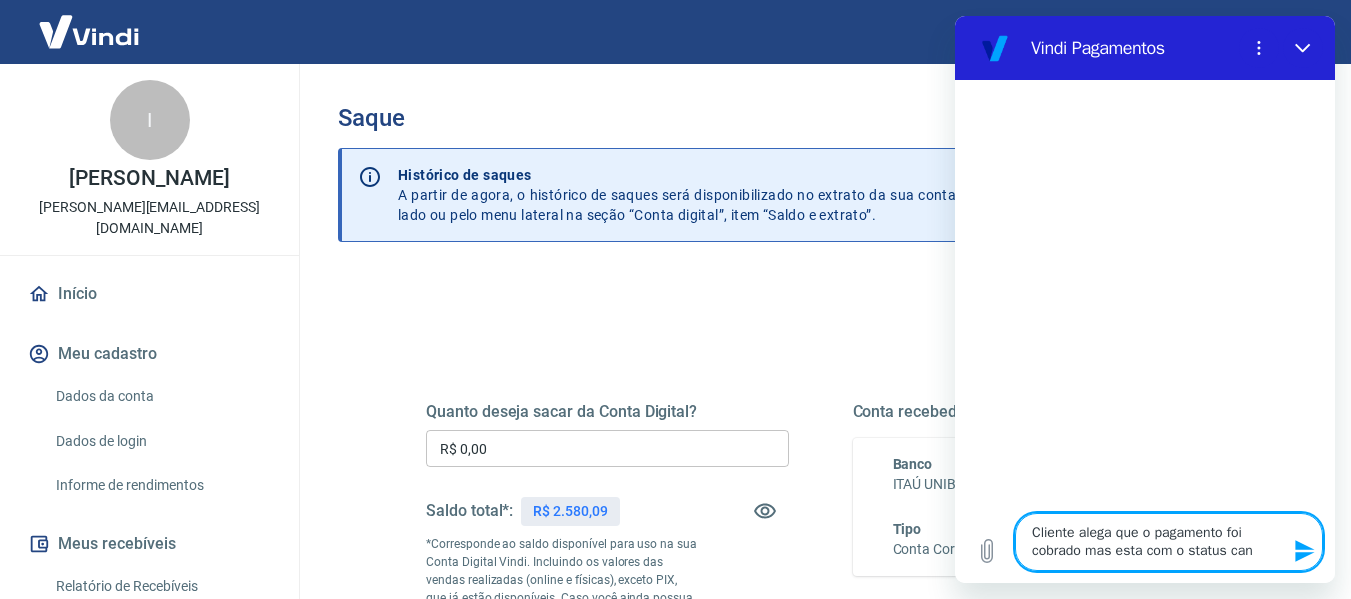 type on "Cliente alega que o pagamento foi cobrado mas esta com o status canc" 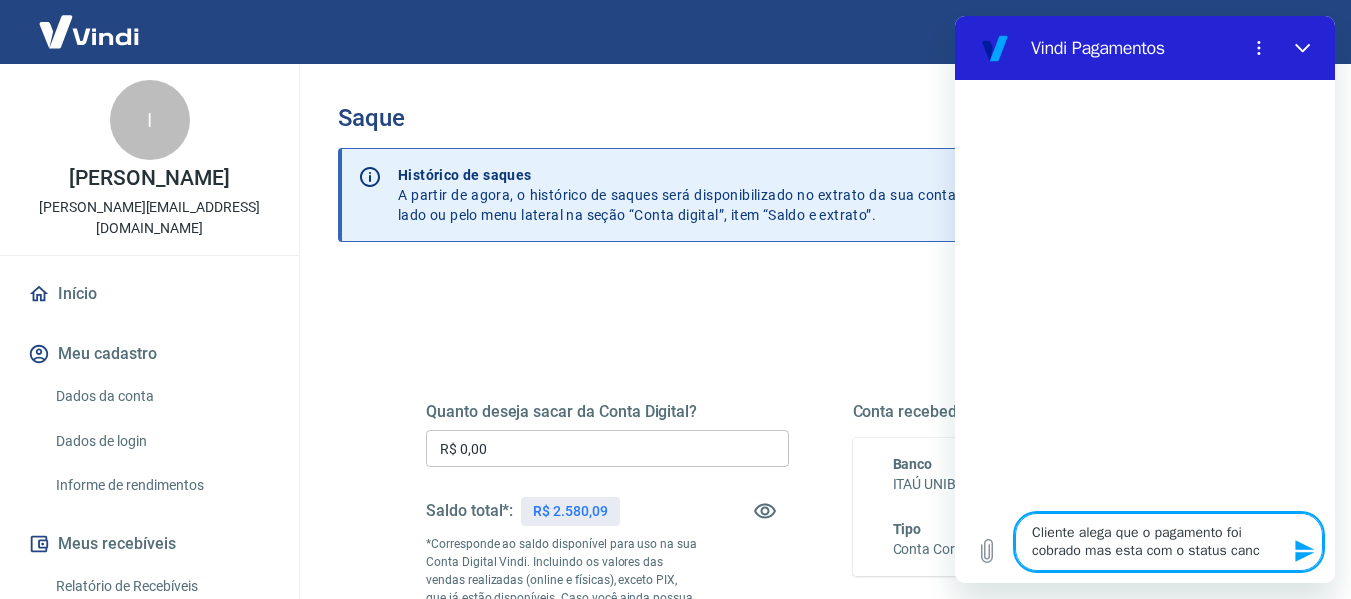 type on "x" 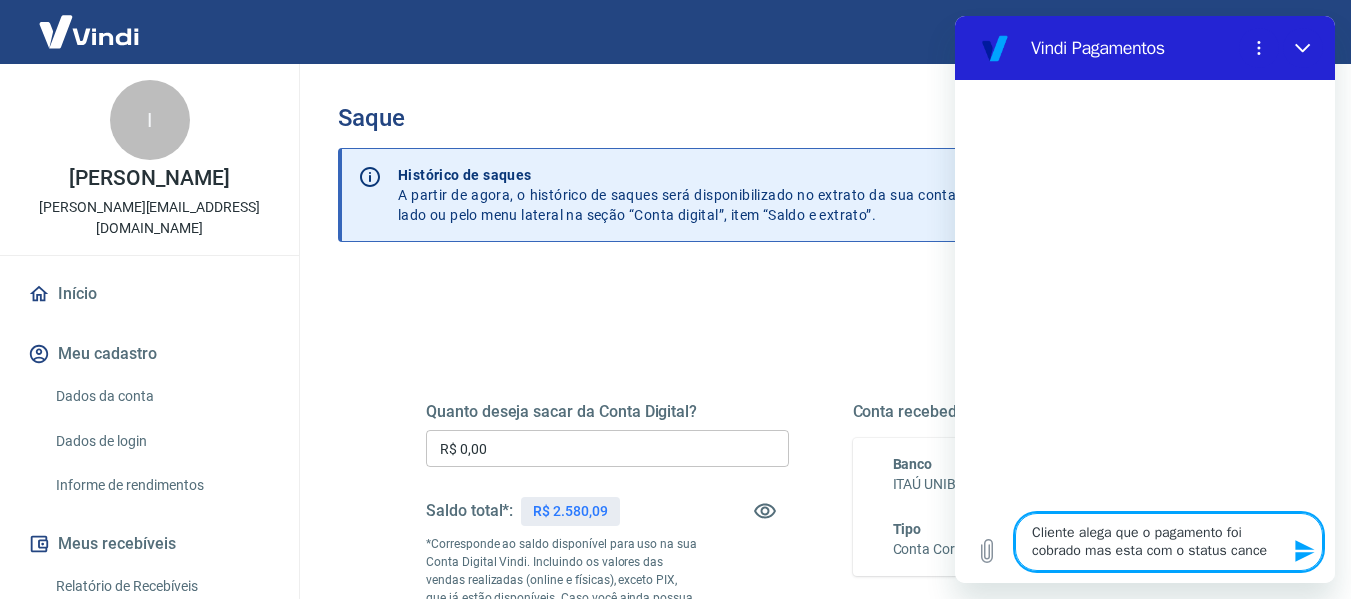 type on "Cliente alega que o pagamento foi cobrado mas esta com o status cancel" 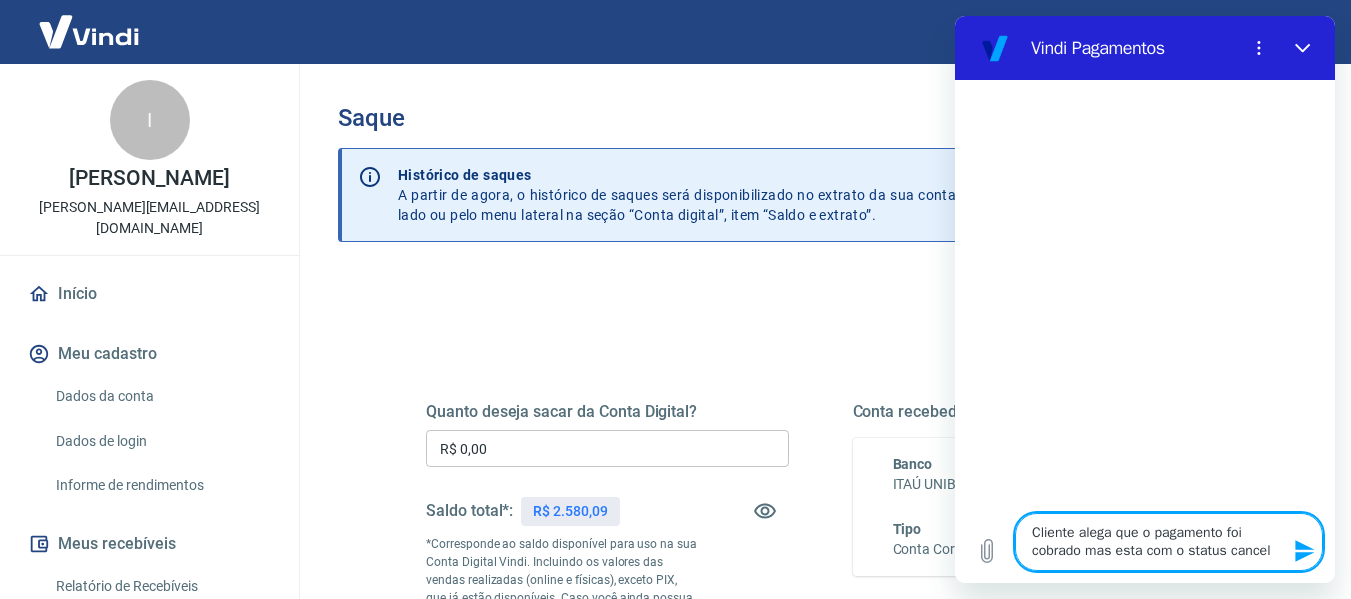 type on "Cliente alega que o pagamento foi cobrado mas esta com o status cancela" 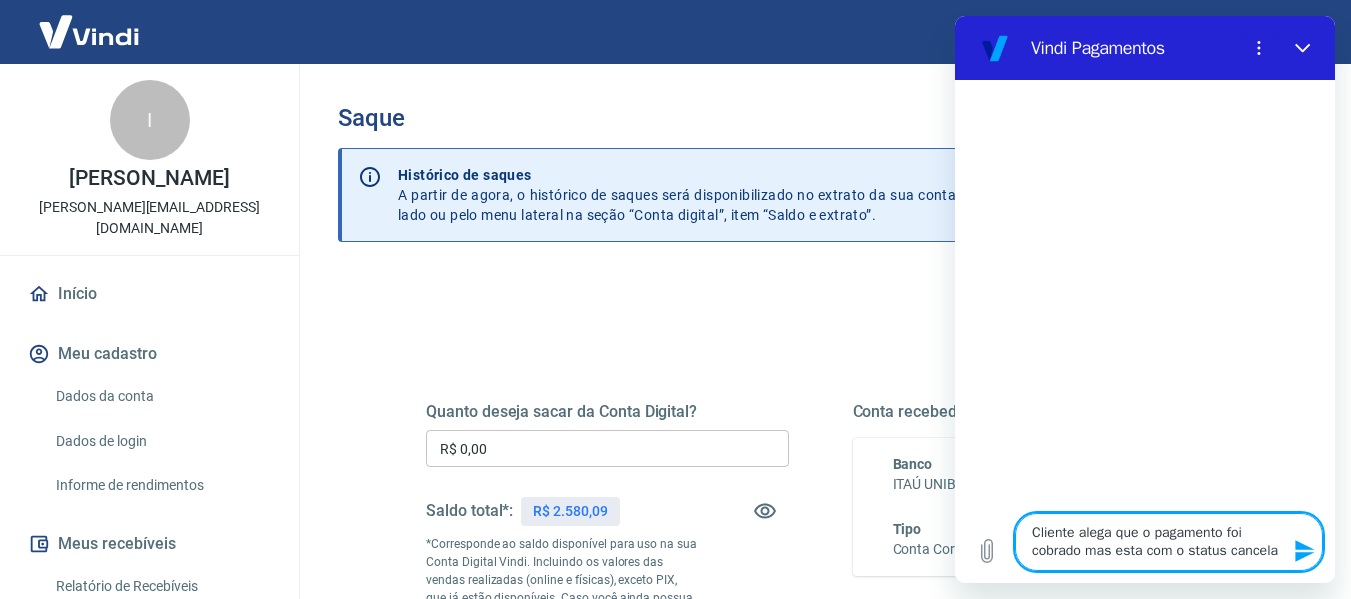 type on "x" 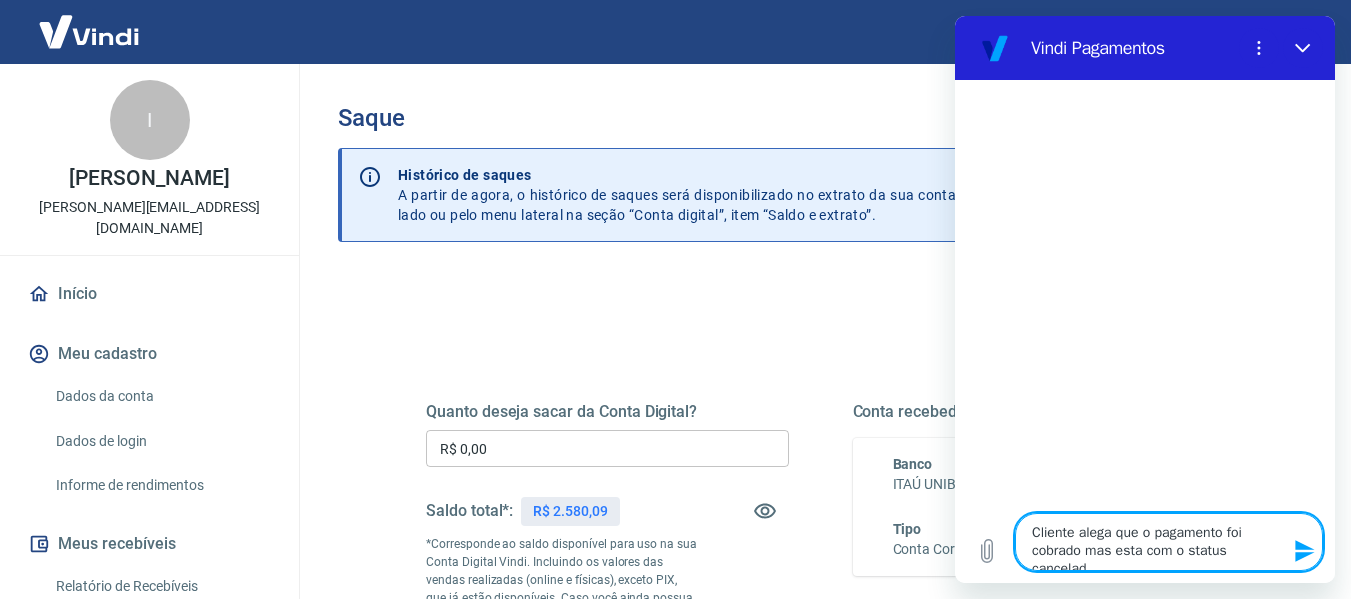 type on "Cliente alega que o pagamento foi cobrado mas esta com o status cancelado" 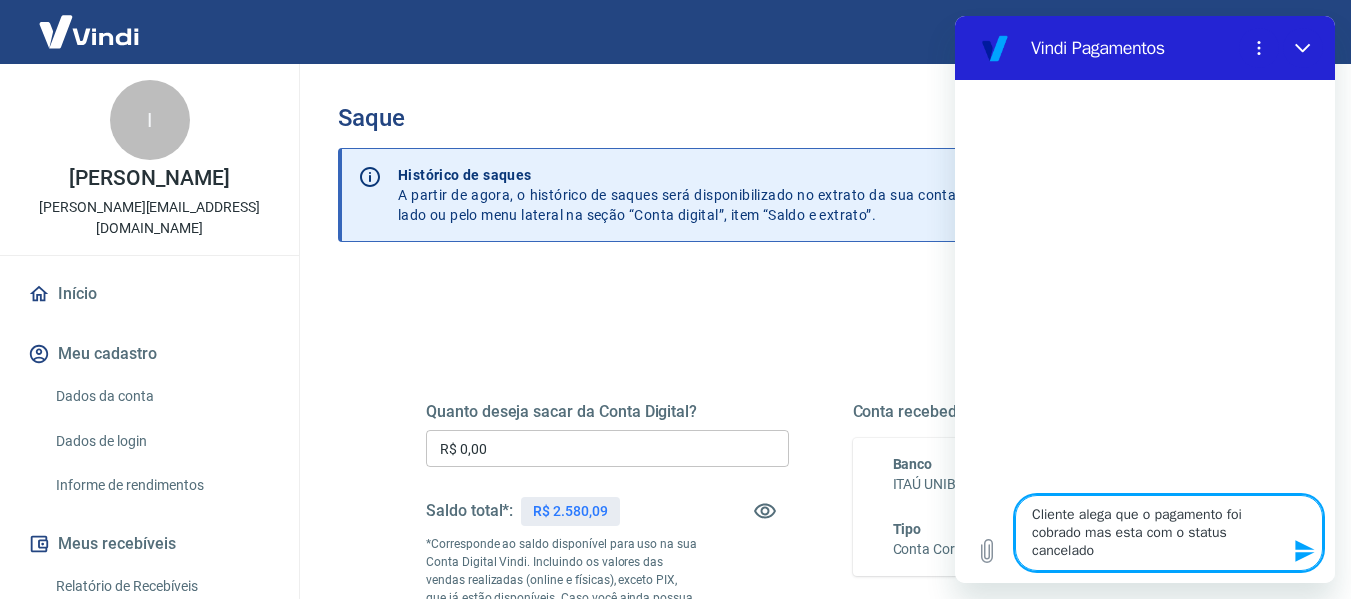 type 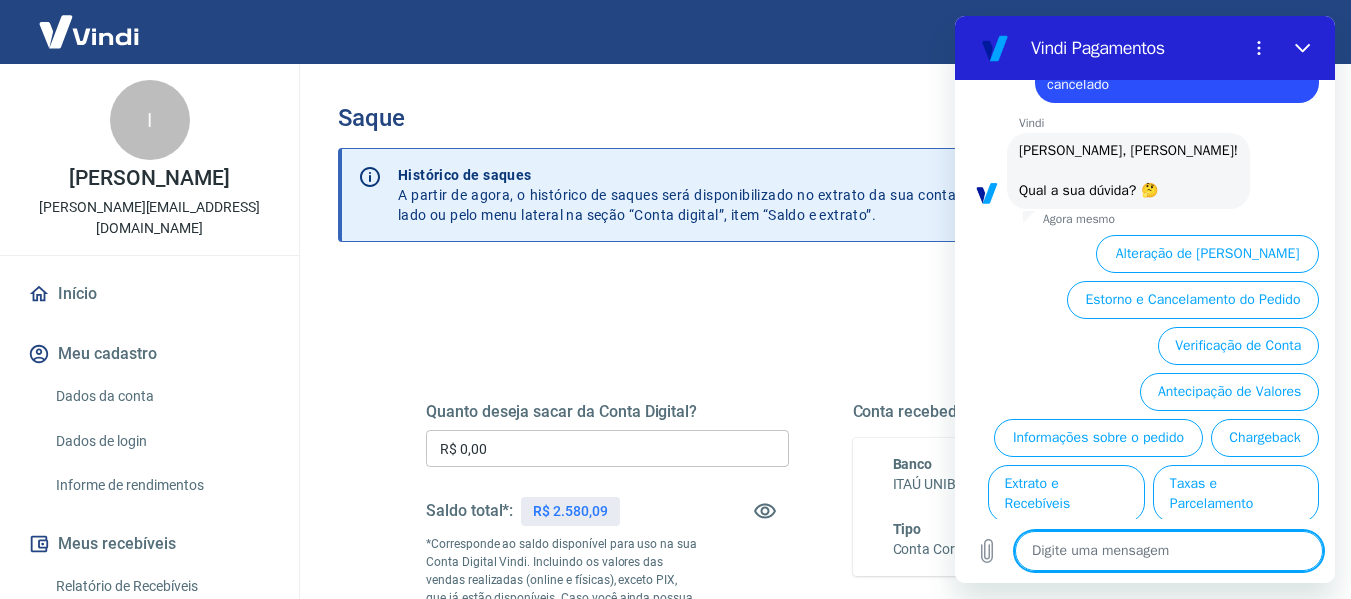 scroll, scrollTop: 148, scrollLeft: 0, axis: vertical 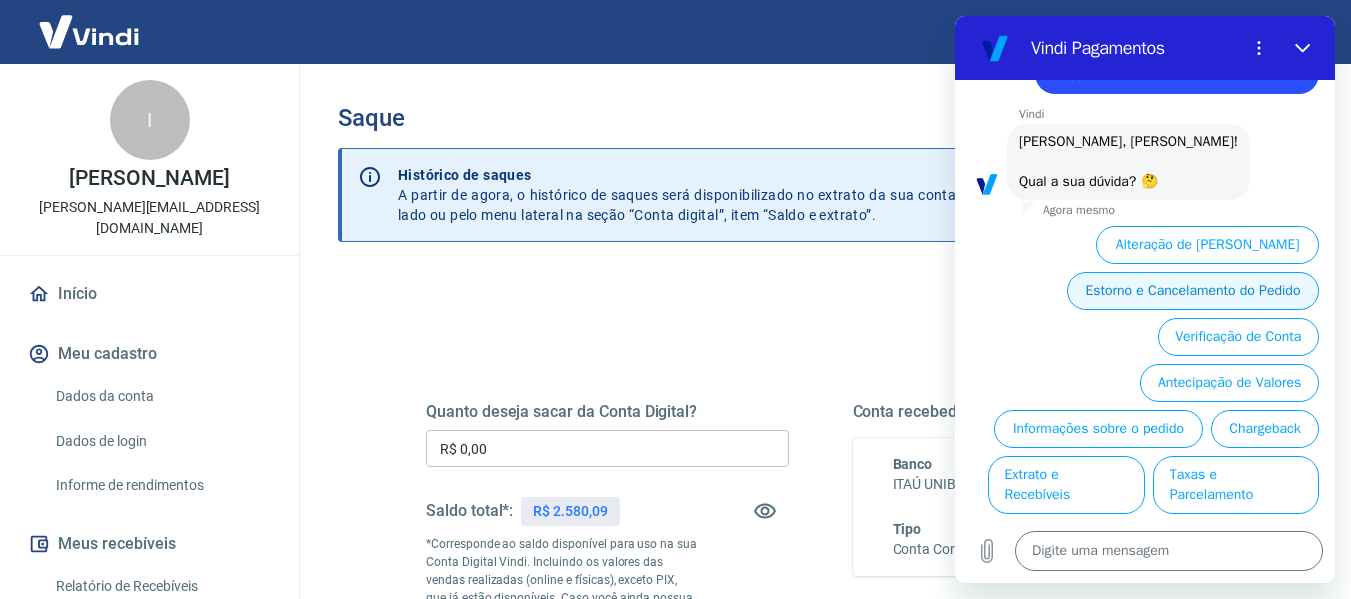click on "Estorno e Cancelamento do Pedido" at bounding box center [1193, 291] 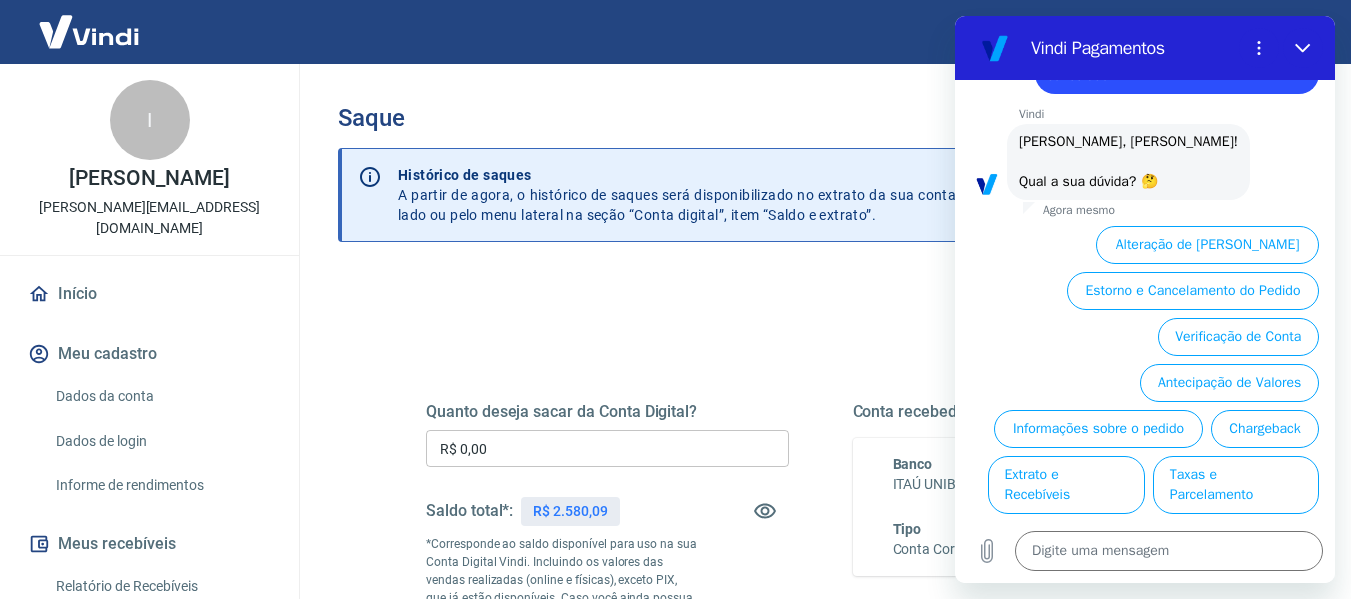 scroll, scrollTop: 0, scrollLeft: 0, axis: both 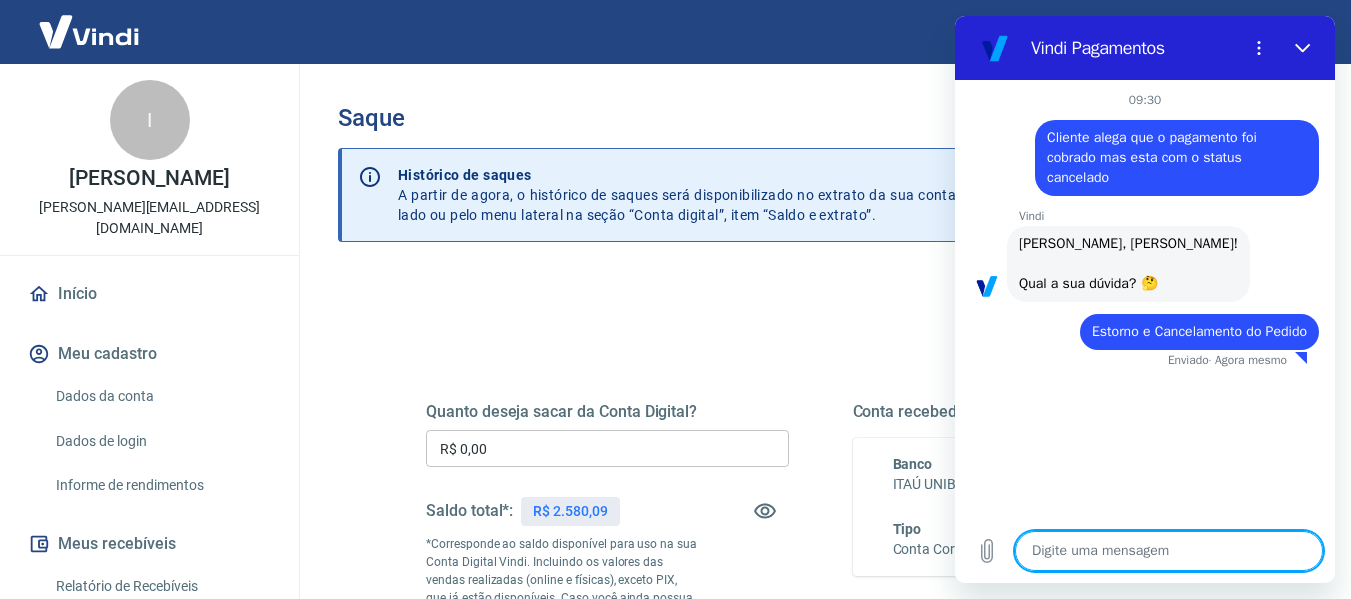 type on "x" 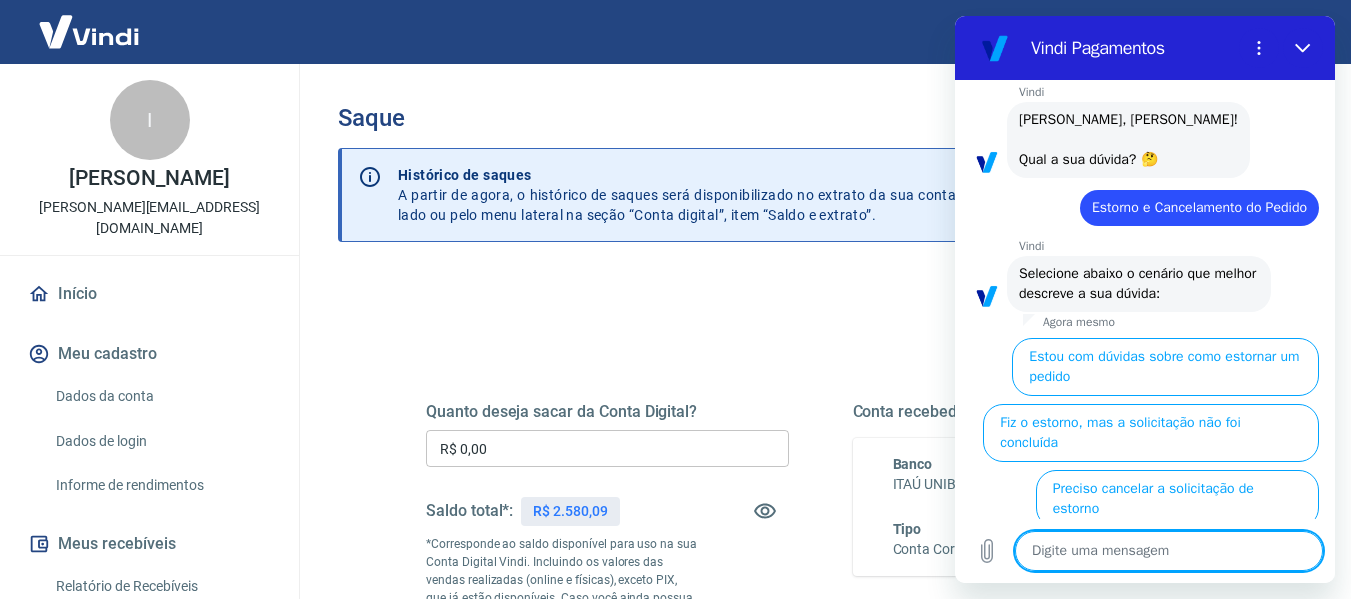 scroll, scrollTop: 296, scrollLeft: 0, axis: vertical 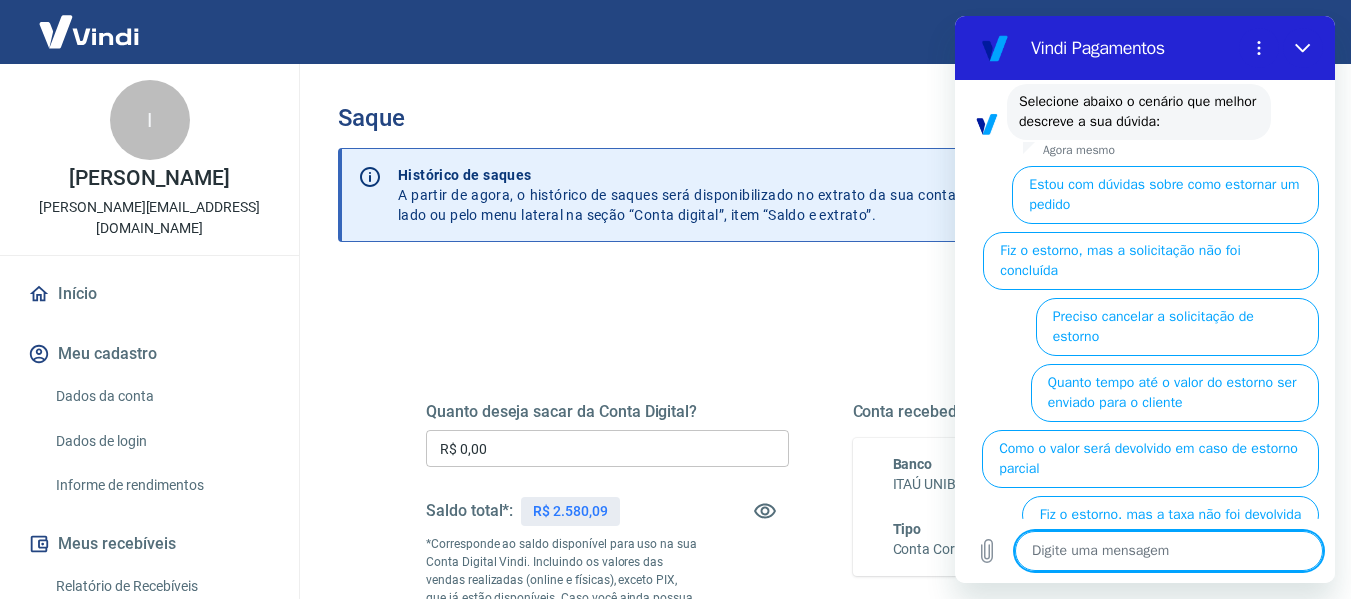 click at bounding box center (1169, 551) 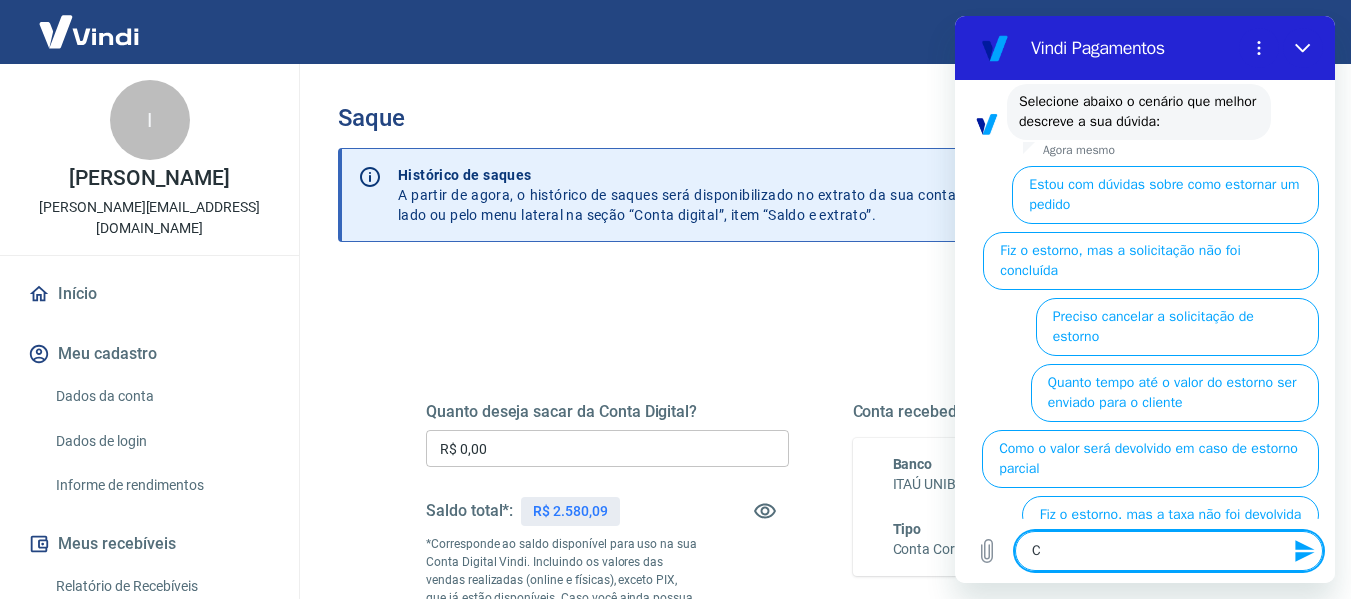 type on "Cl" 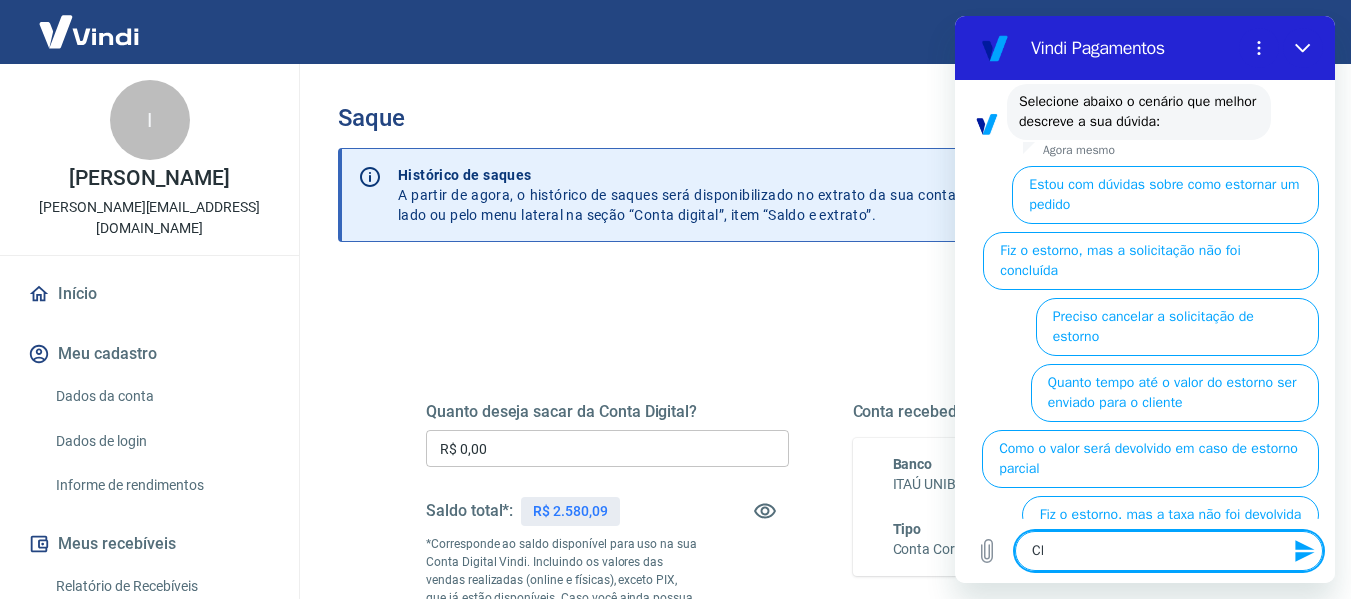 type on "x" 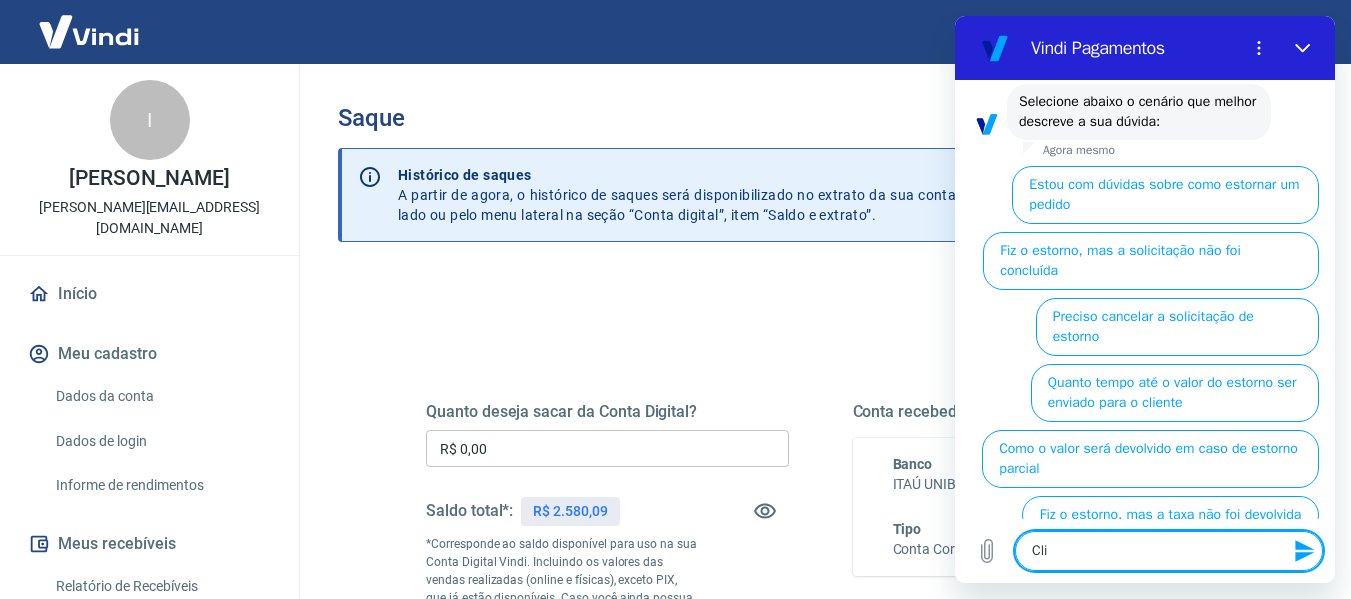 type on "Clie" 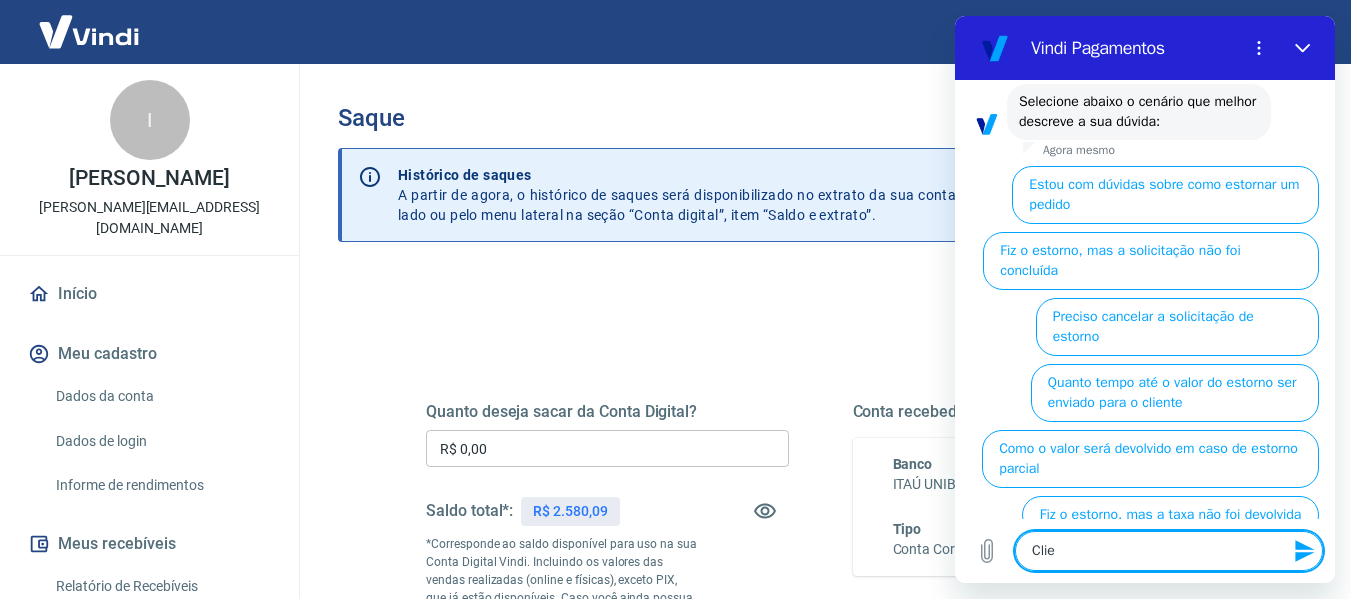 type on "Clien" 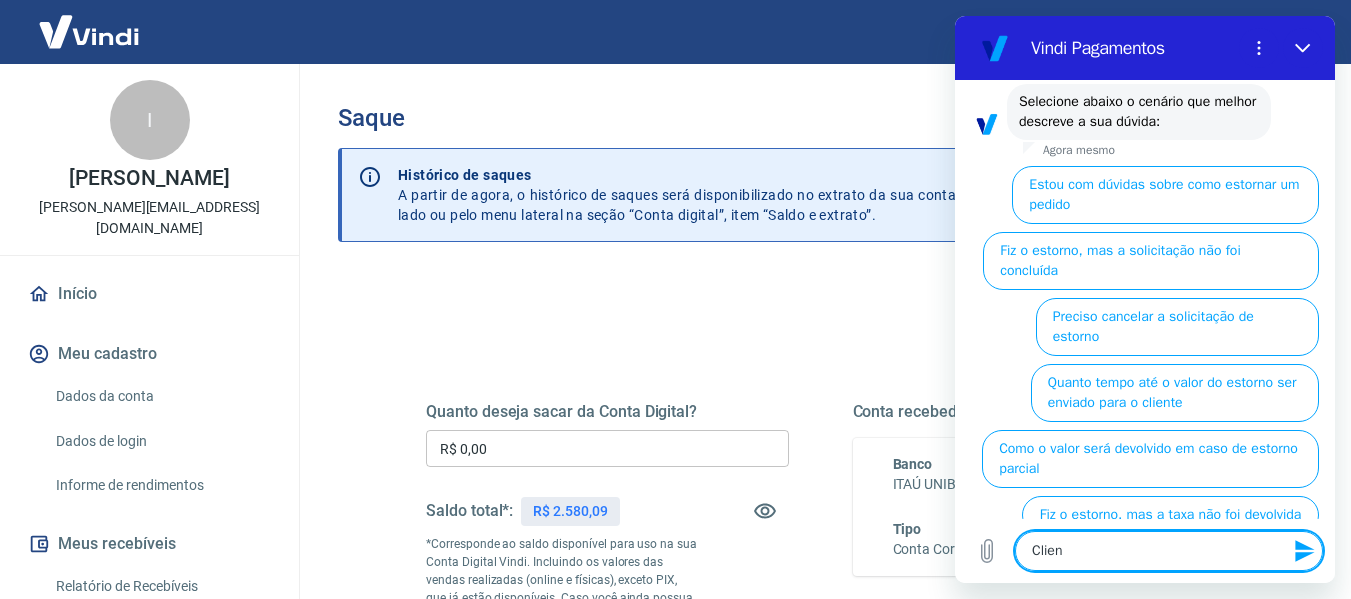 type on "Clie" 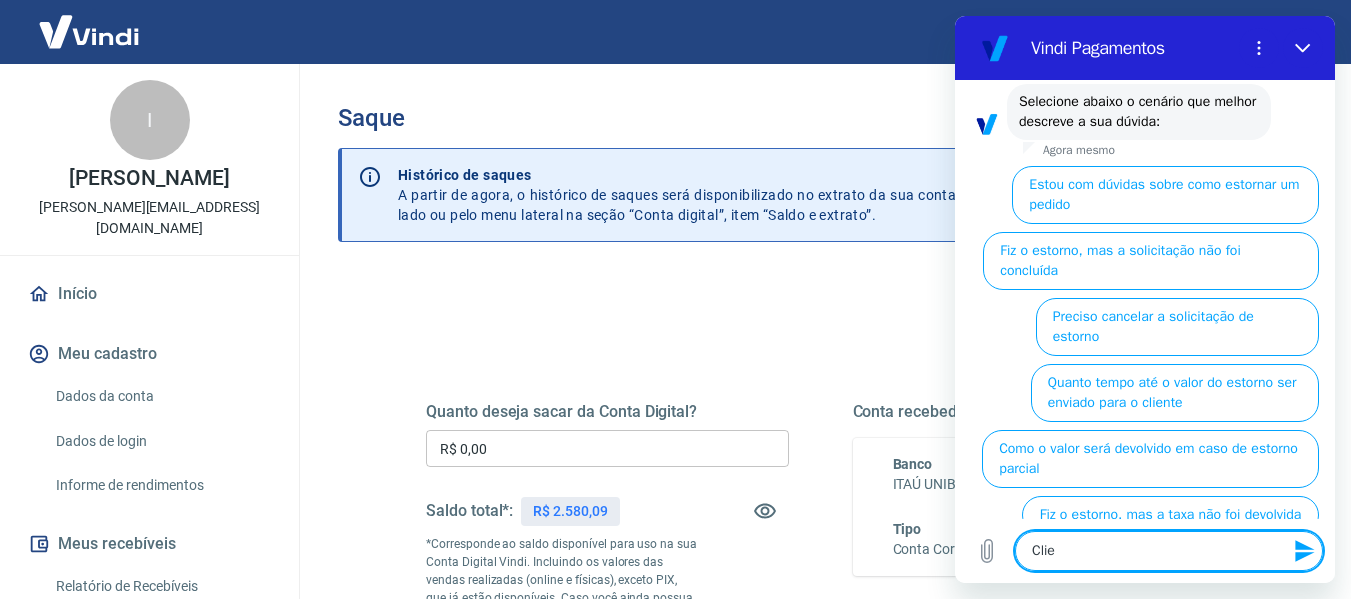 type on "Cli" 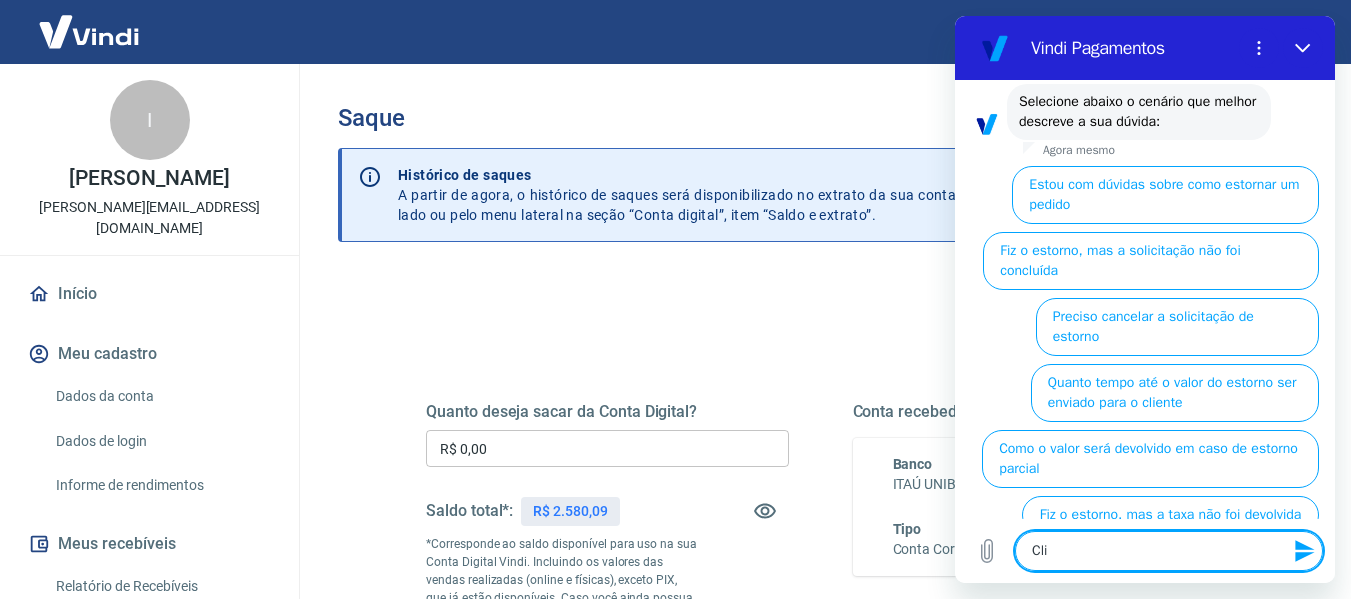 type on "Cl" 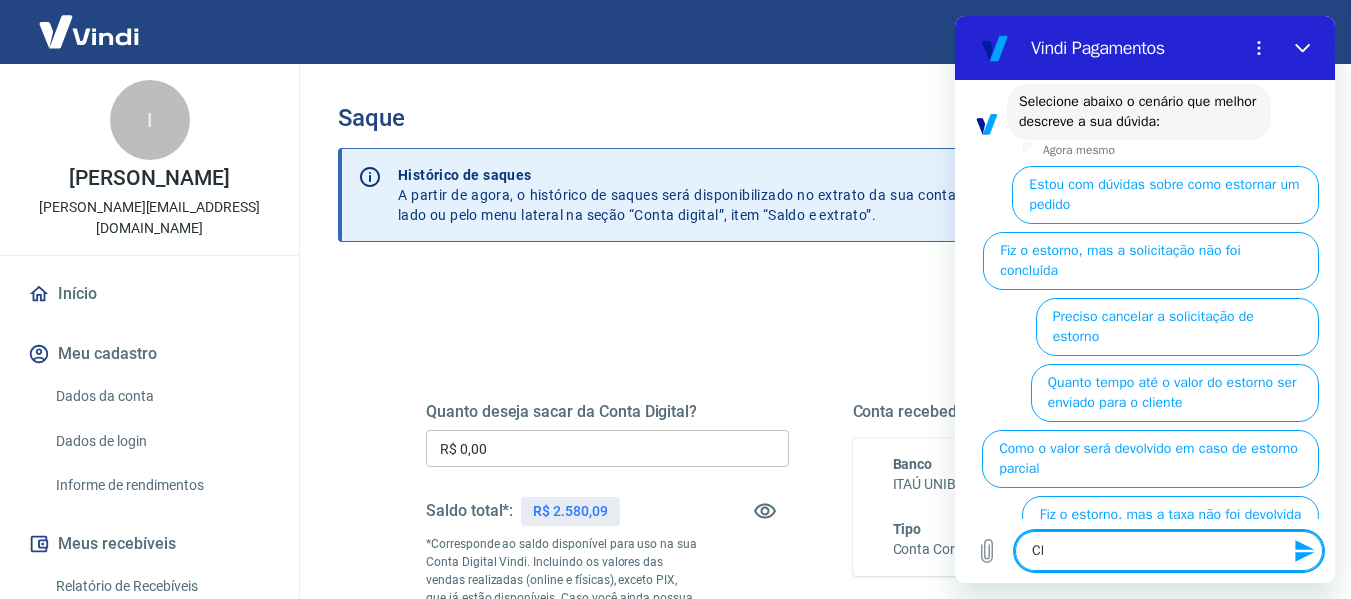 type on "C" 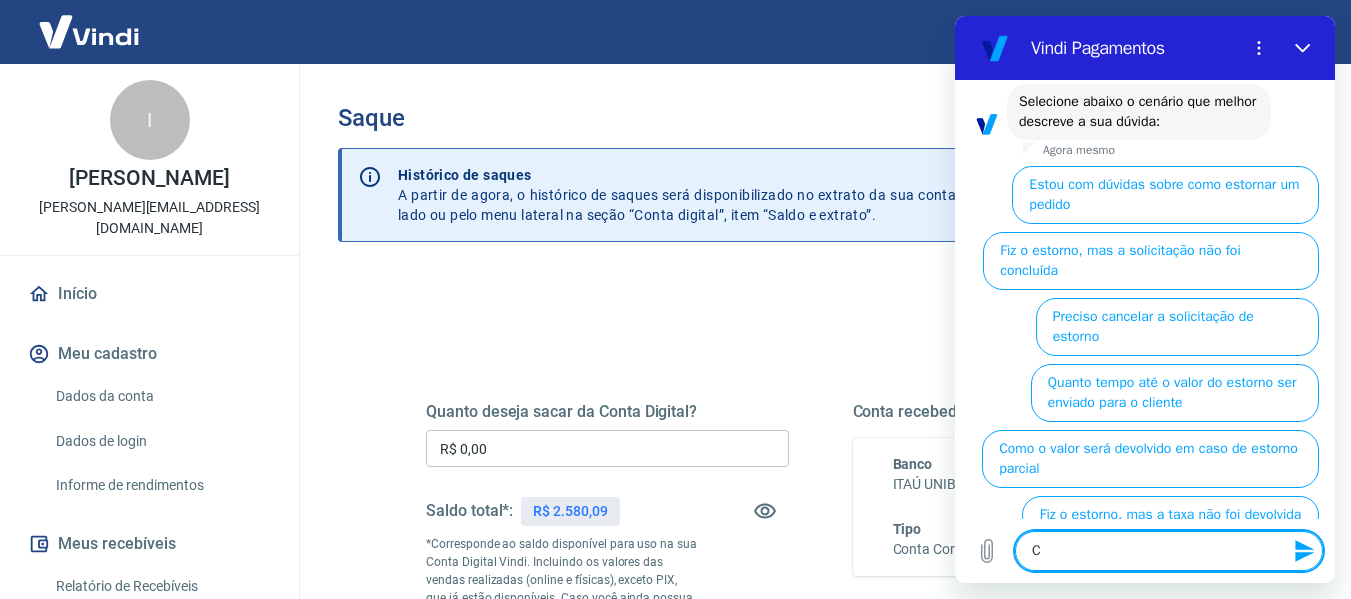 type 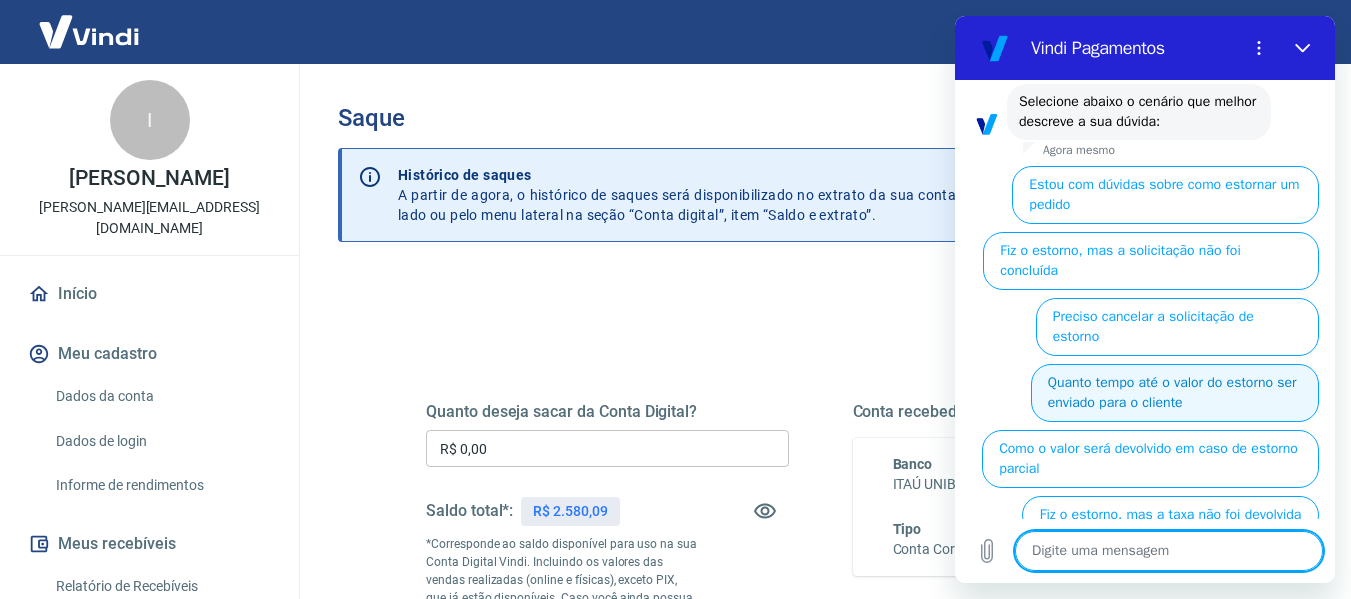 click on "Quanto tempo até o valor do estorno ser enviado para o cliente" at bounding box center [1175, 393] 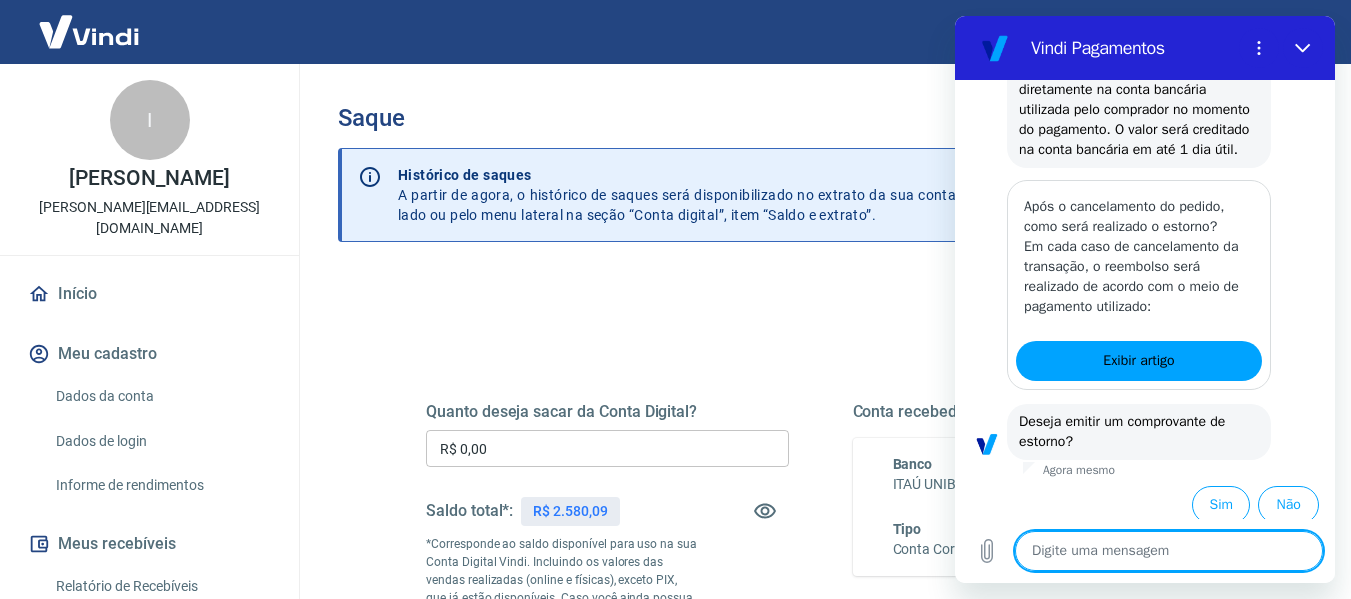 scroll, scrollTop: 872, scrollLeft: 0, axis: vertical 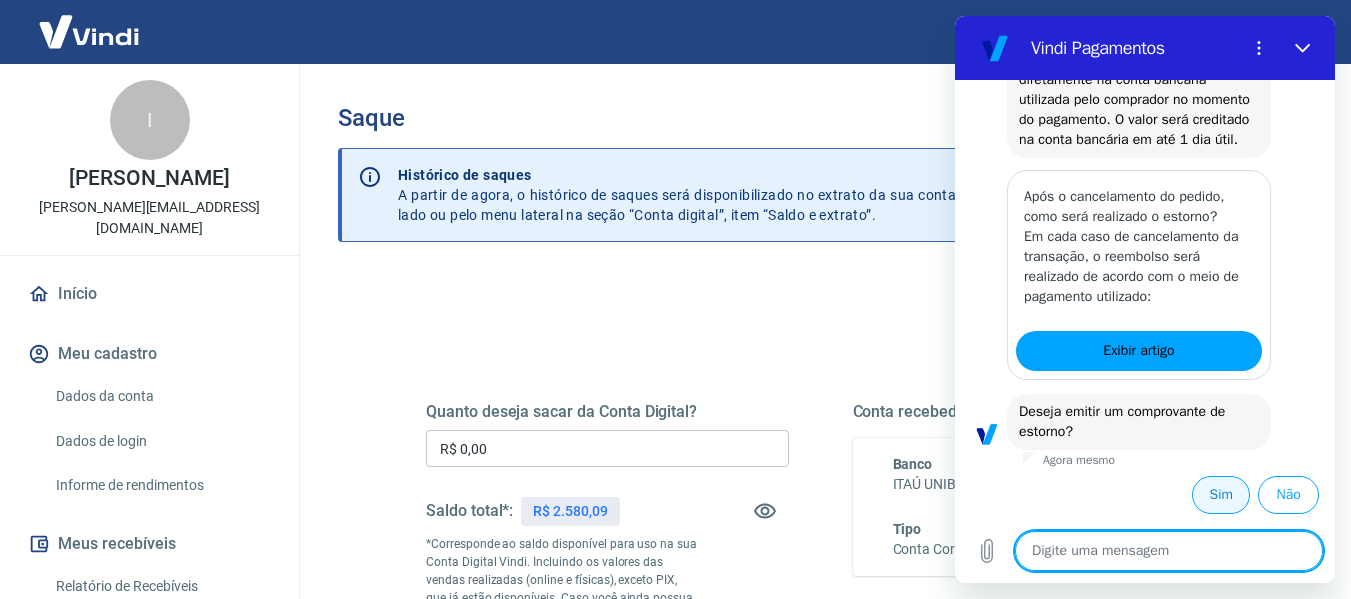 click on "Sim" at bounding box center [1221, 495] 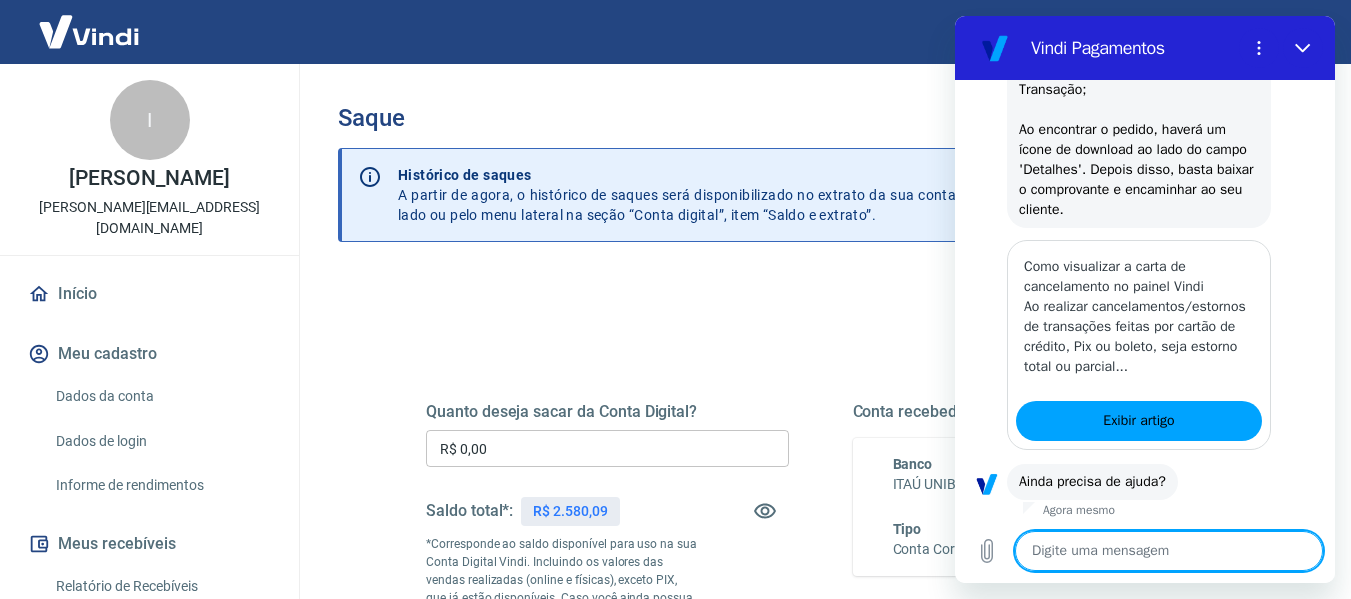 scroll, scrollTop: 1618, scrollLeft: 0, axis: vertical 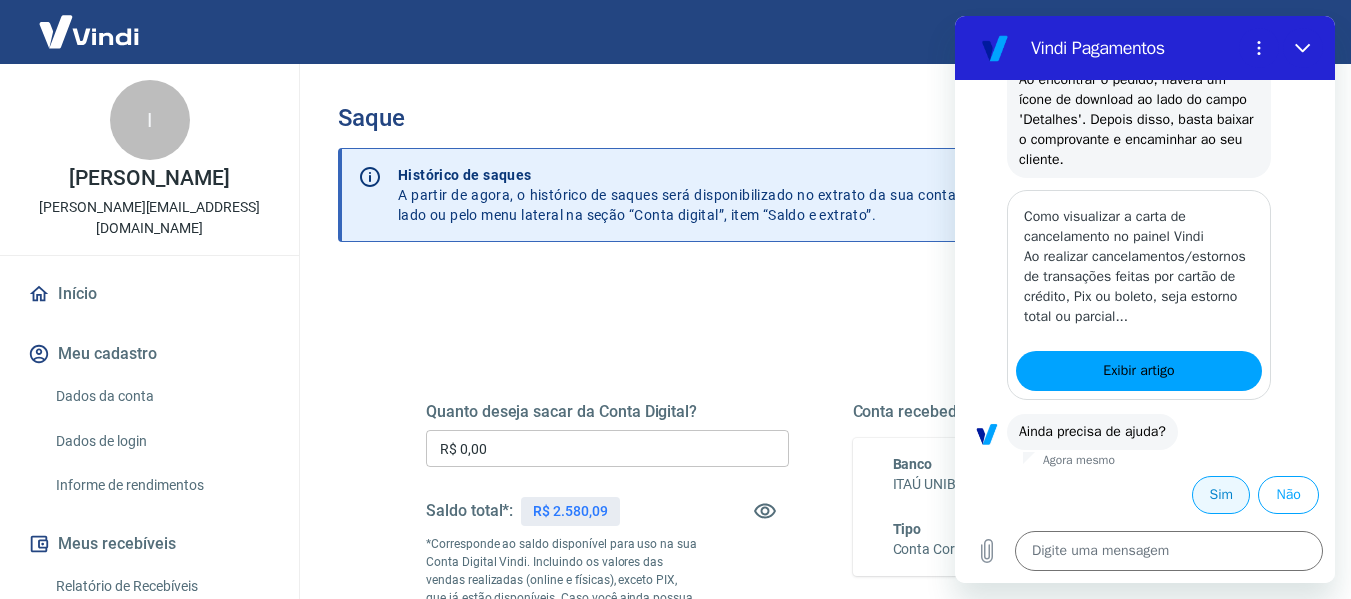 click on "Sim" at bounding box center [1221, 495] 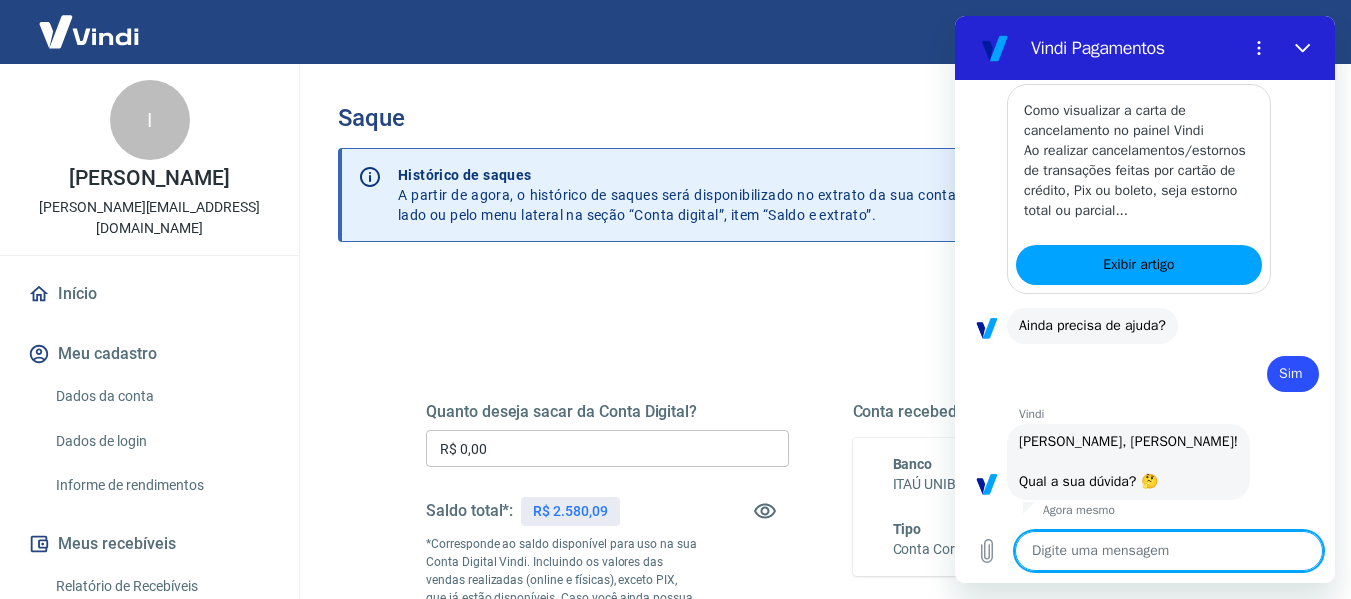 click at bounding box center (1169, 551) 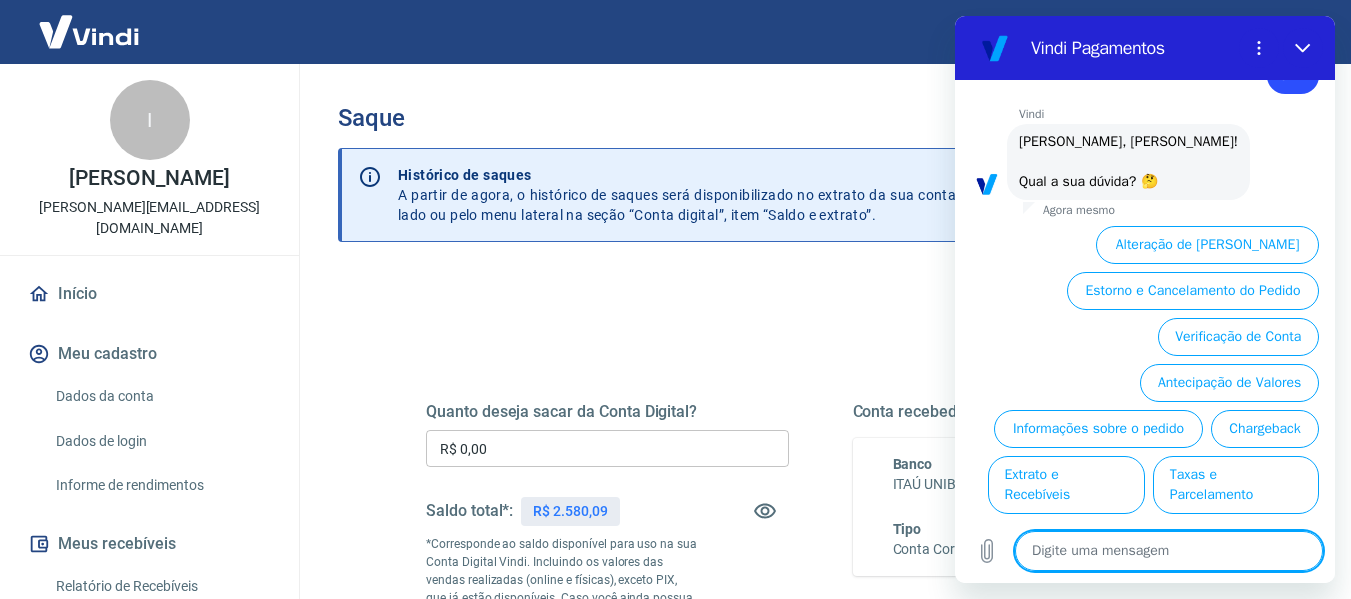 scroll, scrollTop: 2068, scrollLeft: 0, axis: vertical 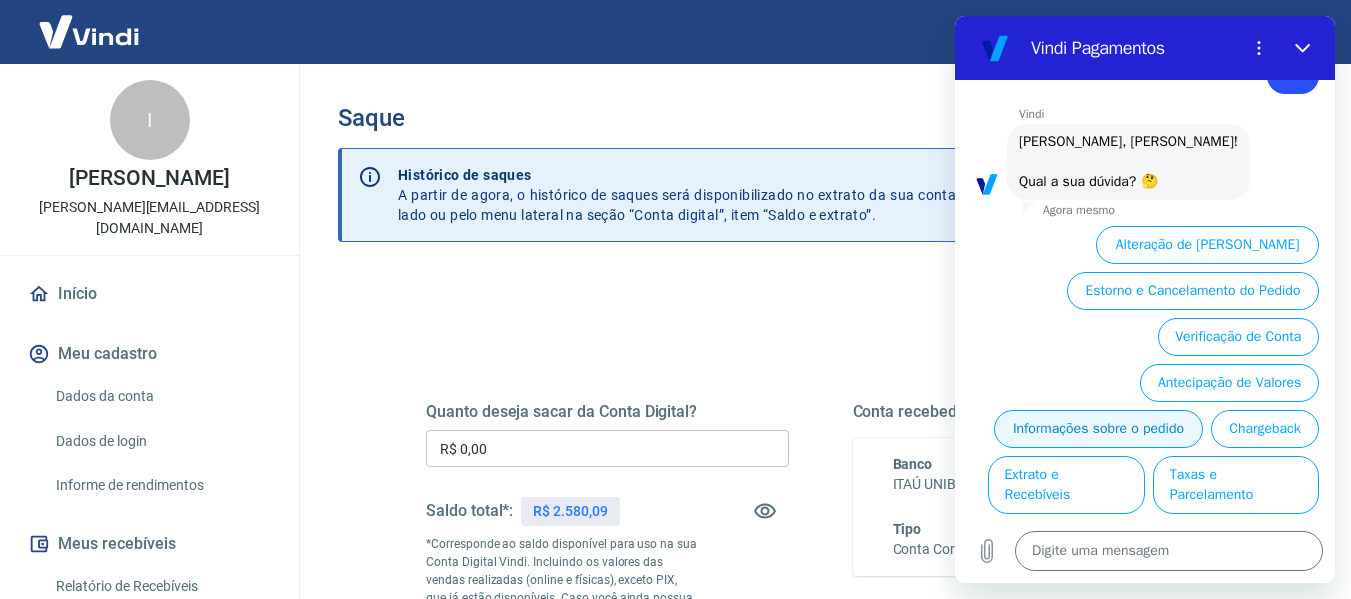 click on "Informações sobre o pedido" at bounding box center [1098, 429] 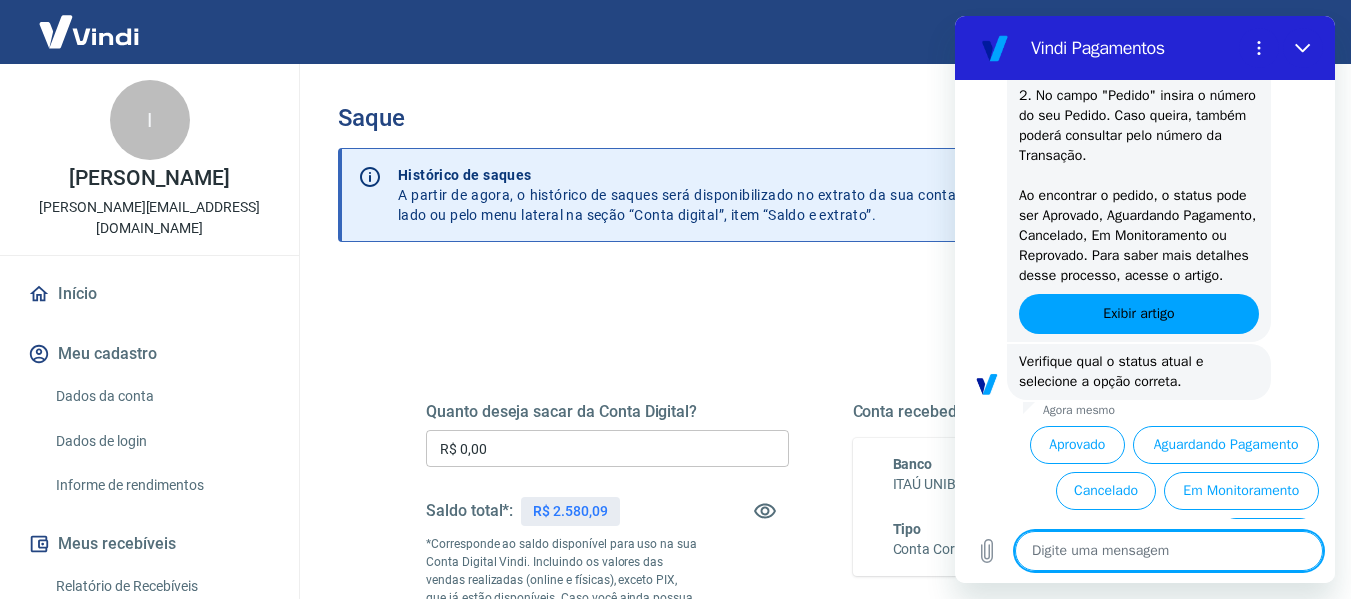 scroll, scrollTop: 2504, scrollLeft: 0, axis: vertical 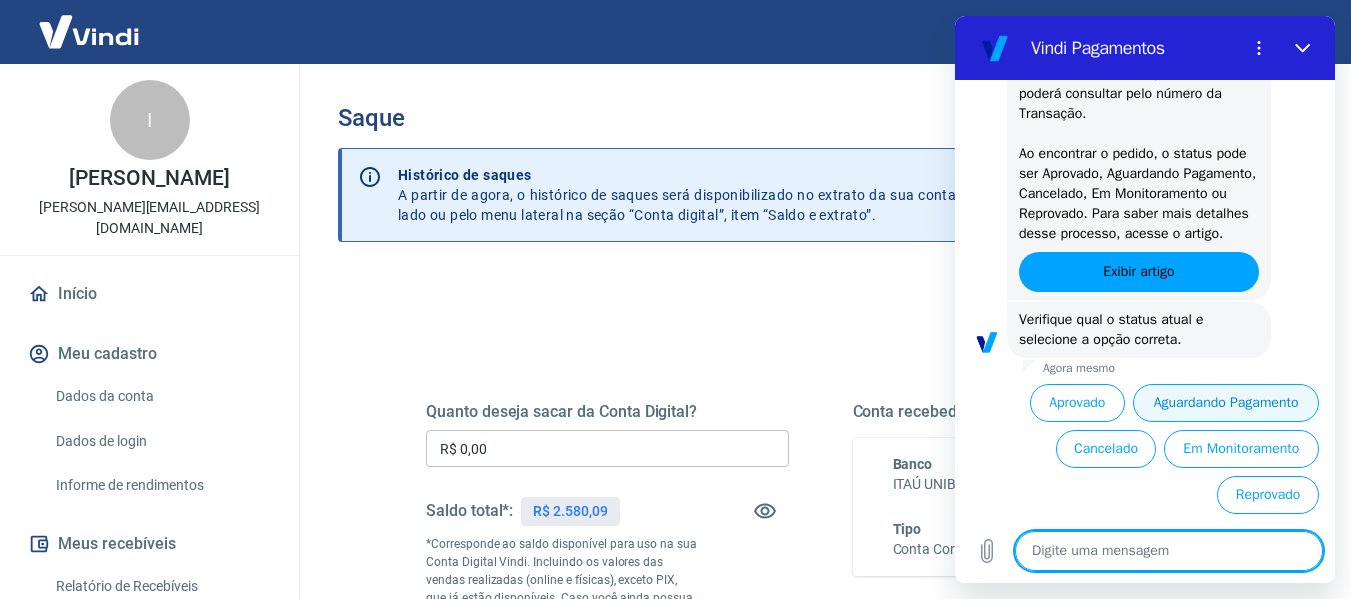 click on "Aguardando Pagamento" at bounding box center (1226, 403) 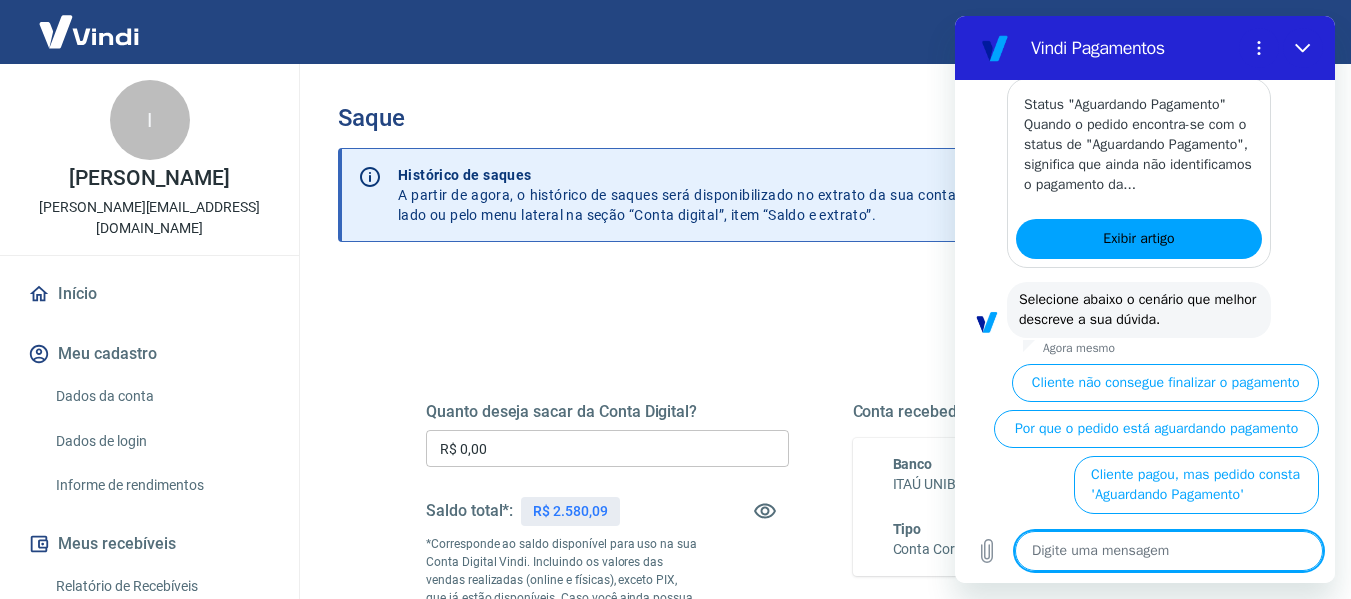 scroll, scrollTop: 3070, scrollLeft: 0, axis: vertical 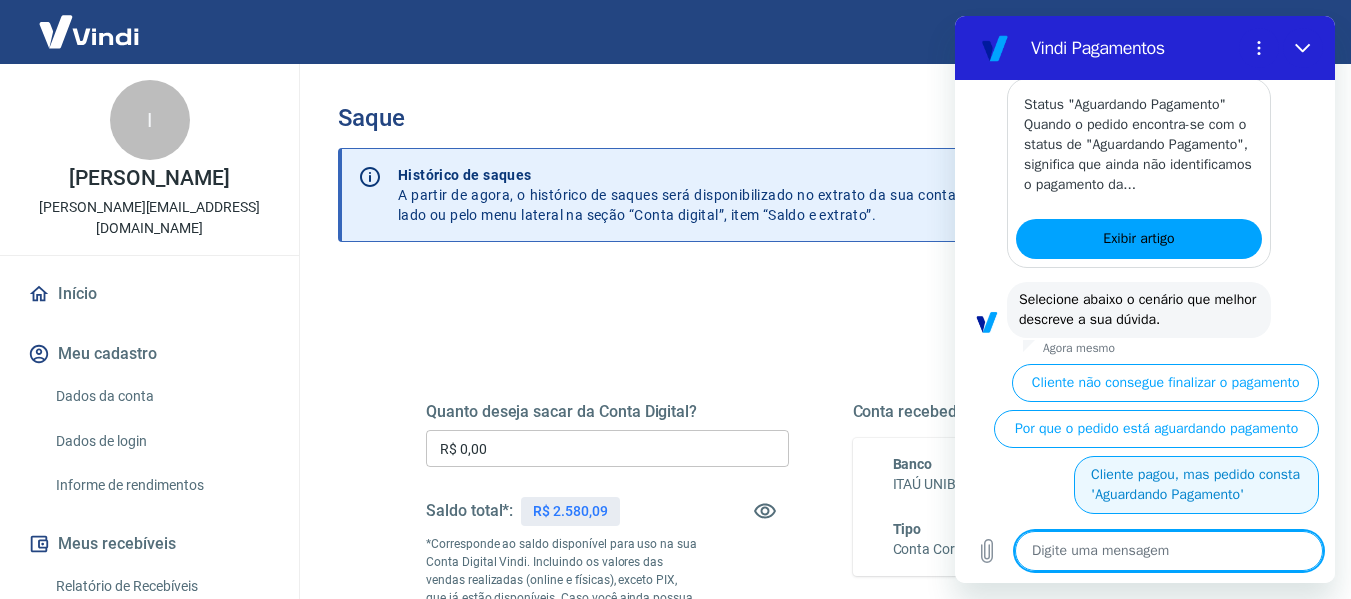 click on "Cliente pagou, mas pedido consta 'Aguardando Pagamento'" at bounding box center (1196, 485) 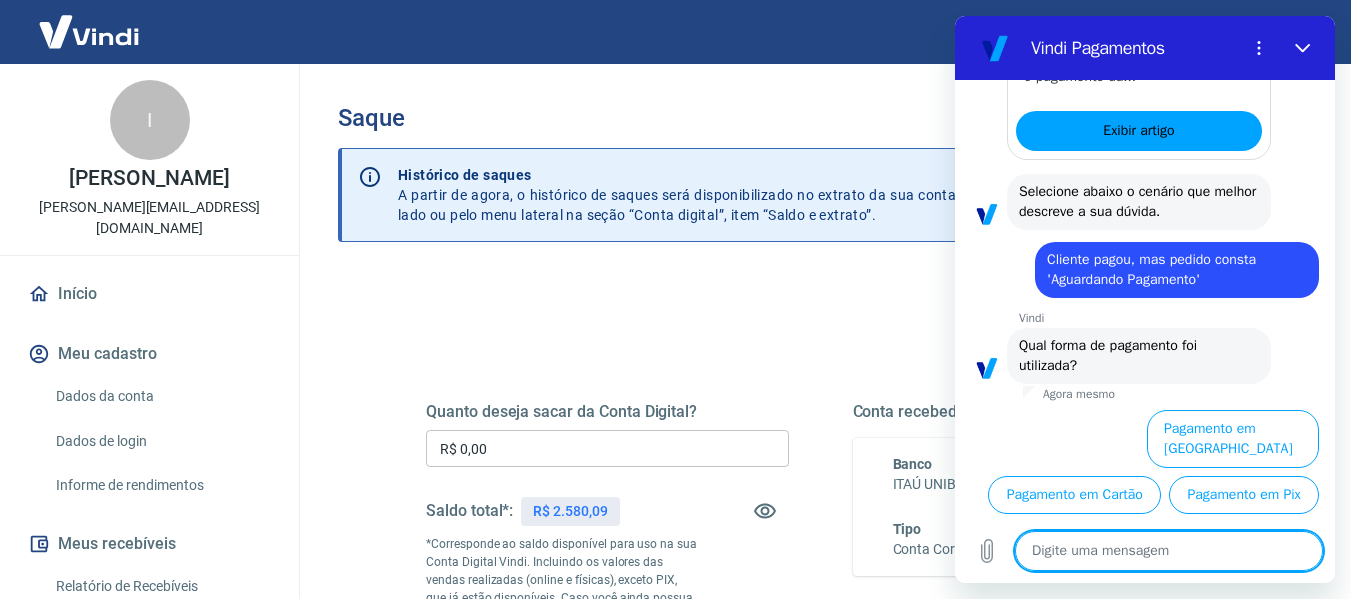 scroll, scrollTop: 3204, scrollLeft: 0, axis: vertical 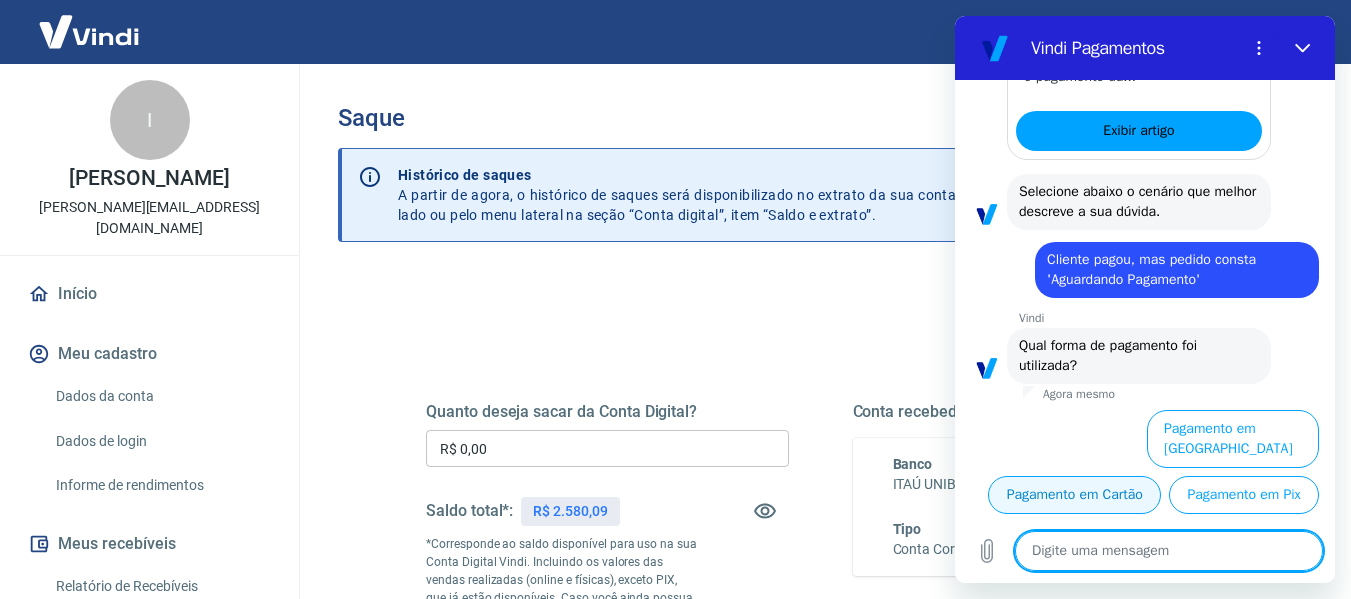 click on "Pagamento em Cartão" at bounding box center (1074, 495) 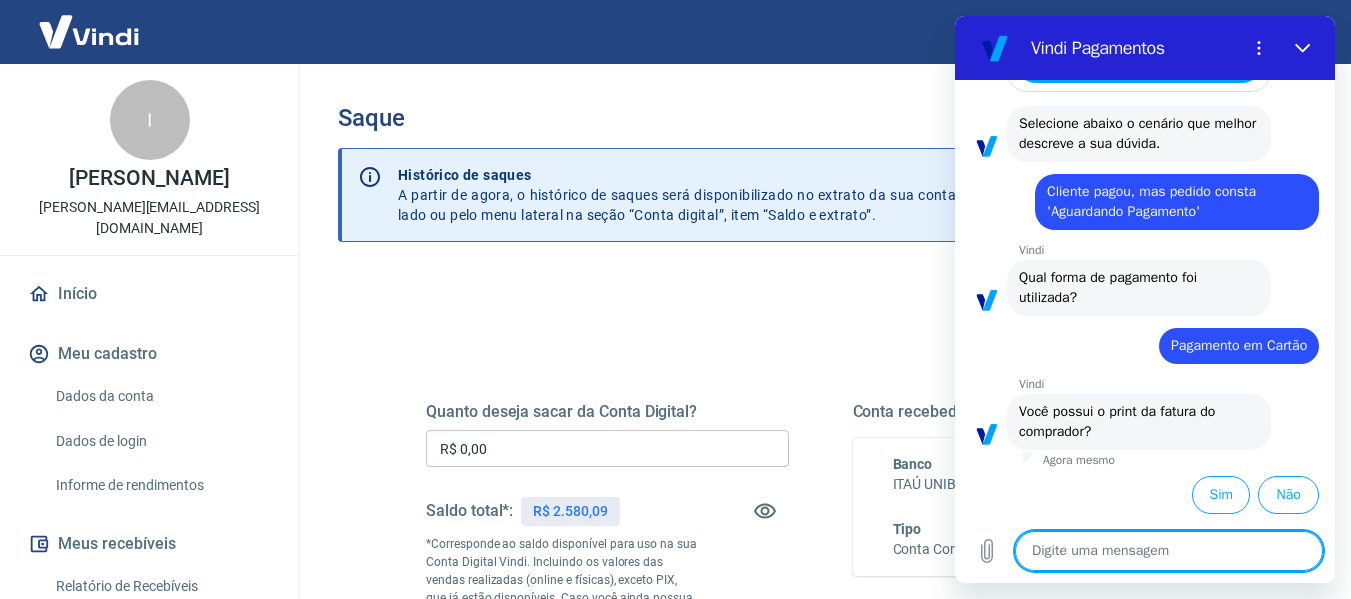 scroll, scrollTop: 3246, scrollLeft: 0, axis: vertical 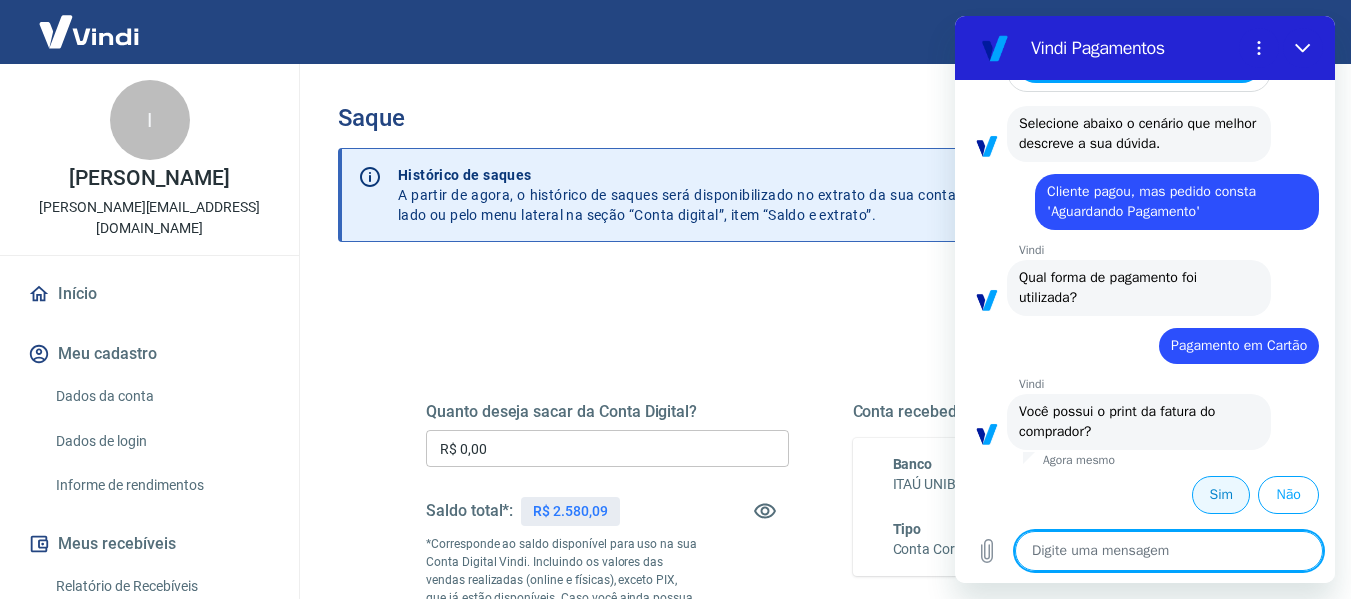click on "Sim" at bounding box center (1221, 495) 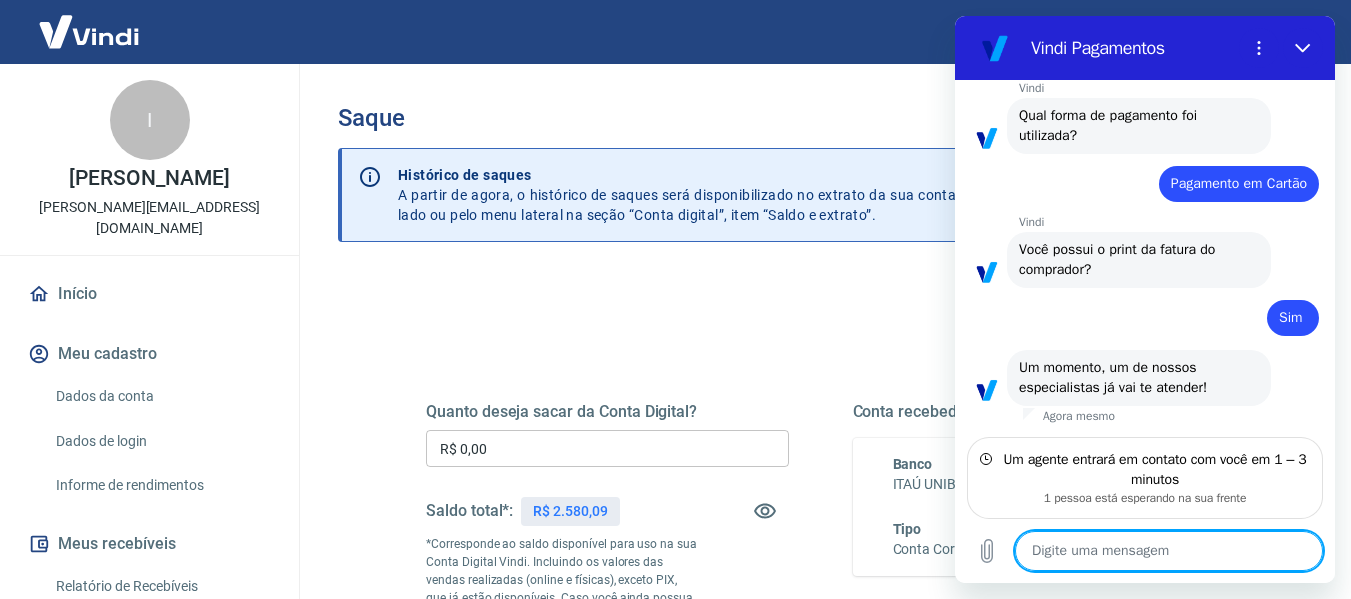 scroll, scrollTop: 3408, scrollLeft: 0, axis: vertical 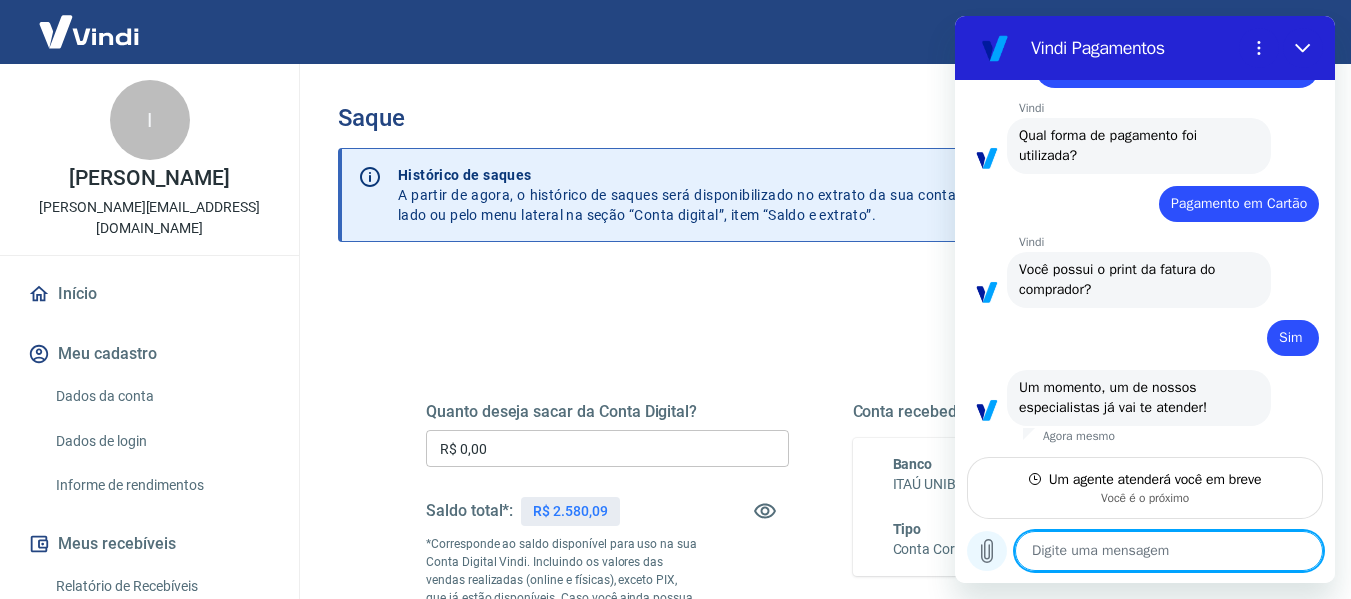 click 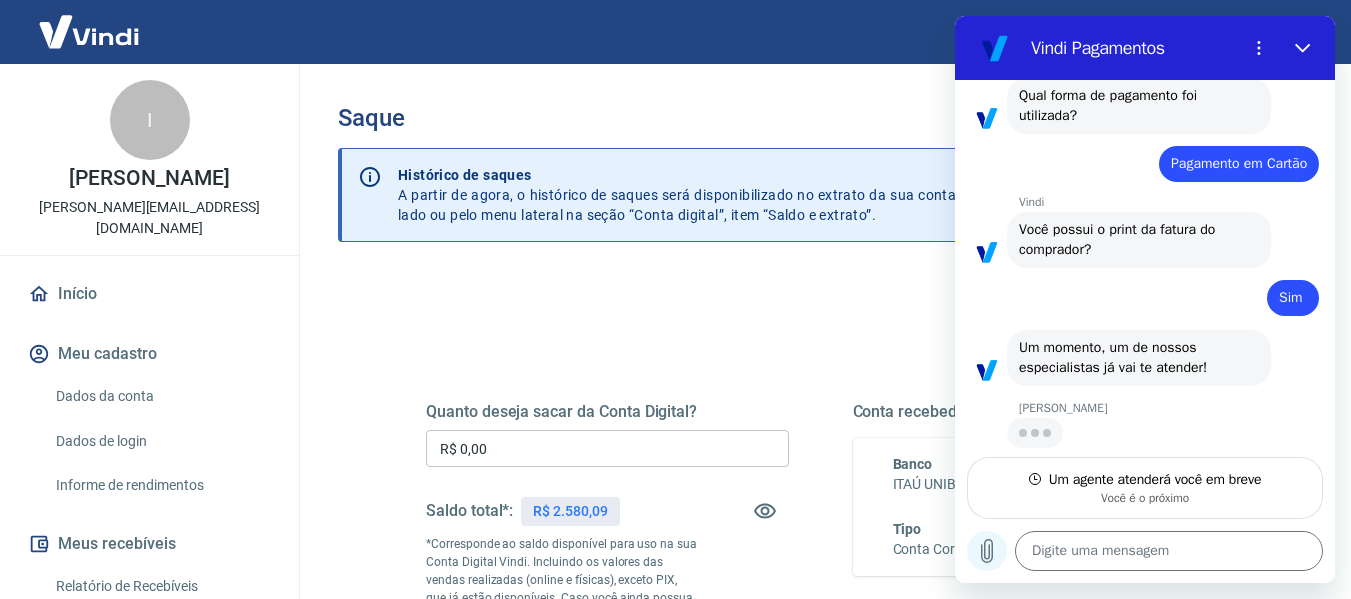 scroll, scrollTop: 3426, scrollLeft: 0, axis: vertical 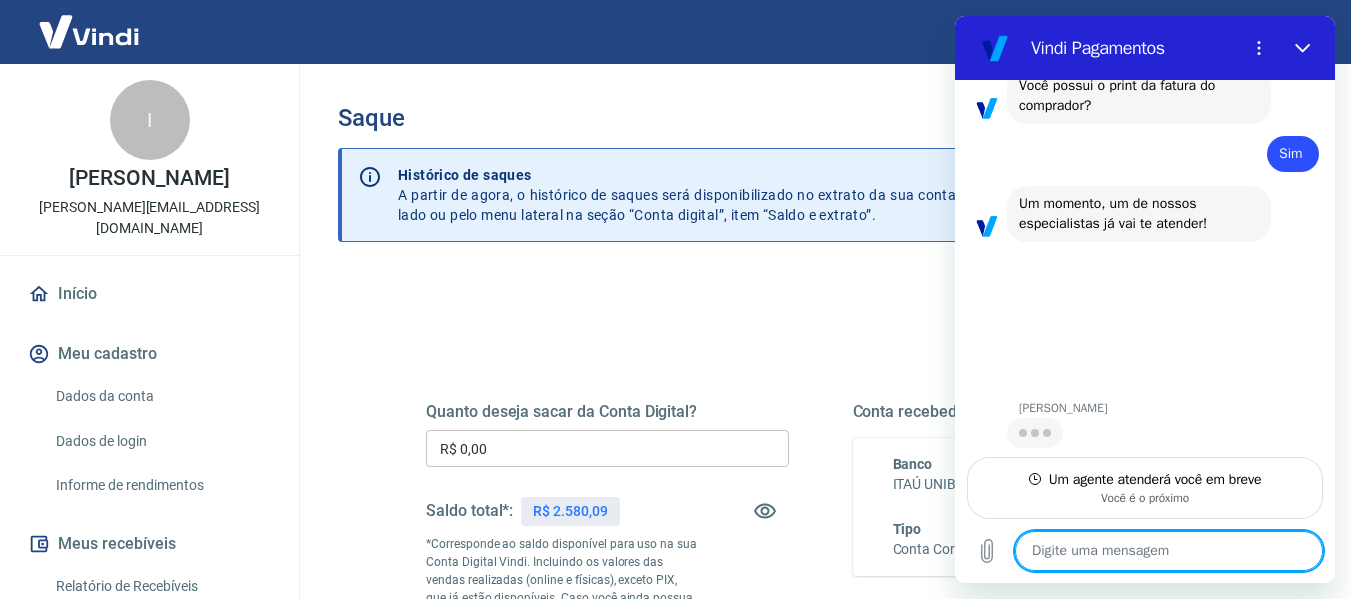 type on "x" 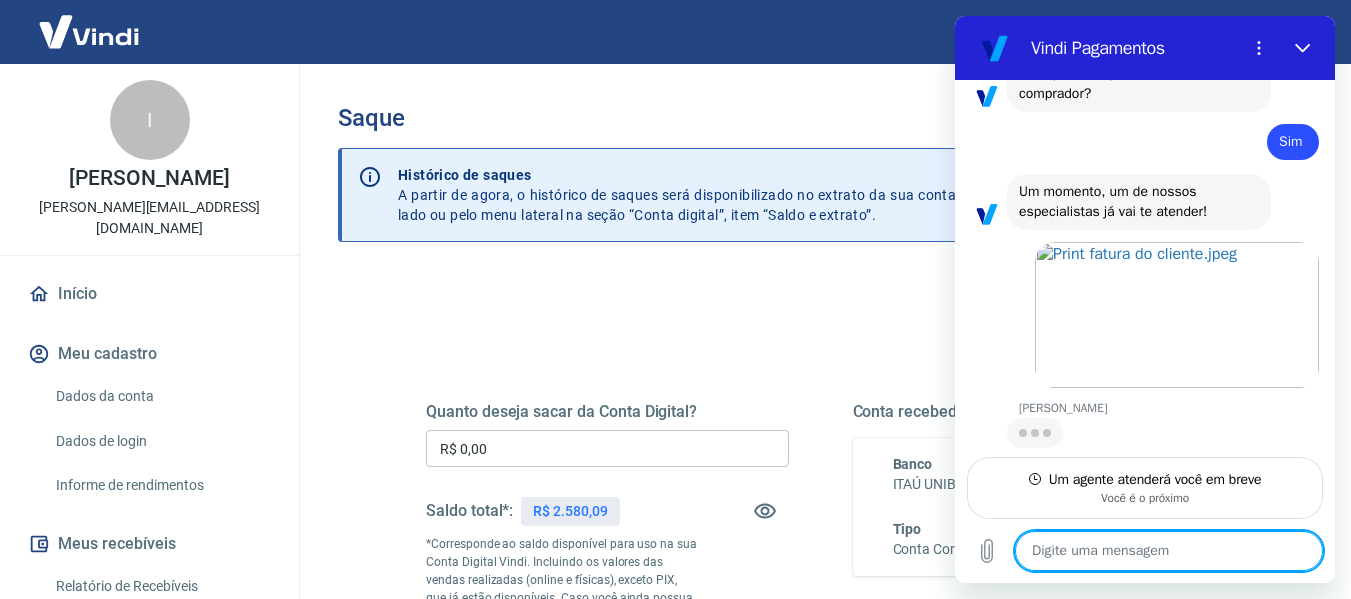 click at bounding box center [1169, 551] 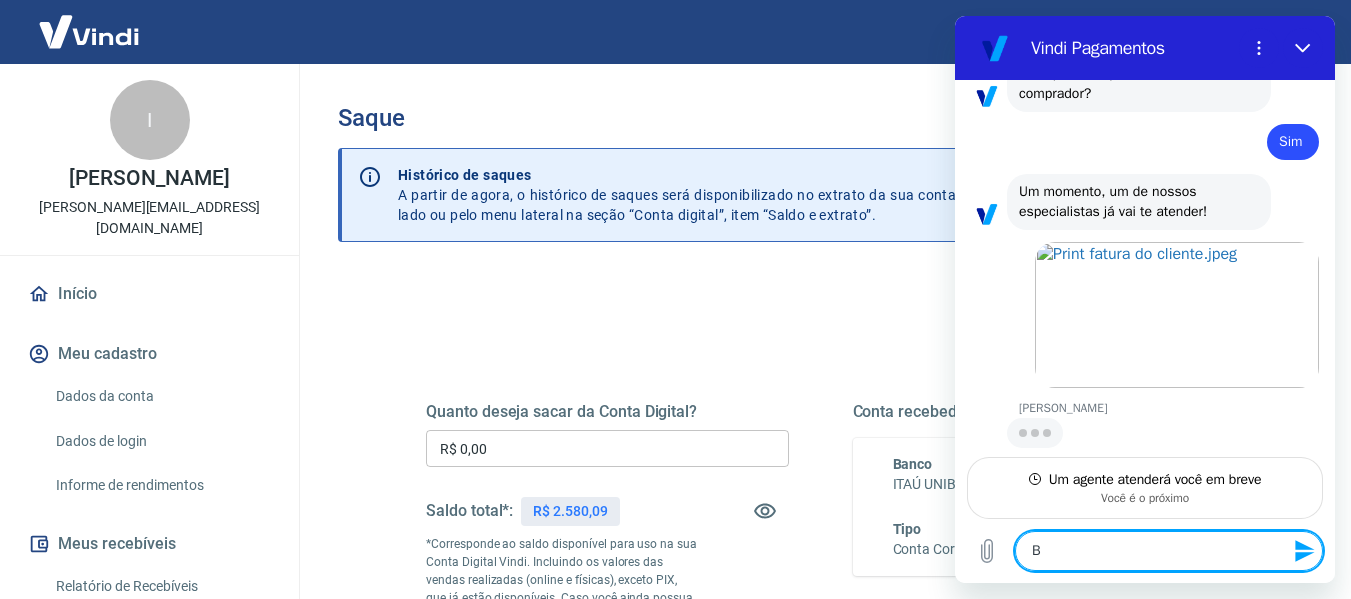 type on "Bo" 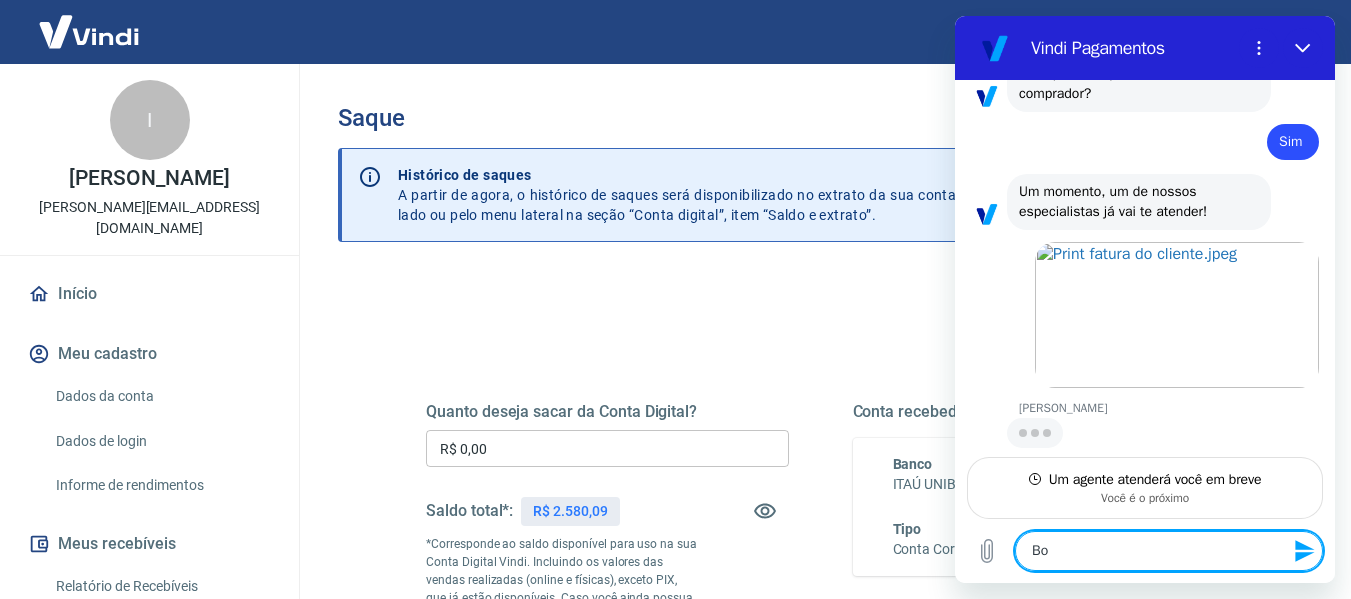 type on "Bom" 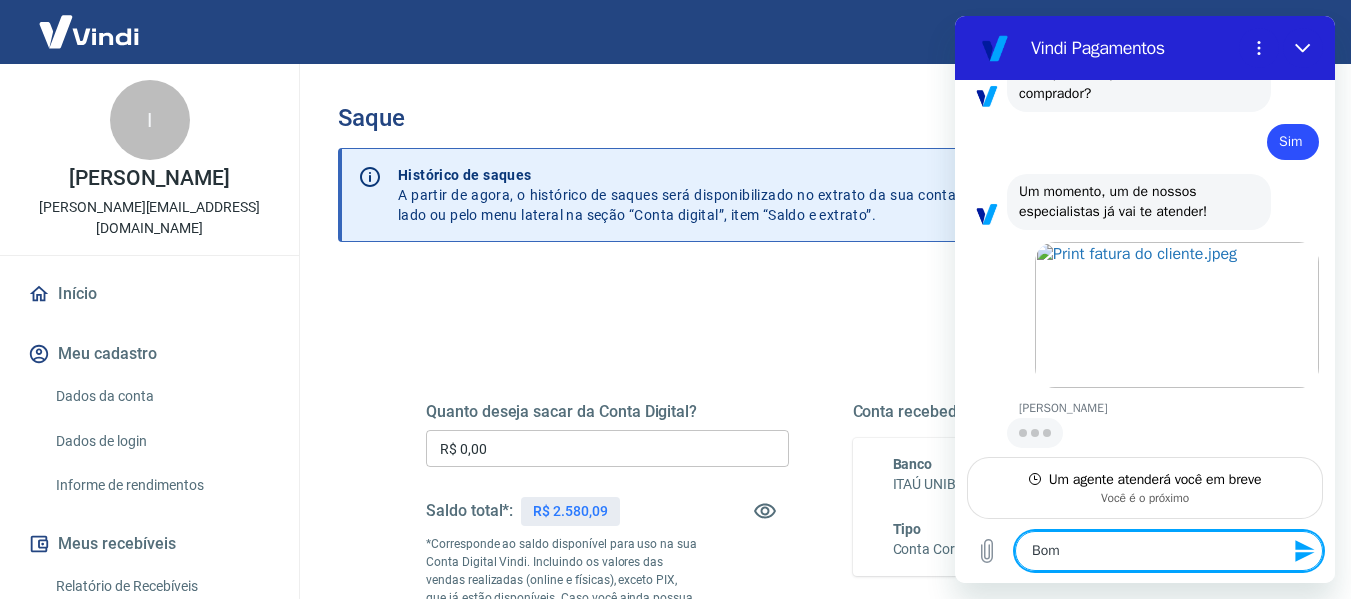 type on "Bom" 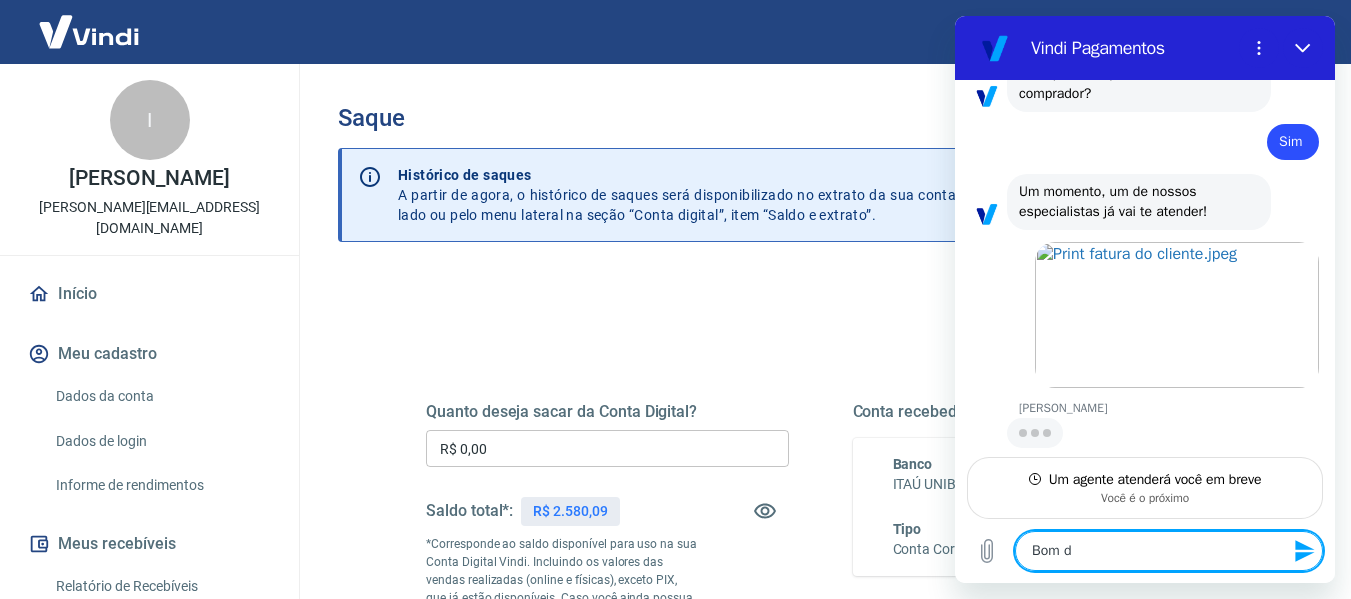 type on "Bom di" 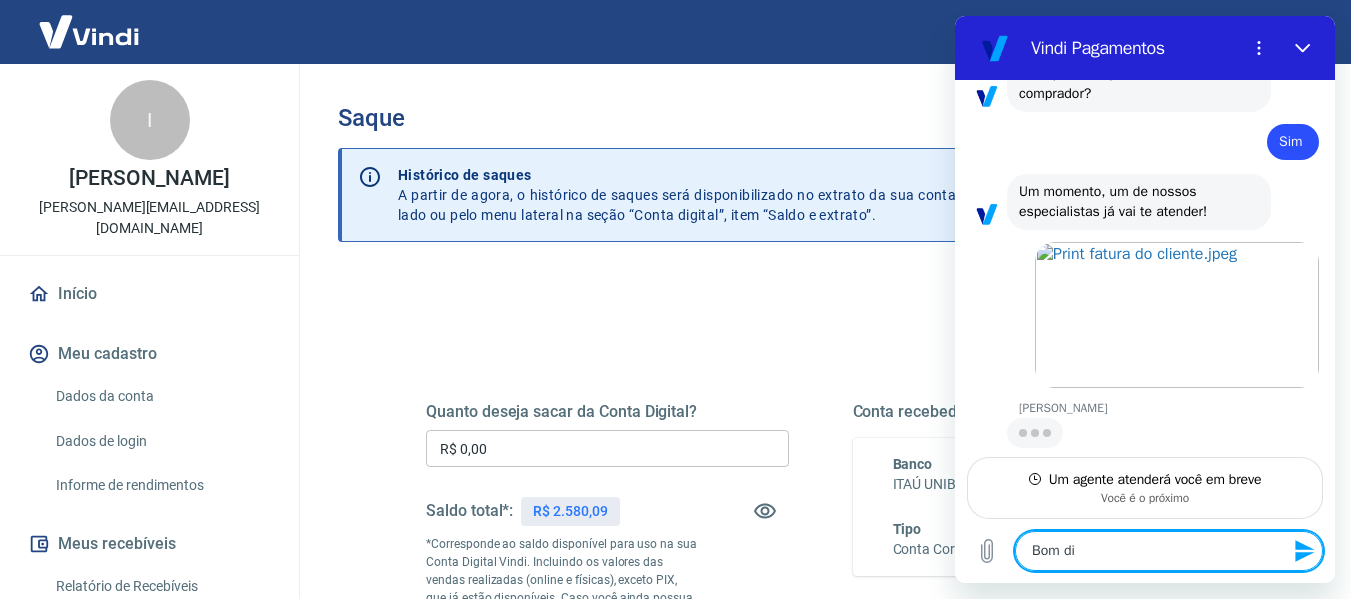 type on "Bom dia" 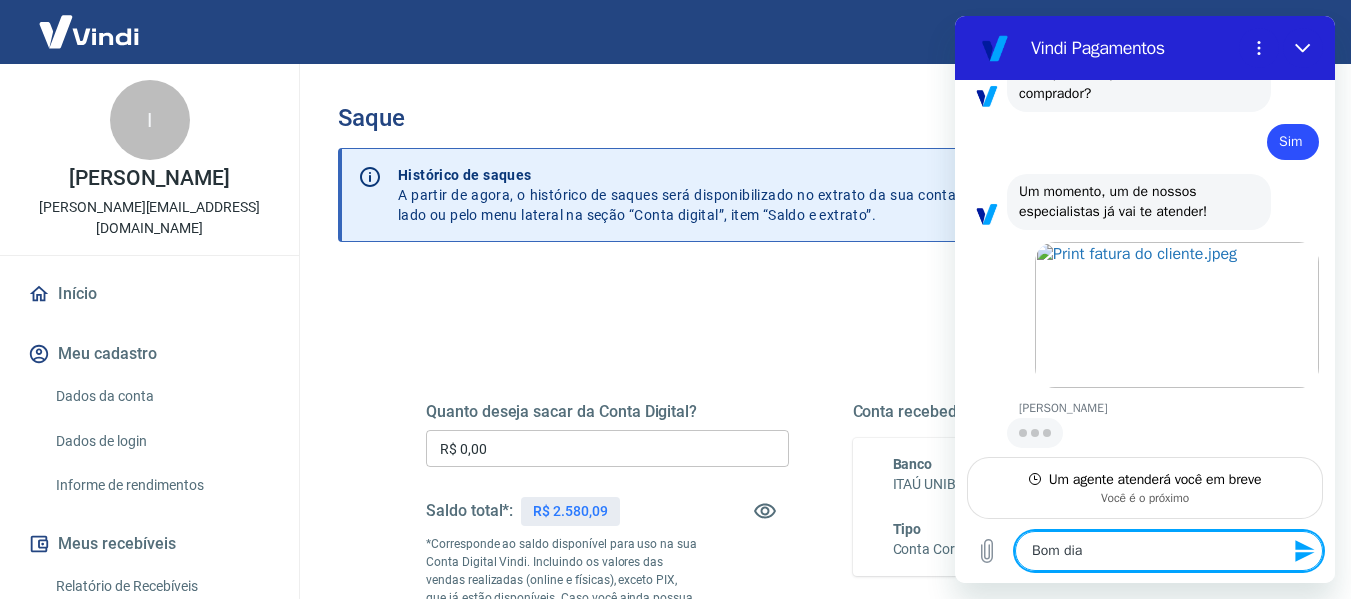 type on "Bom dia," 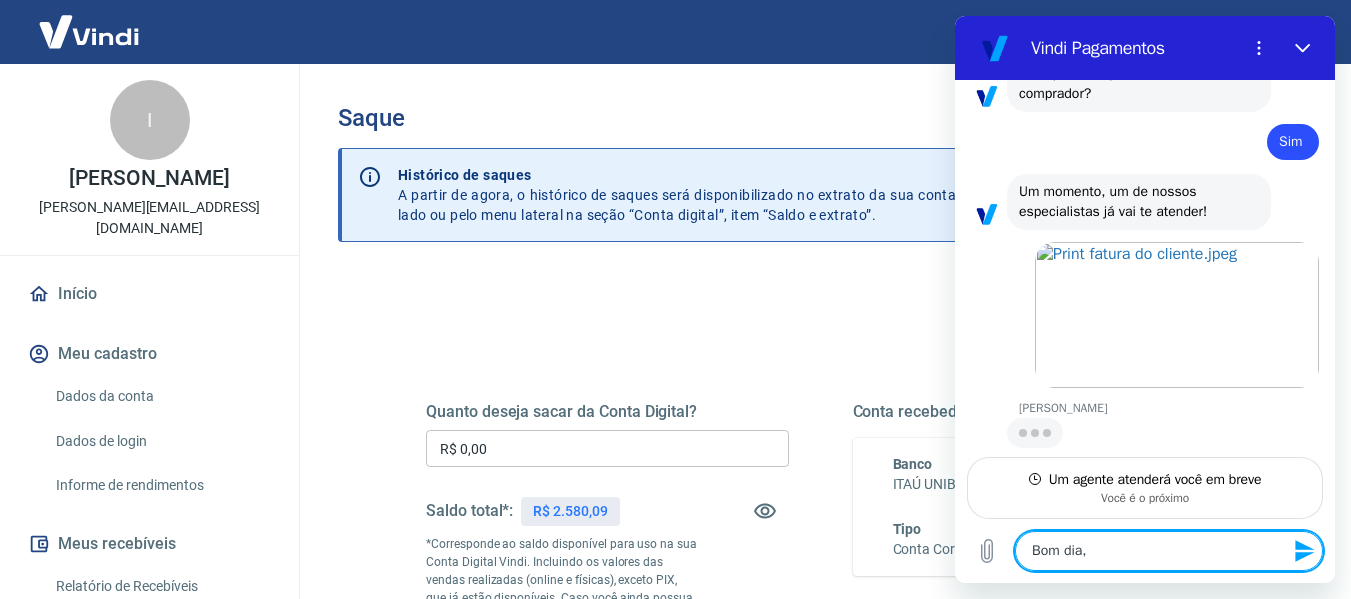 type on "Bom dia," 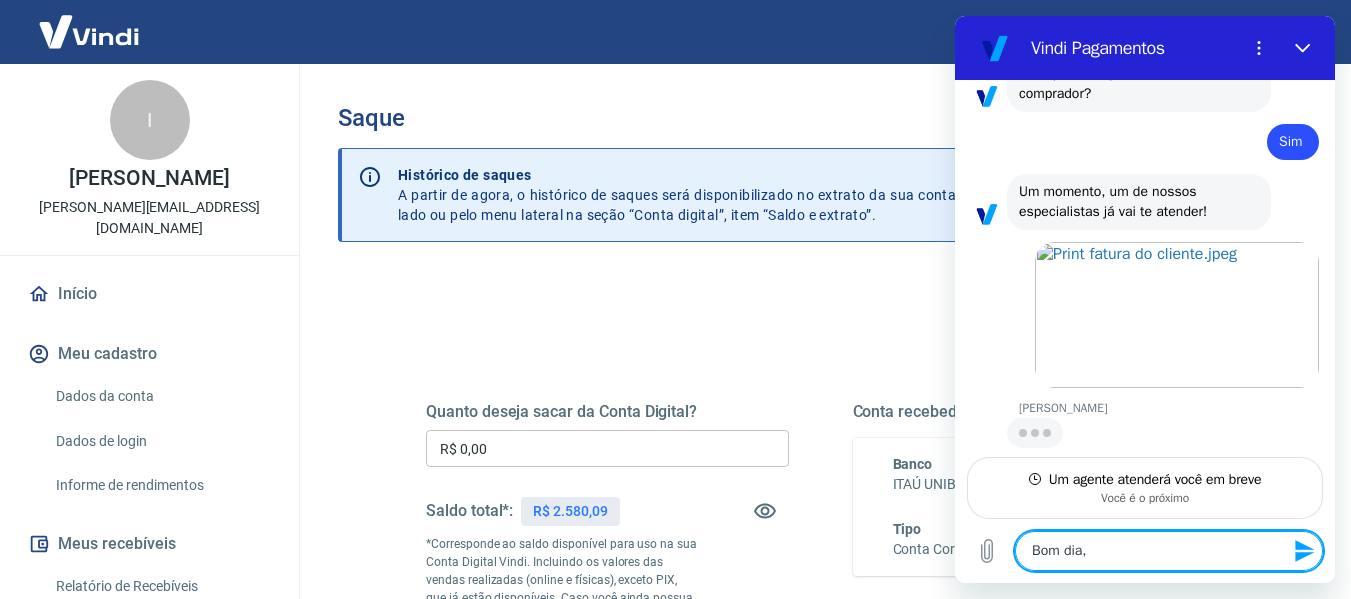 type on "x" 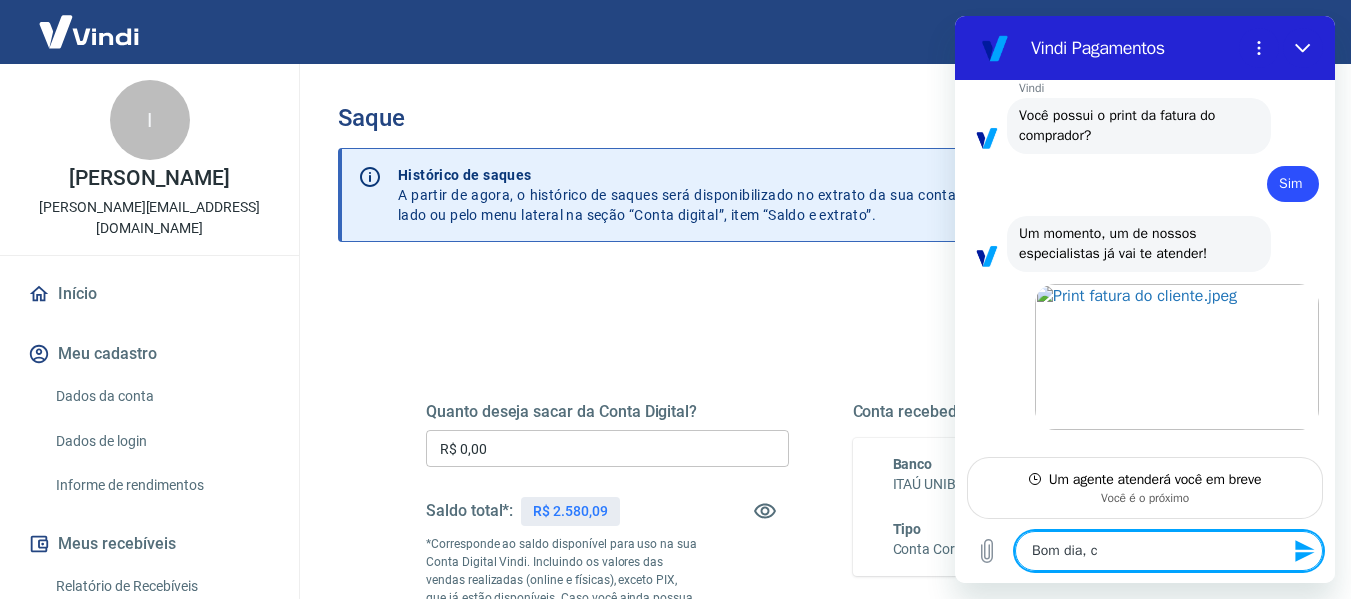 type on "Bom dia, cl" 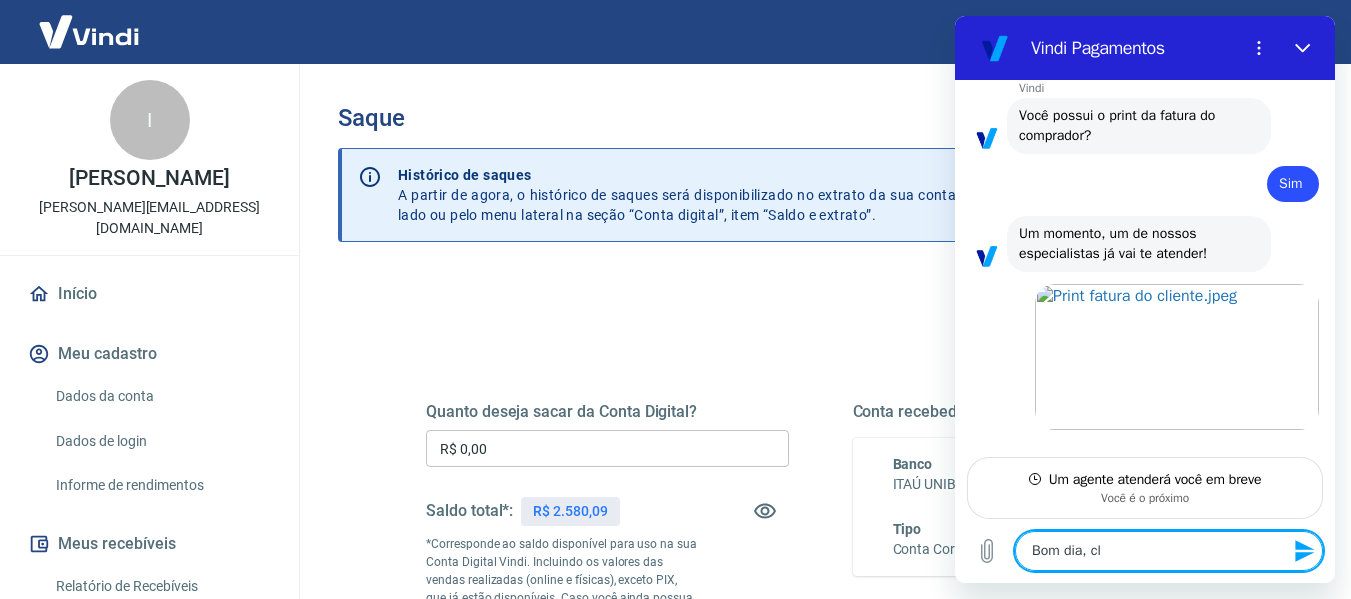 type on "Bom dia, cli" 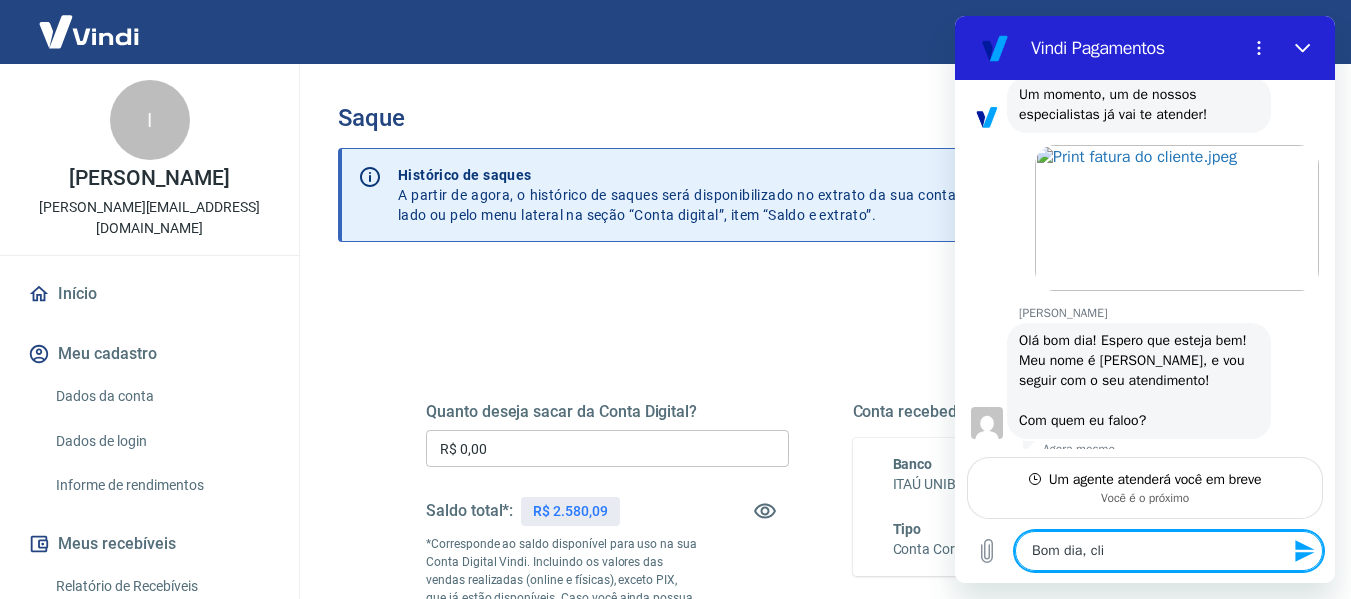type on "x" 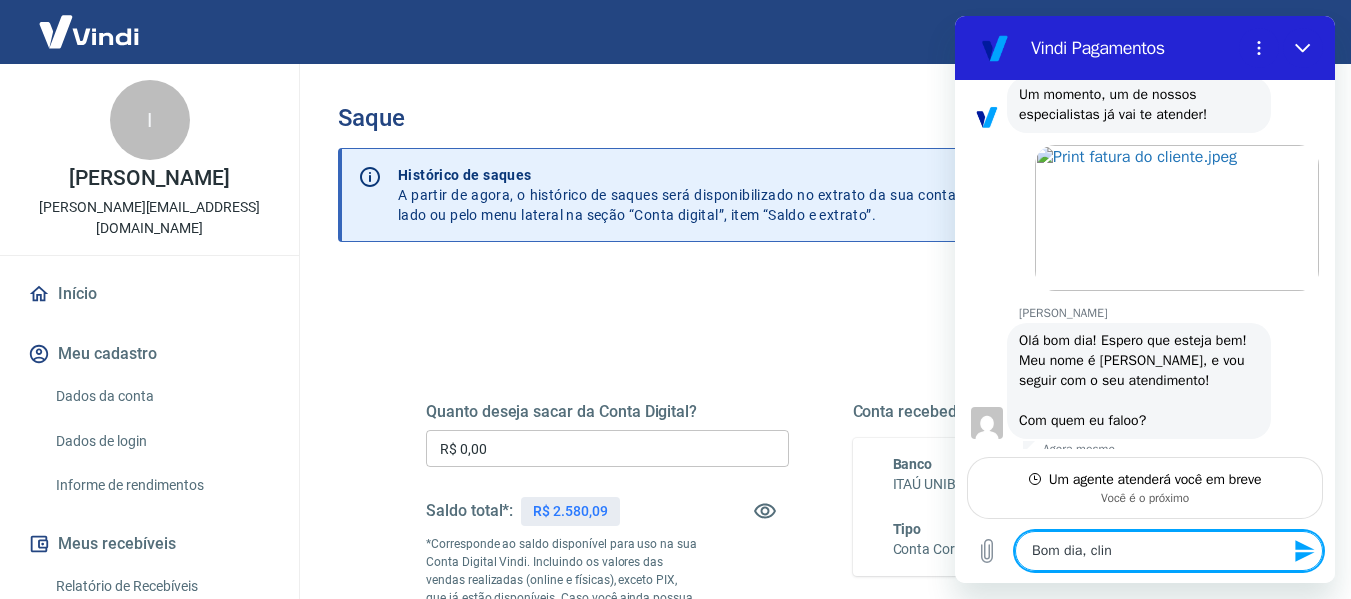 type on "x" 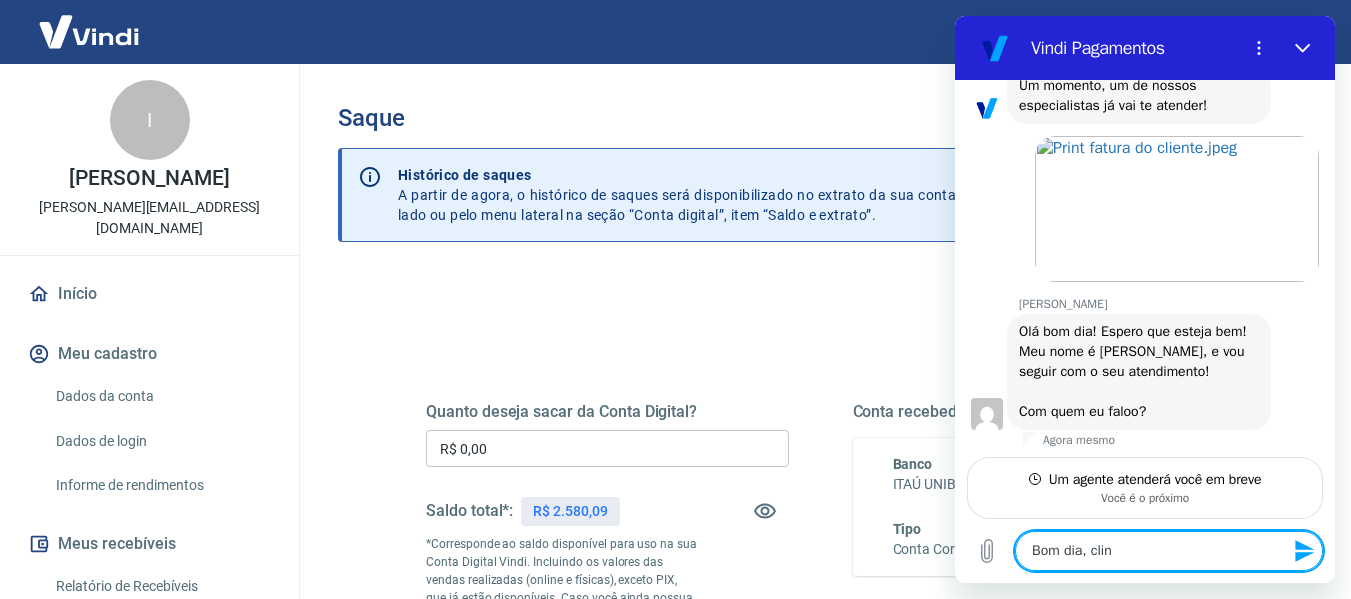 type on "Bom dia, [PERSON_NAME]" 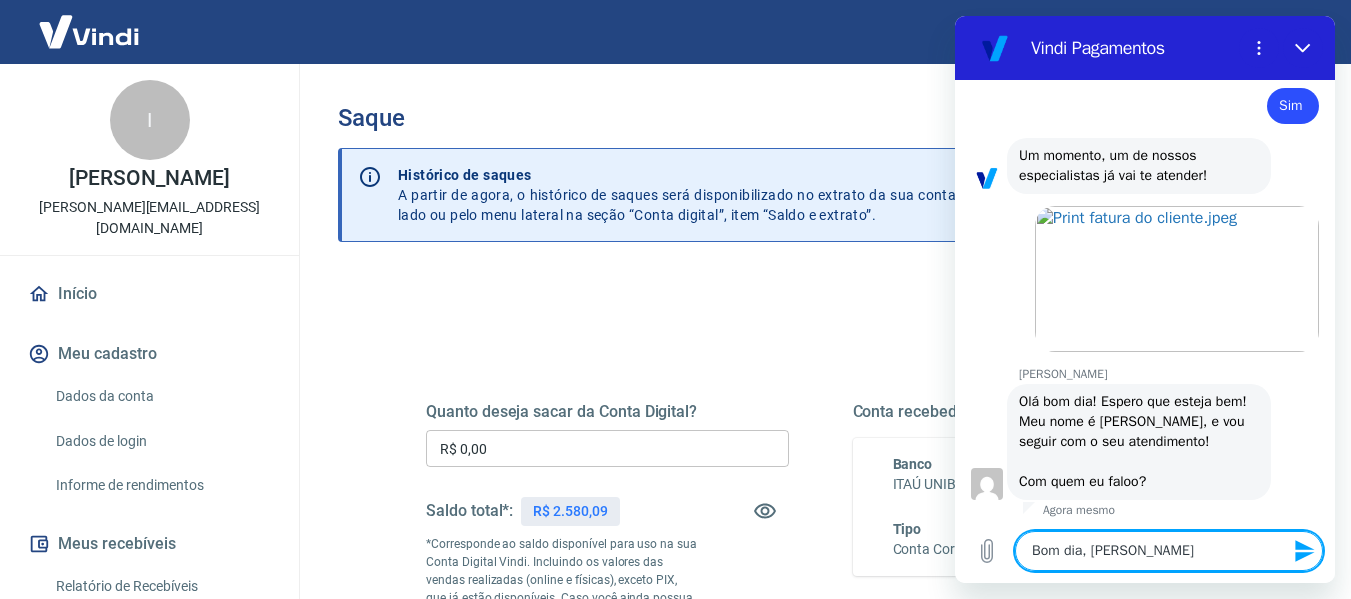 type 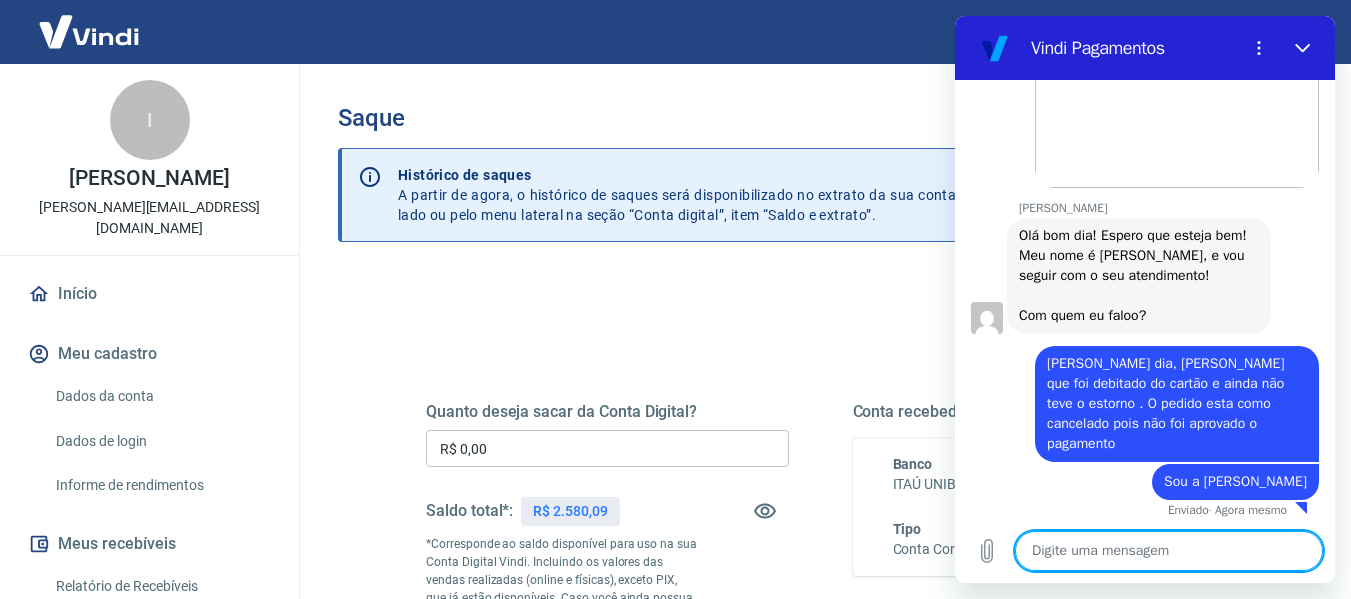 scroll, scrollTop: 3788, scrollLeft: 0, axis: vertical 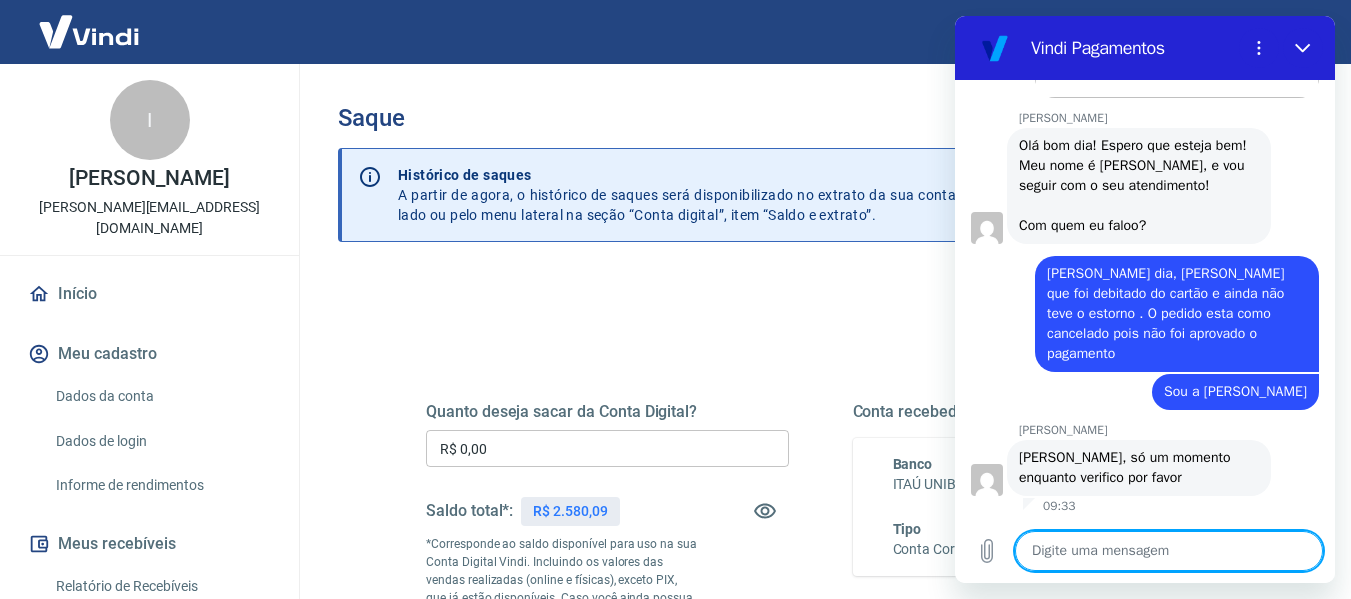 click at bounding box center (1169, 551) 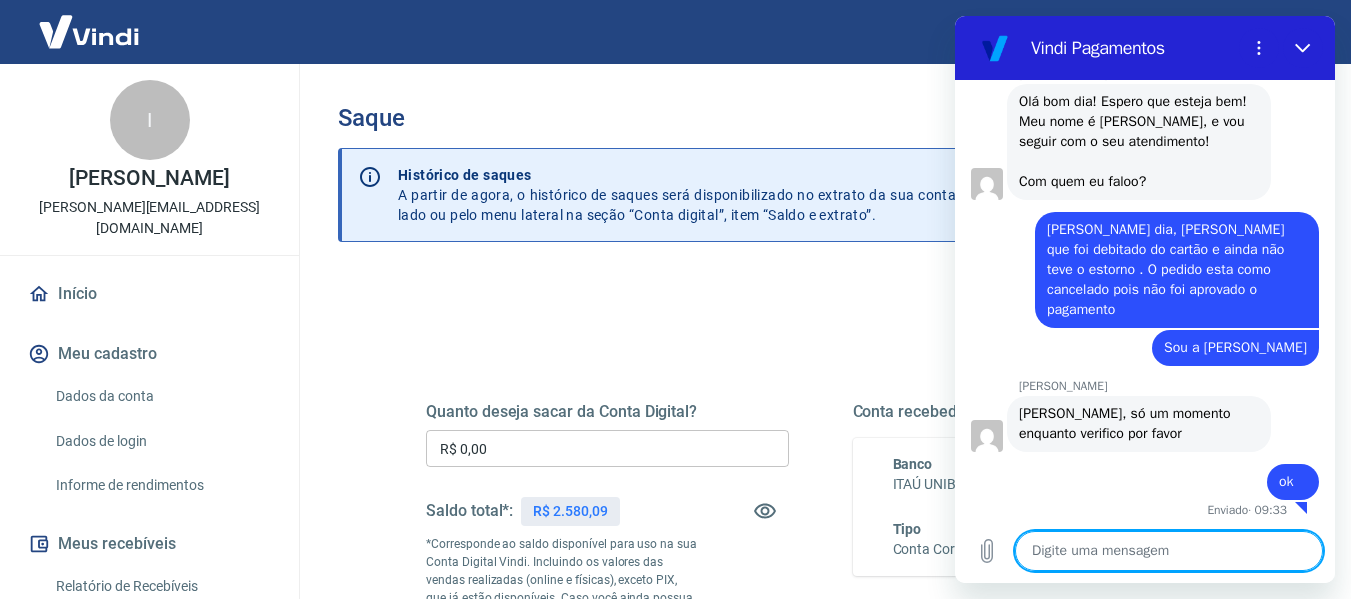 scroll, scrollTop: 3922, scrollLeft: 0, axis: vertical 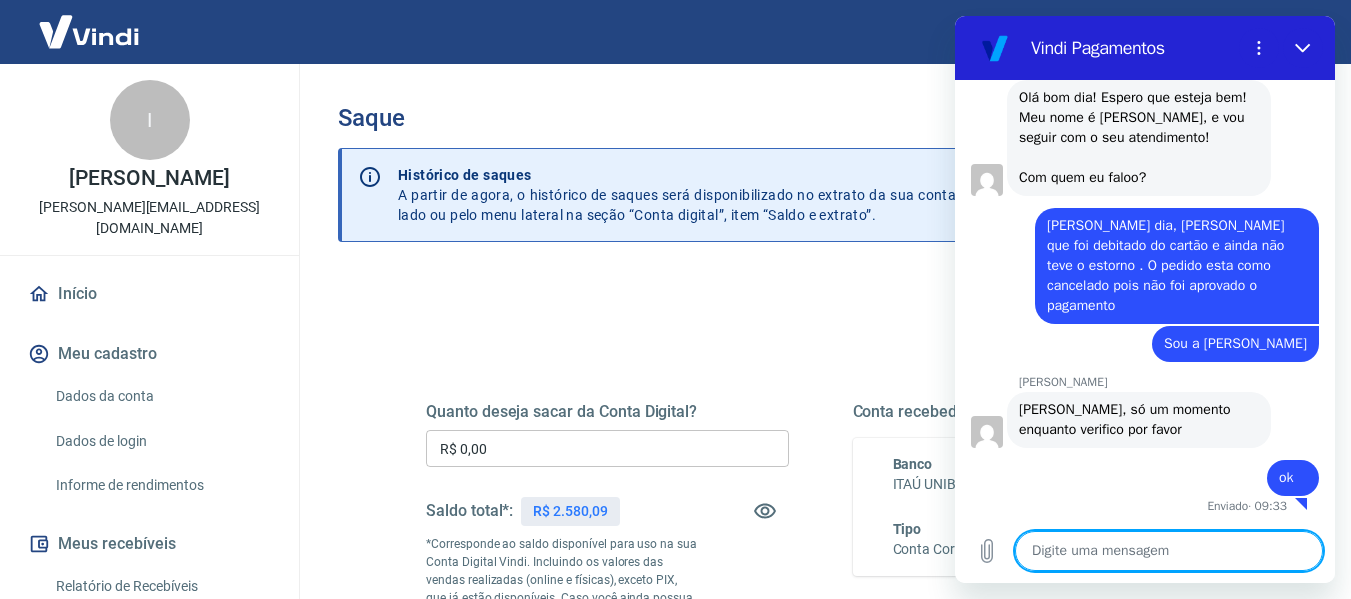 click at bounding box center [1169, 551] 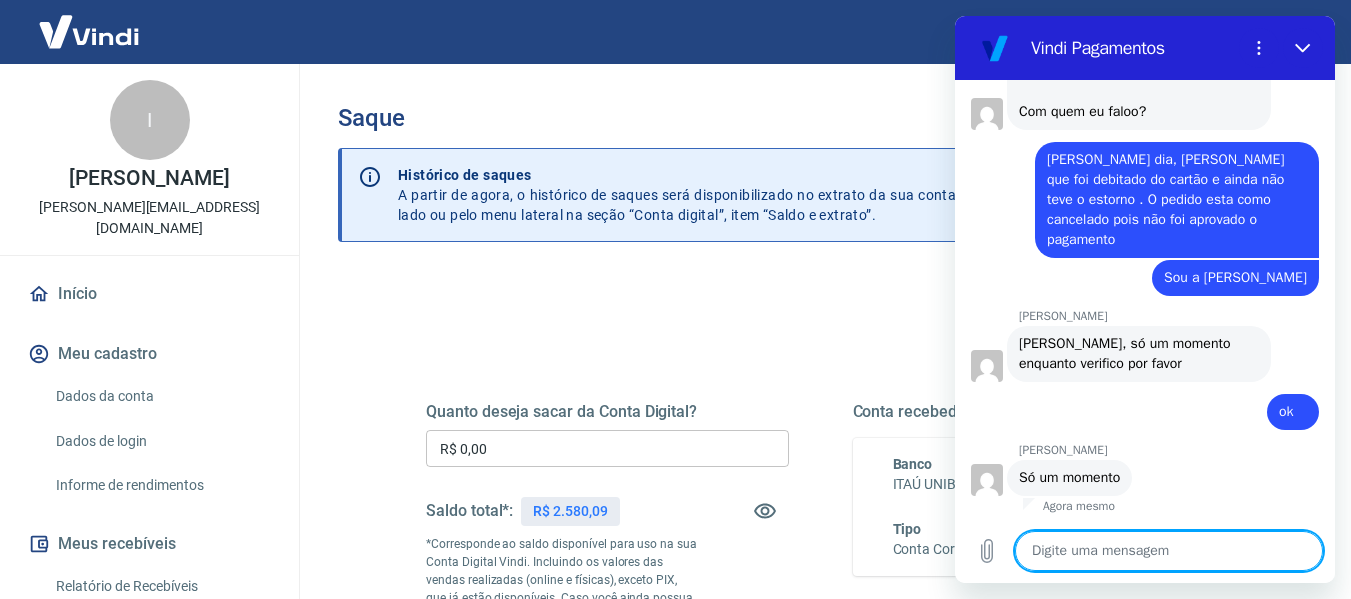 scroll, scrollTop: 3988, scrollLeft: 0, axis: vertical 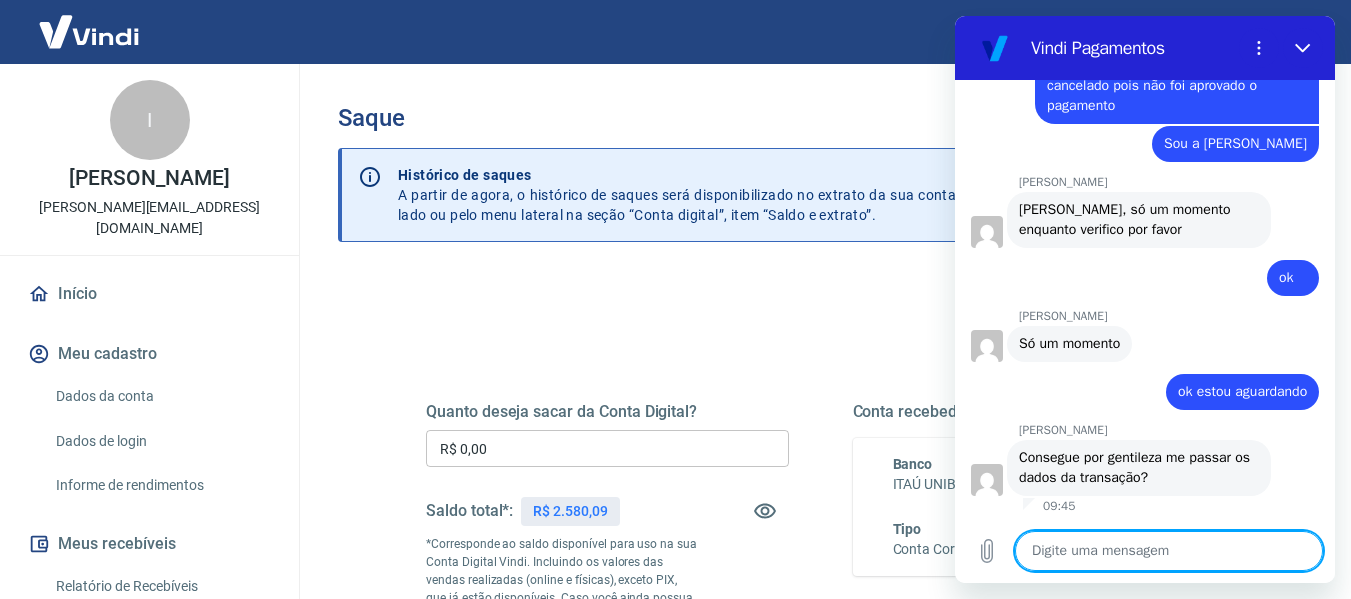 click at bounding box center [1169, 551] 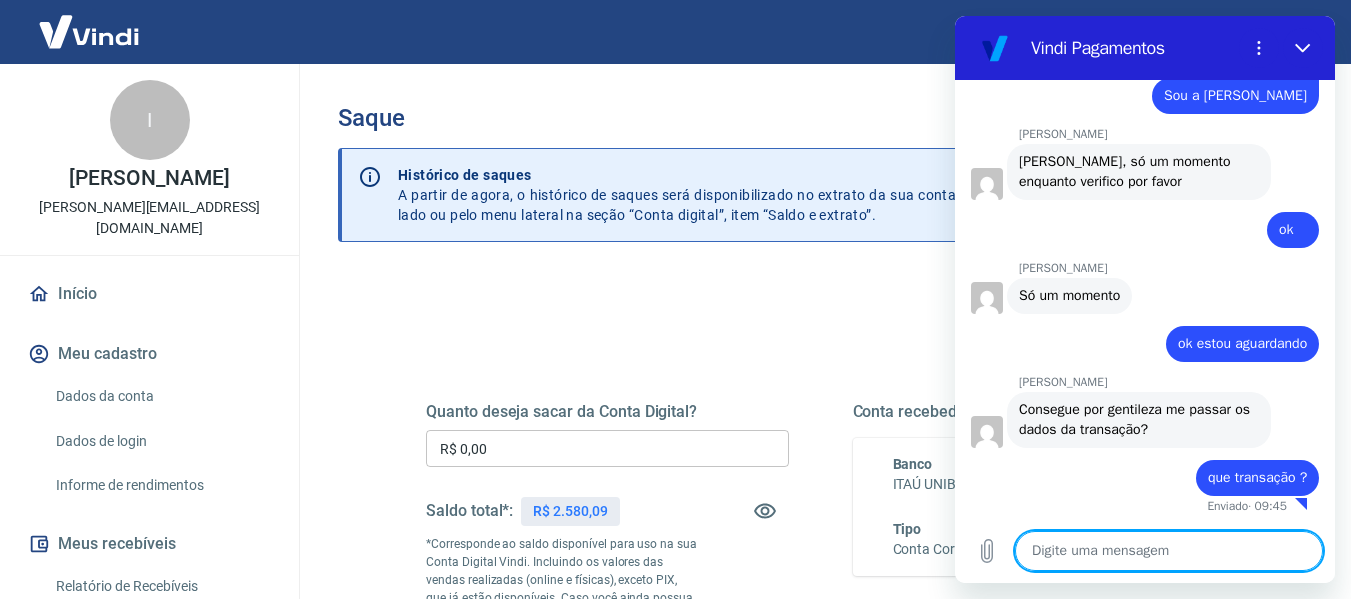 scroll, scrollTop: 4170, scrollLeft: 0, axis: vertical 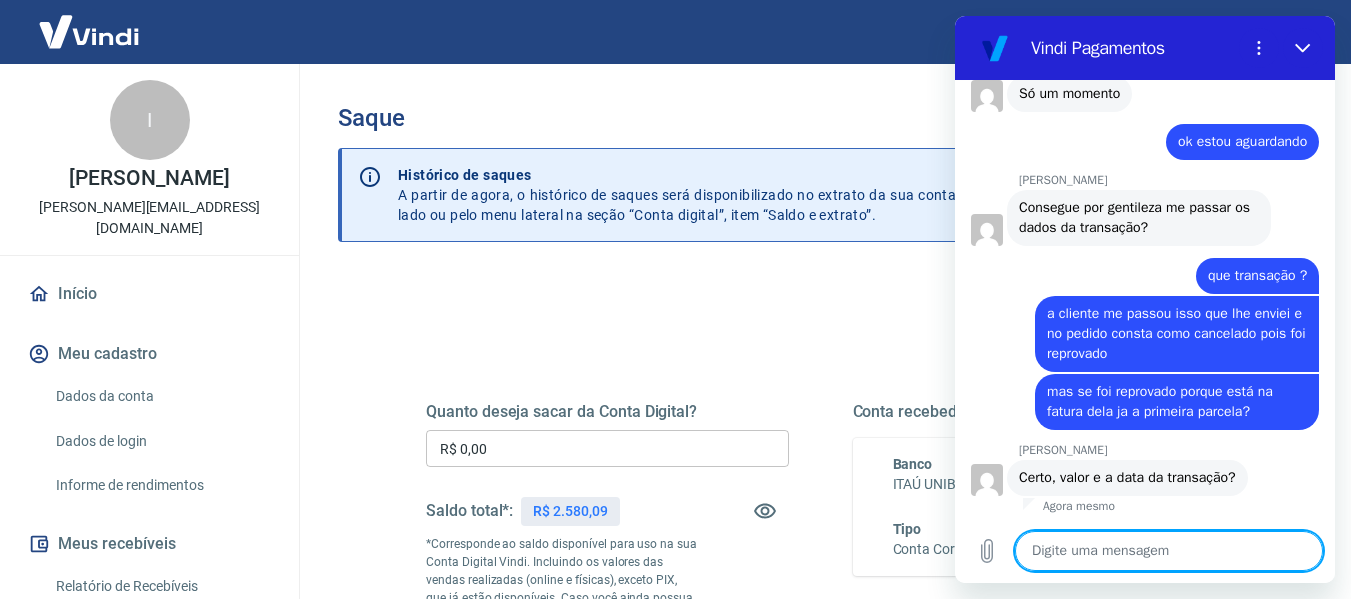 click at bounding box center [1169, 551] 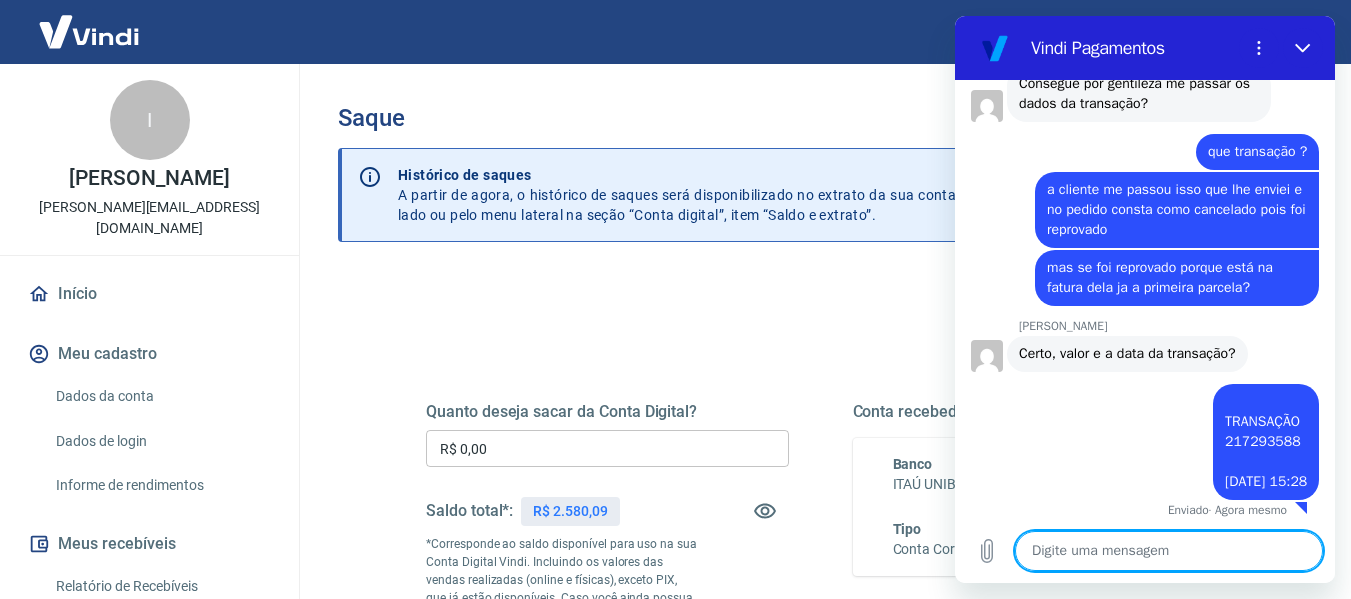 scroll, scrollTop: 4500, scrollLeft: 0, axis: vertical 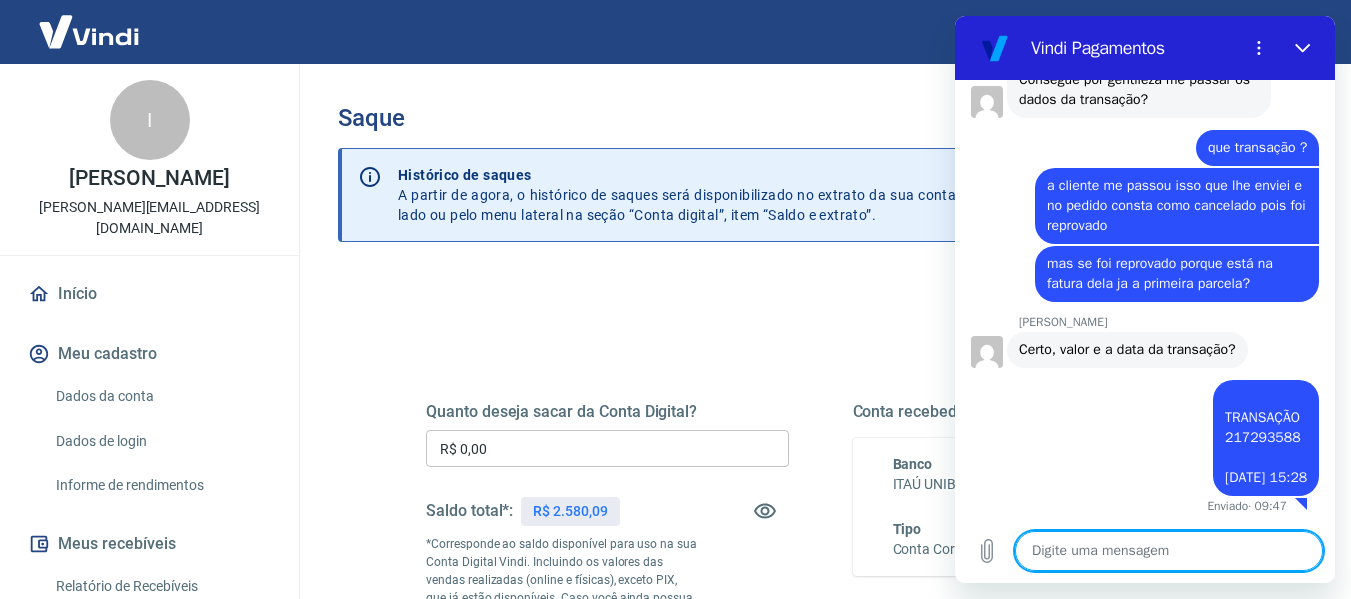 click at bounding box center [1169, 551] 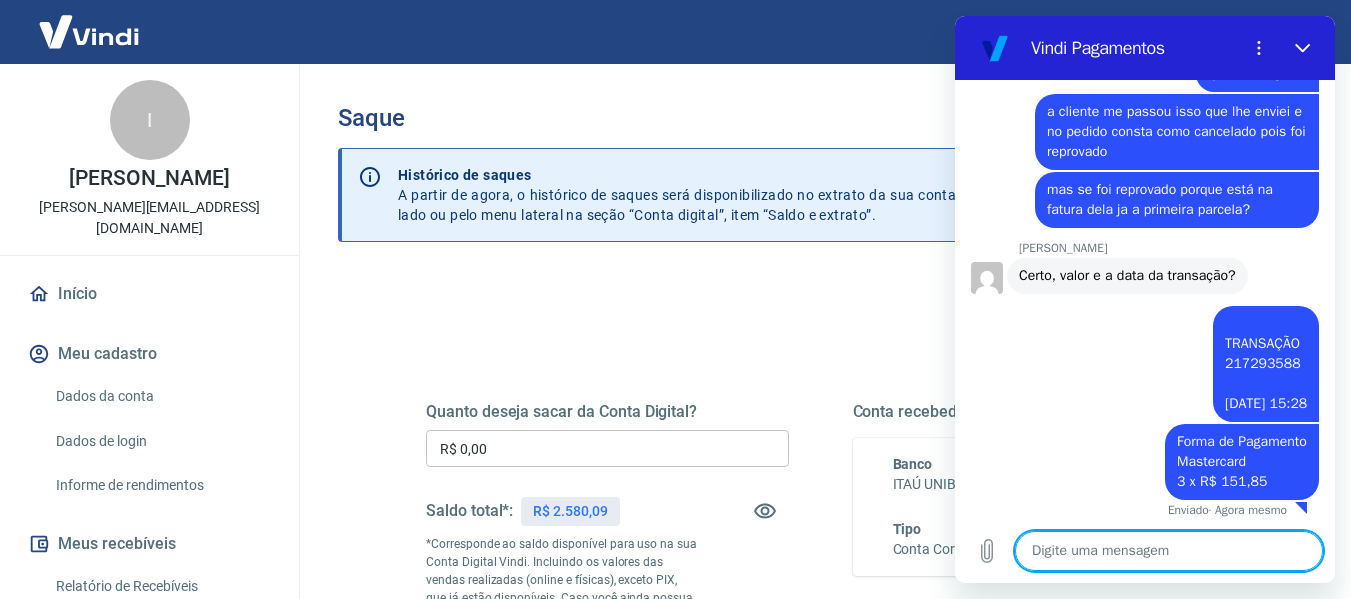 scroll, scrollTop: 4578, scrollLeft: 0, axis: vertical 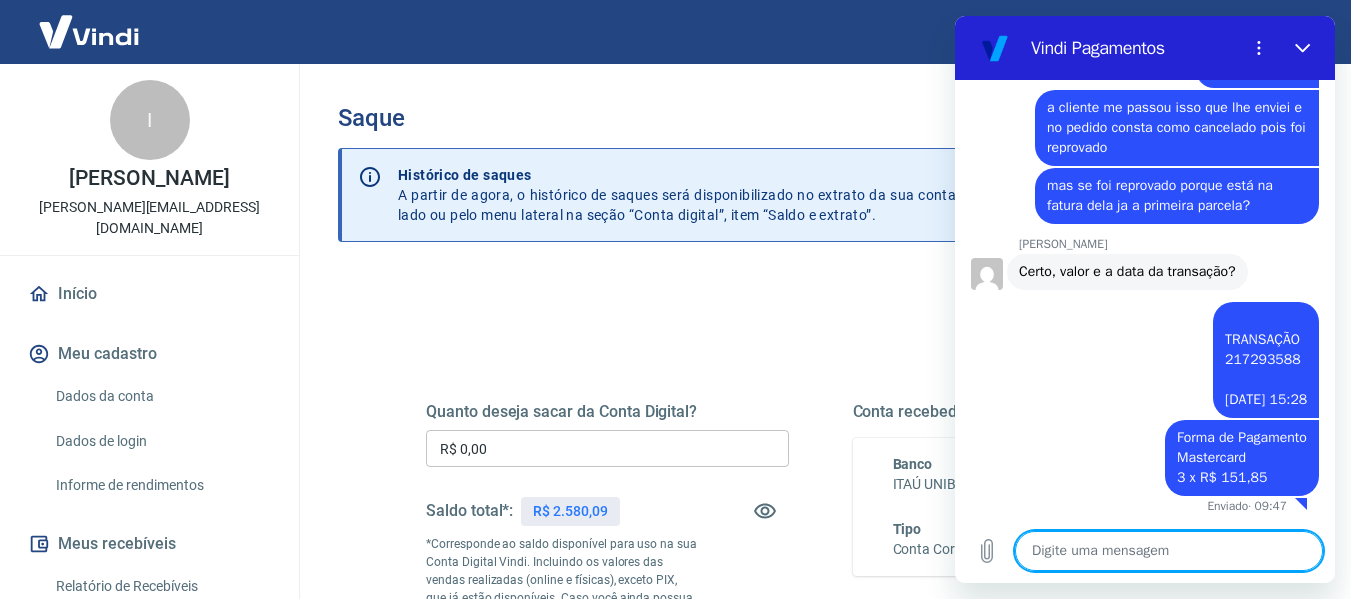 click at bounding box center [1169, 551] 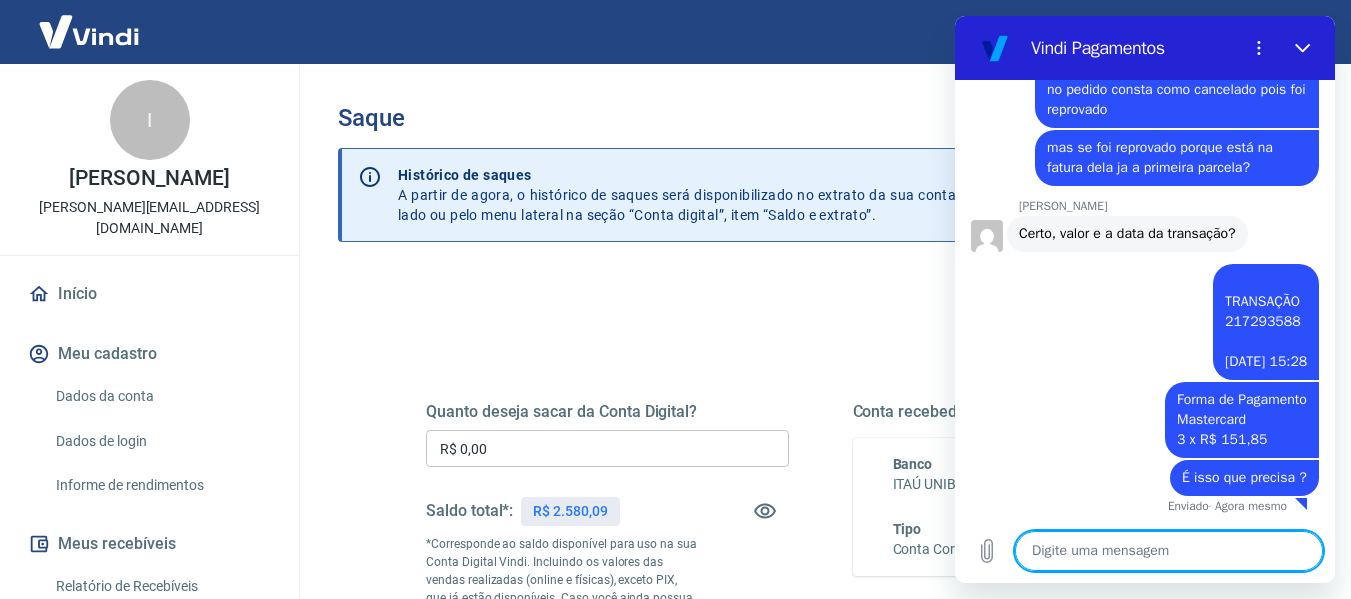 scroll, scrollTop: 4616, scrollLeft: 0, axis: vertical 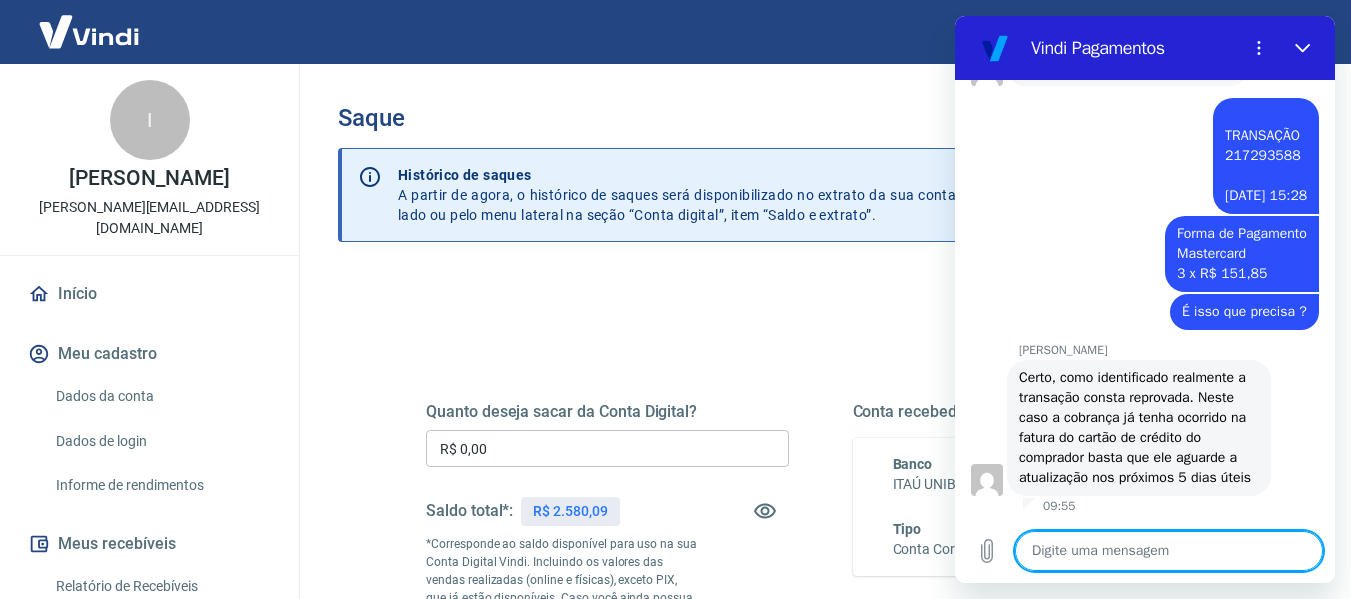 click at bounding box center [1169, 551] 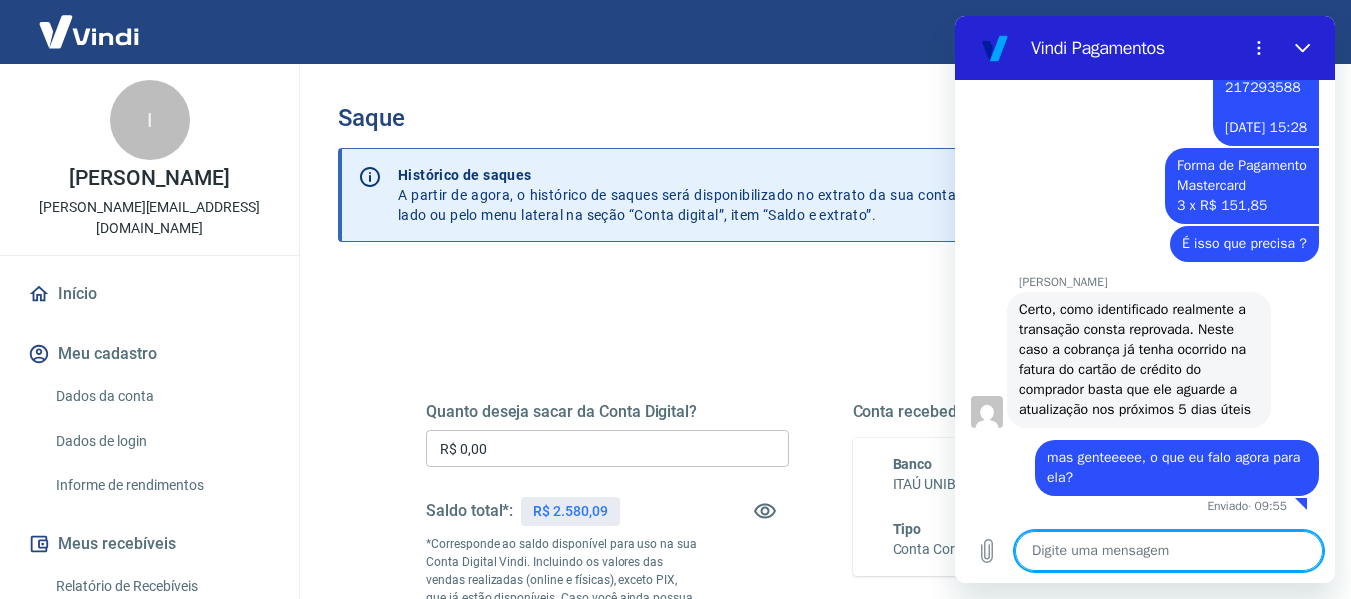 scroll, scrollTop: 4870, scrollLeft: 0, axis: vertical 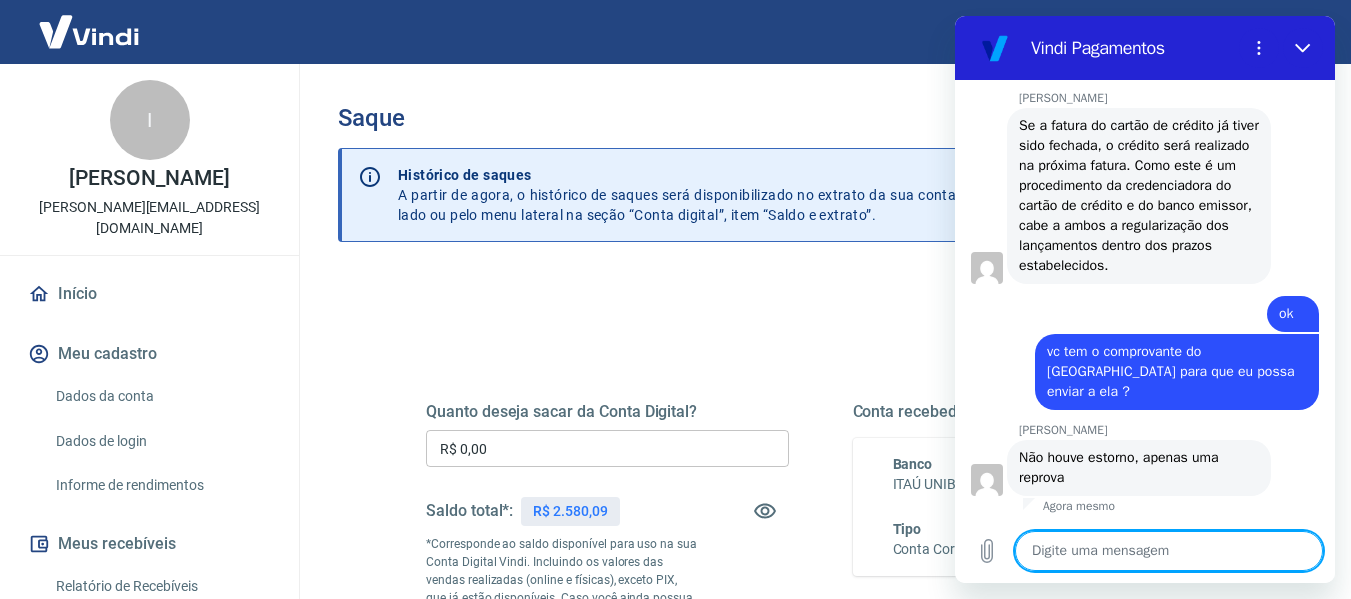 click at bounding box center [1169, 551] 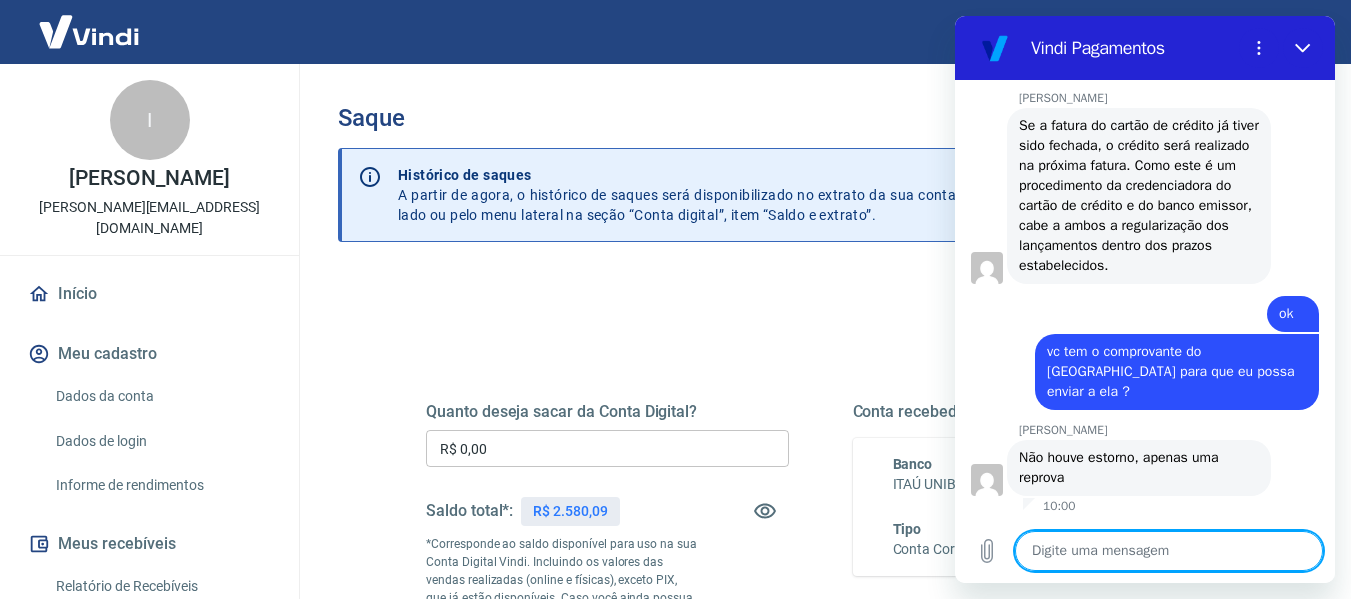 click at bounding box center (1169, 551) 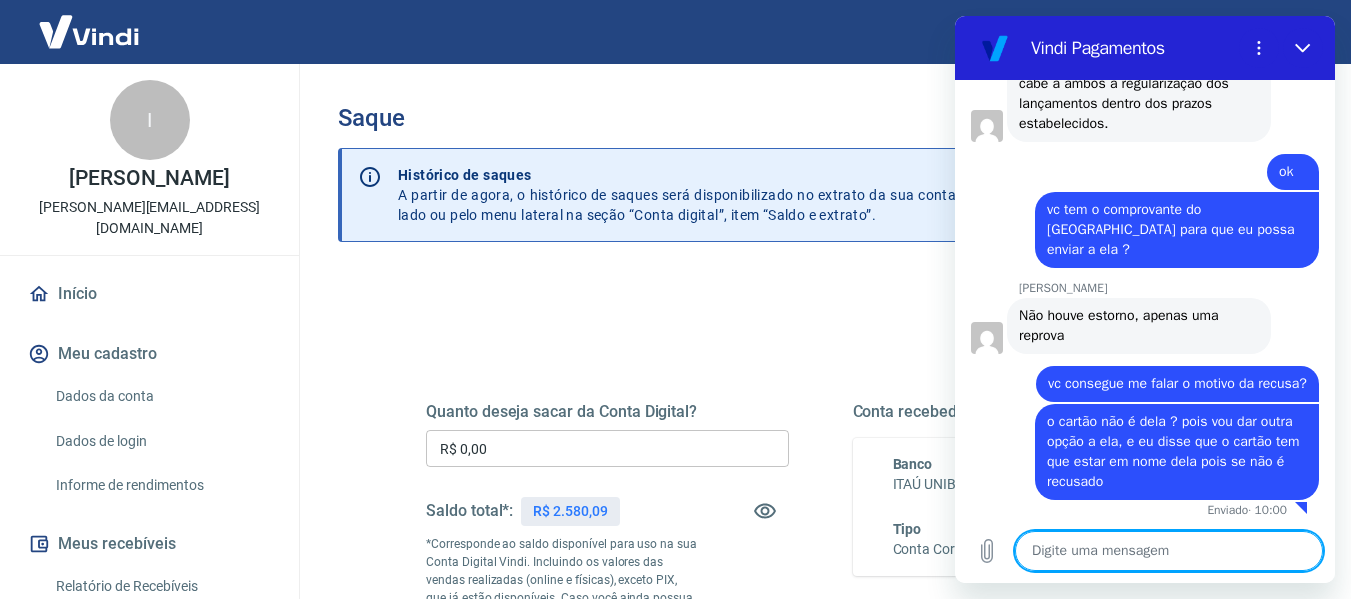 scroll, scrollTop: 5512, scrollLeft: 0, axis: vertical 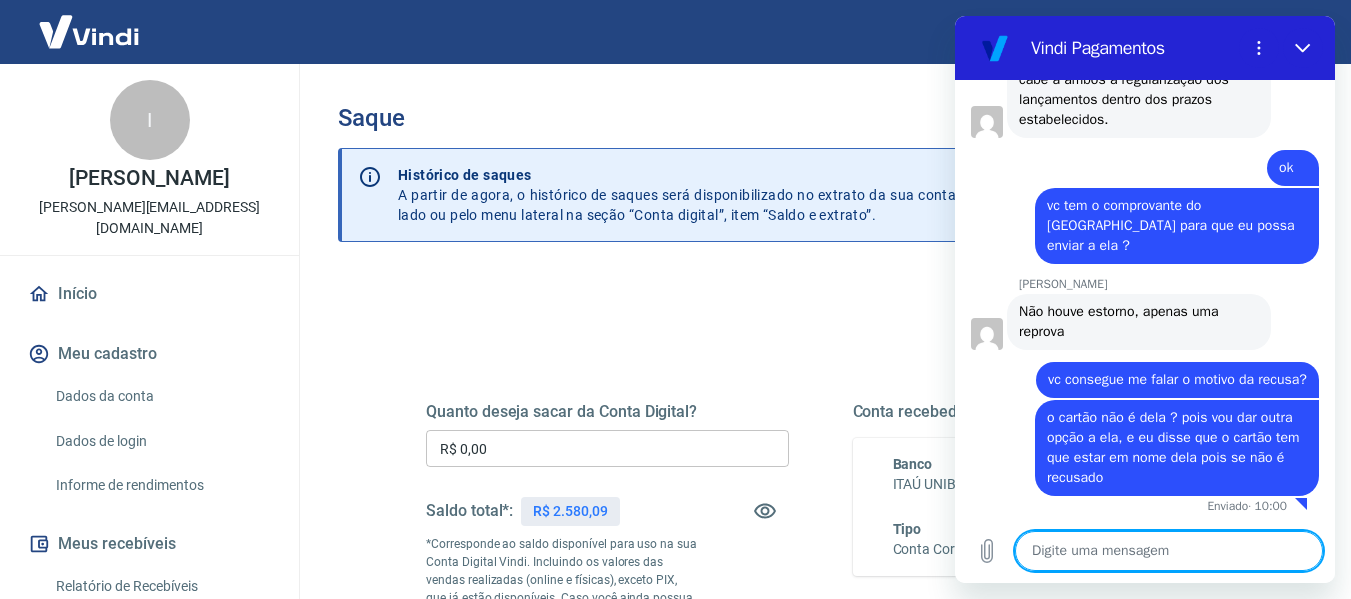 click at bounding box center (1169, 551) 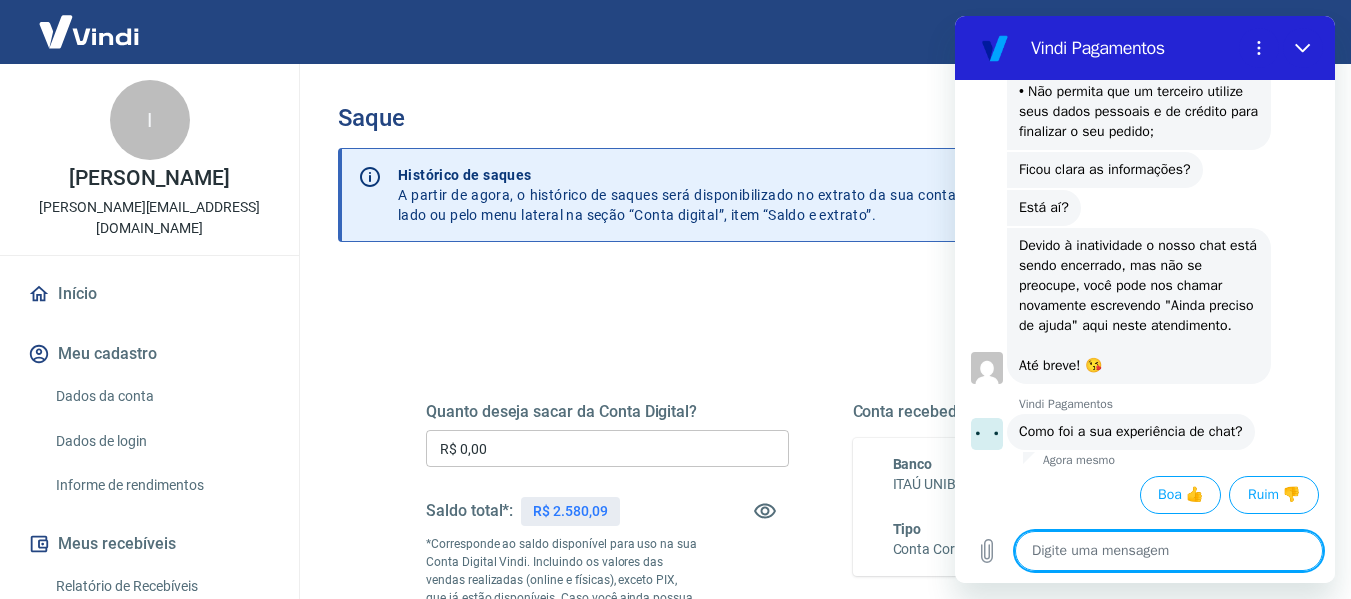 scroll, scrollTop: 6662, scrollLeft: 0, axis: vertical 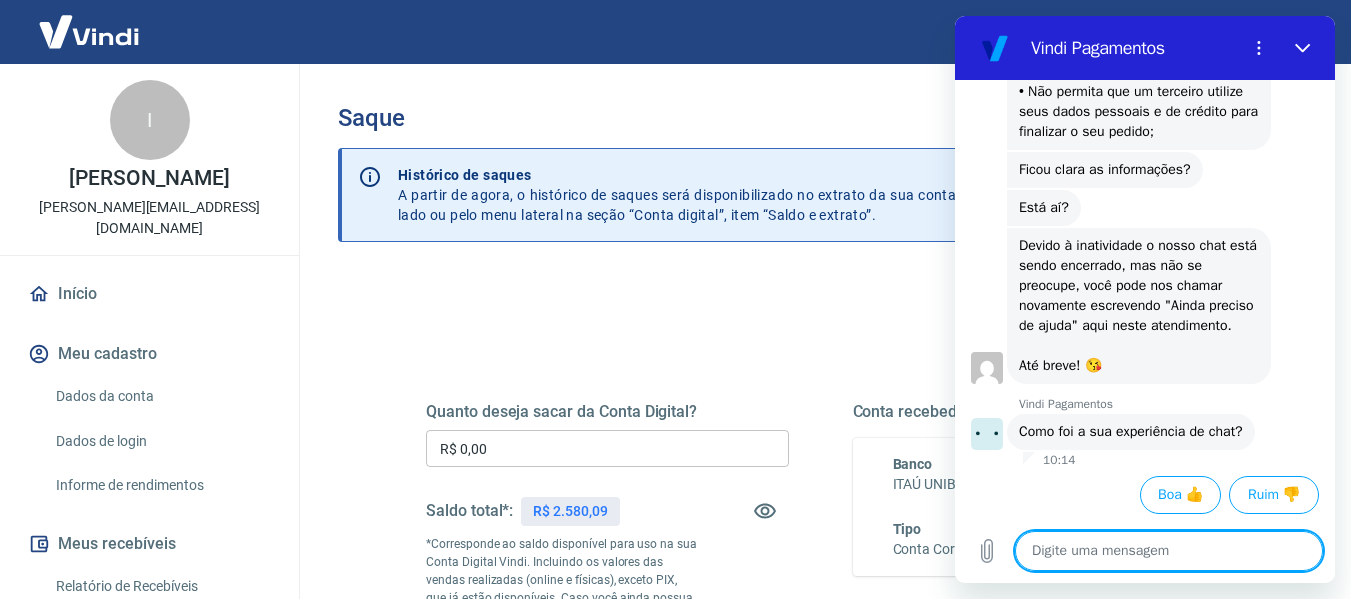 click on "Saque Histórico de saques   A partir de agora, o histórico de saques será disponibilizado no extrato da sua conta digital. Acesse pelo link ao lado ou pelo menu lateral na seção “Conta digital”, item “Saldo e extrato”. Acessar extrato Quanto deseja sacar da Conta Digital? R$ 0,00 ​ Saldo total*: R$ 2.580,09 *Corresponde ao saldo disponível para uso na sua Conta Digital Vindi. Incluindo os valores das vendas realizadas (online e físicas), exceto PIX, que já estão disponíveis. Caso você ainda possua saldo virtual, pode consultar e solicitar saque no portal do intermediador. Saldo restante: R$ 2.580,09 Conta recebedora do saque Banco ITAÚ UNIBANCO S.A. Tipo Conta Corrente Agência 6642 Conta 06930-3 Solicitar saque" at bounding box center (820, 462) 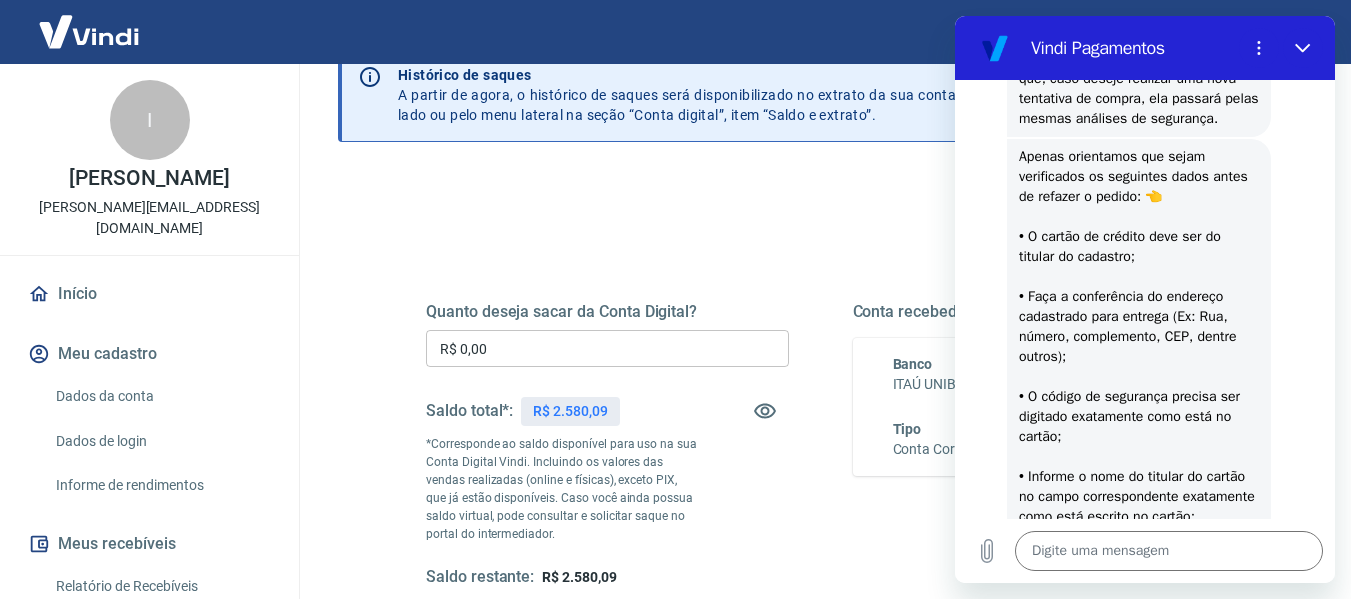 scroll, scrollTop: 5862, scrollLeft: 0, axis: vertical 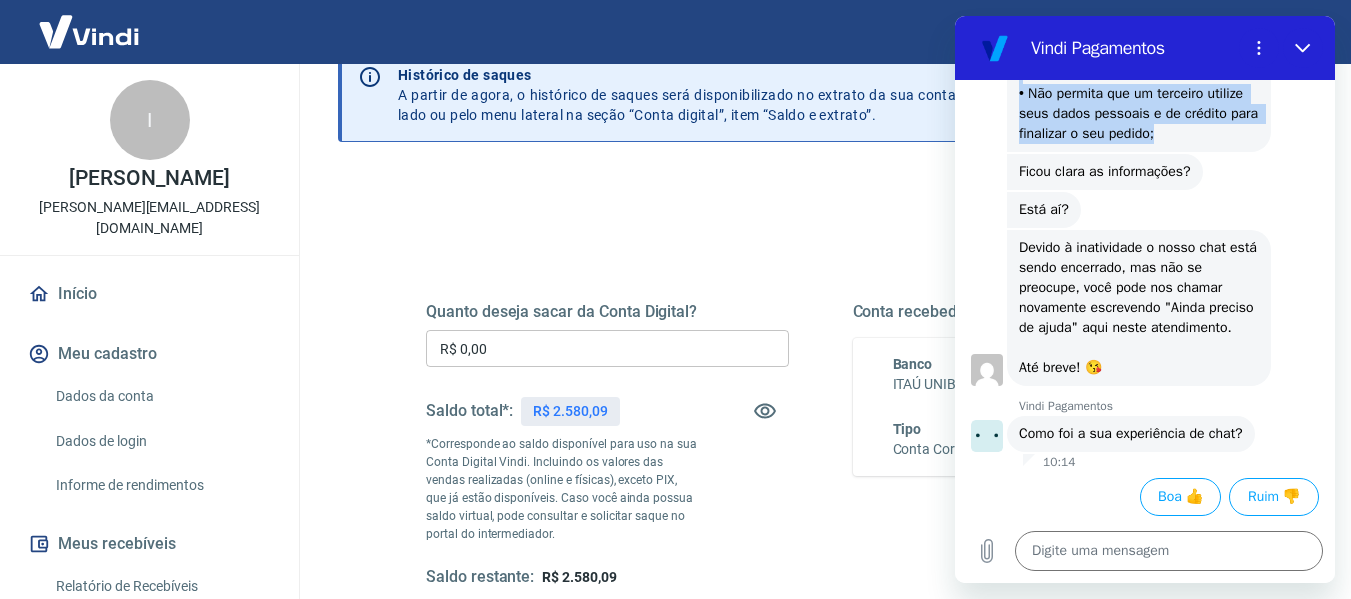 drag, startPoint x: 1023, startPoint y: 201, endPoint x: 1239, endPoint y: 345, distance: 259.5997 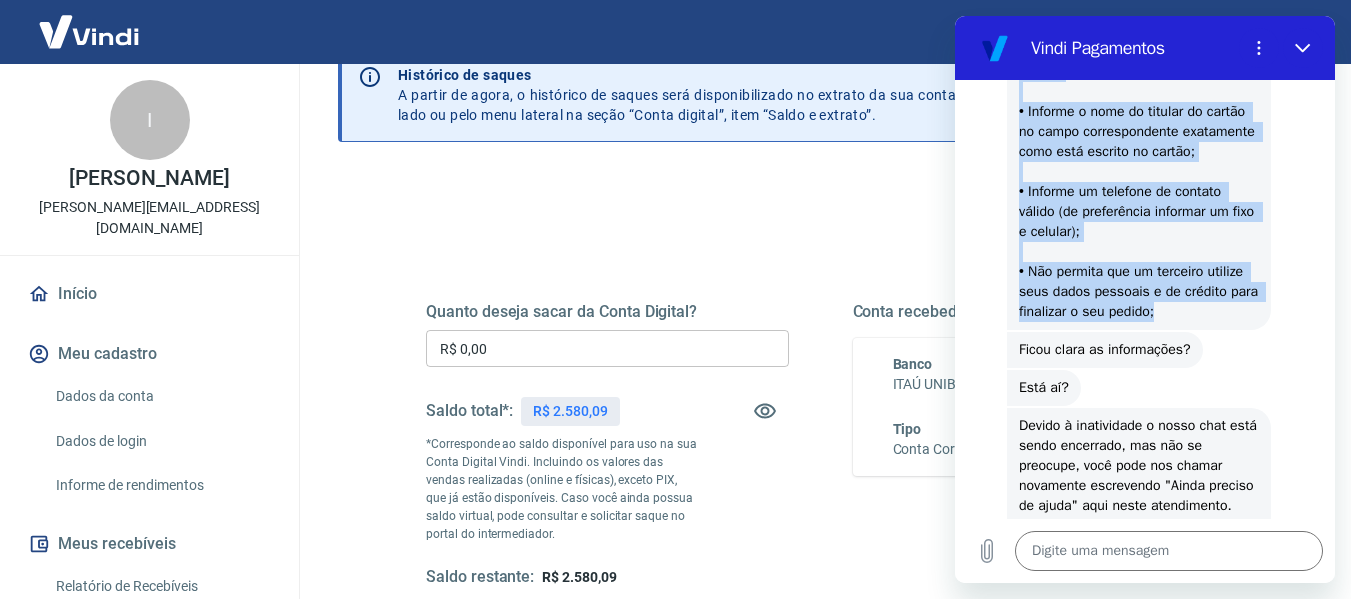 scroll, scrollTop: 5962, scrollLeft: 0, axis: vertical 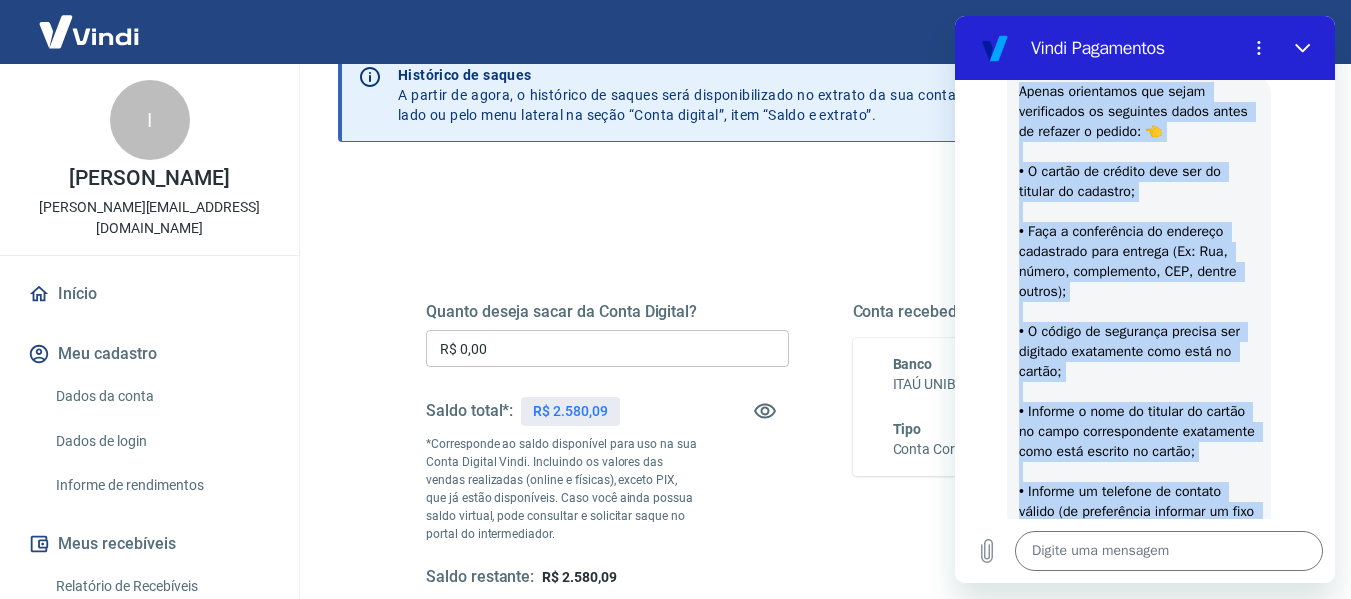 click on "[PERSON_NAME] diz:  Os motivos de reprova são internos e não são informados pela equipe responsável, além disso, consideramos importante salientar que, caso deseje realizar uma nova tentativa de compra, ela passará pelas mesmas análises de segurança." at bounding box center (1139, -6) 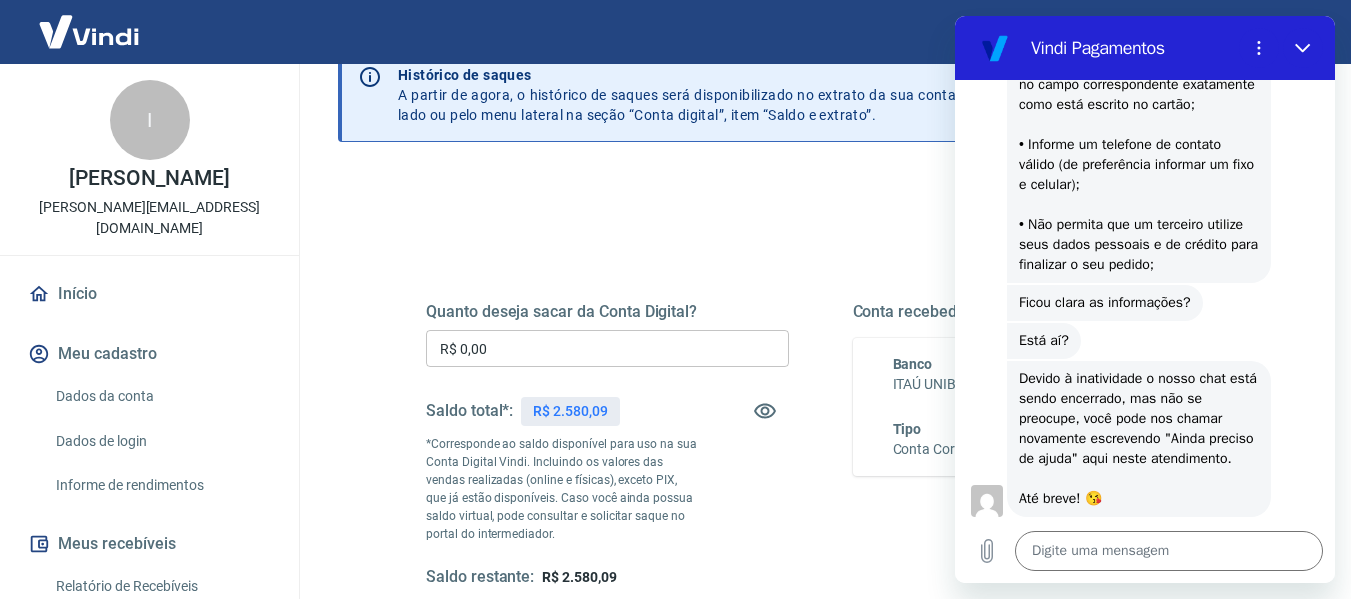 scroll, scrollTop: 6262, scrollLeft: 0, axis: vertical 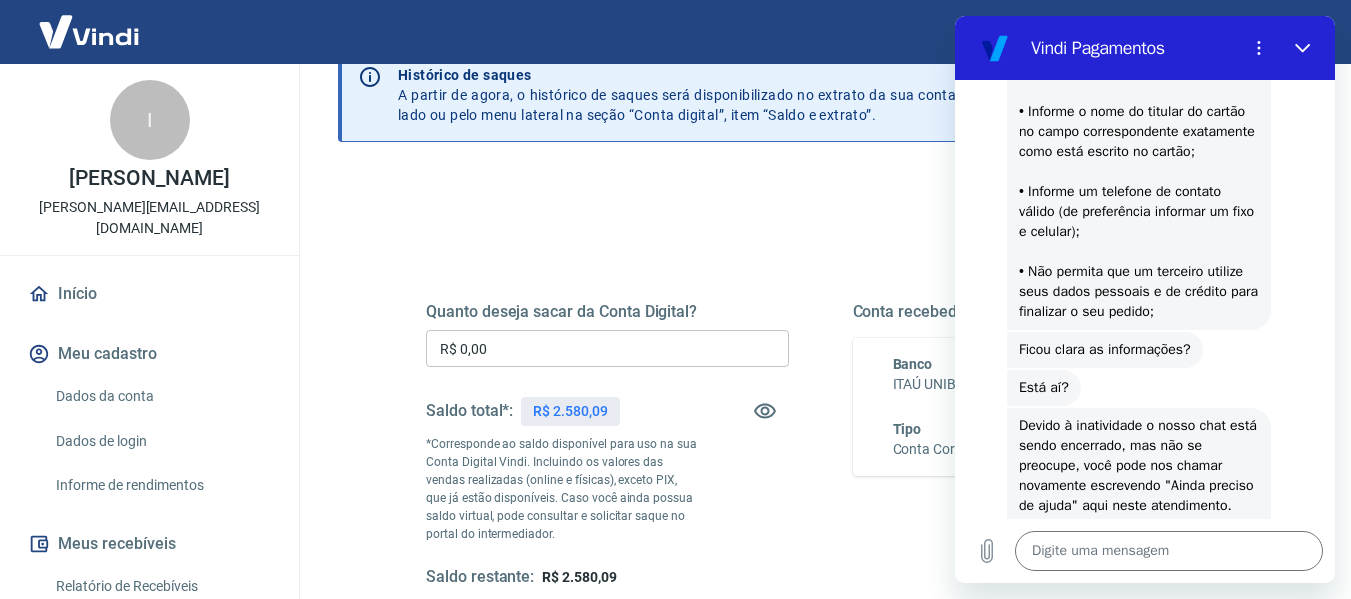 click on "Quanto deseja sacar da Conta Digital? R$ 0,00 ​ Saldo total*: R$ 2.580,09 *Corresponde ao saldo disponível para uso na sua Conta Digital Vindi. Incluindo os valores das vendas realizadas (online e físicas), exceto PIX, que já estão disponíveis. Caso você ainda possua saldo virtual, pode consultar e solicitar saque no portal do intermediador. Saldo restante: R$ 2.580,09 Conta recebedora do saque Banco ITAÚ UNIBANCO S.A. Tipo Conta Corrente Agência 6642 Conta 06930-3 Solicitar saque" at bounding box center [820, 455] 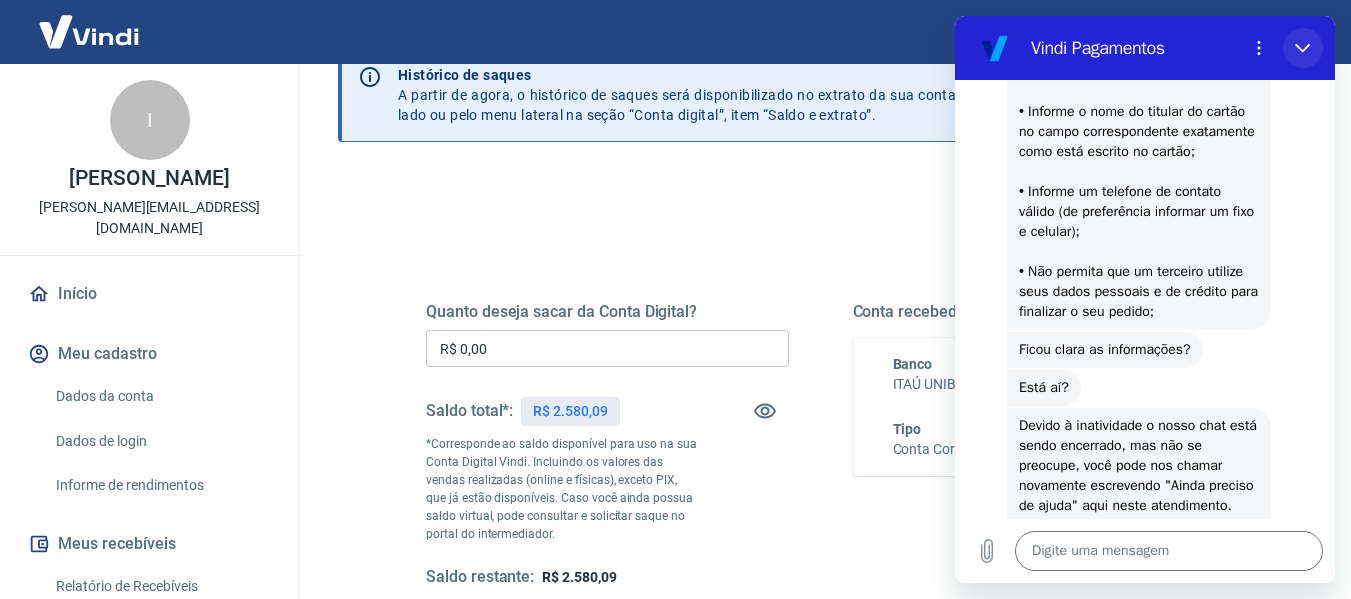 click 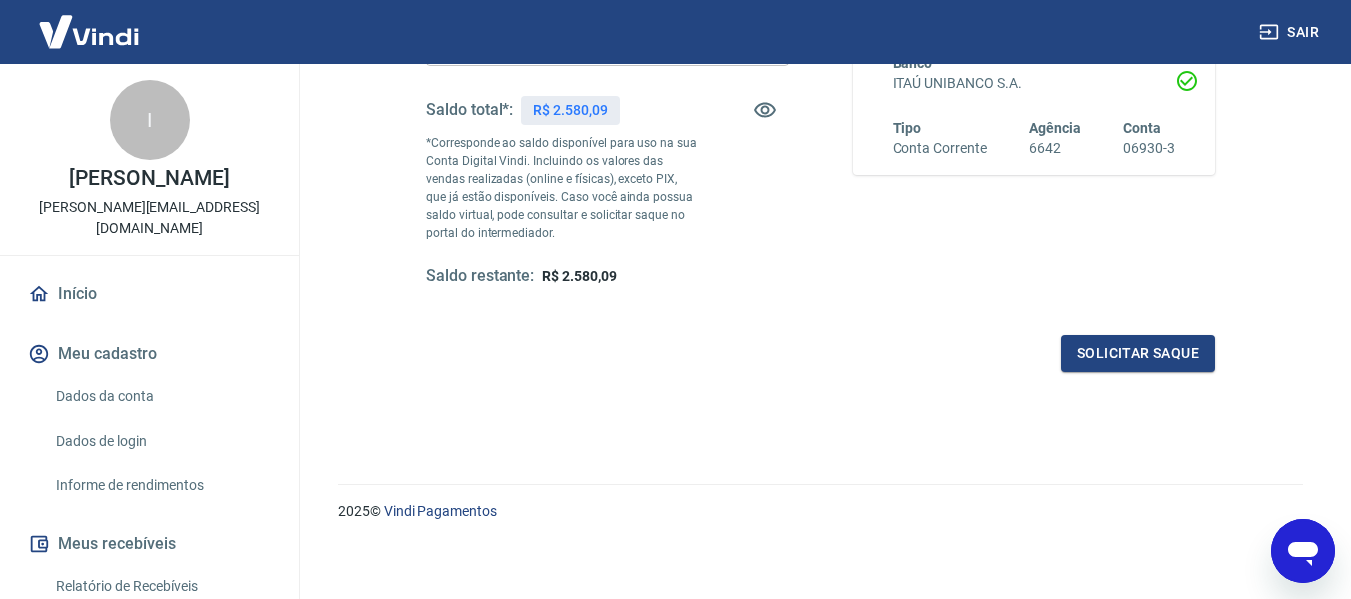 scroll, scrollTop: 408, scrollLeft: 0, axis: vertical 